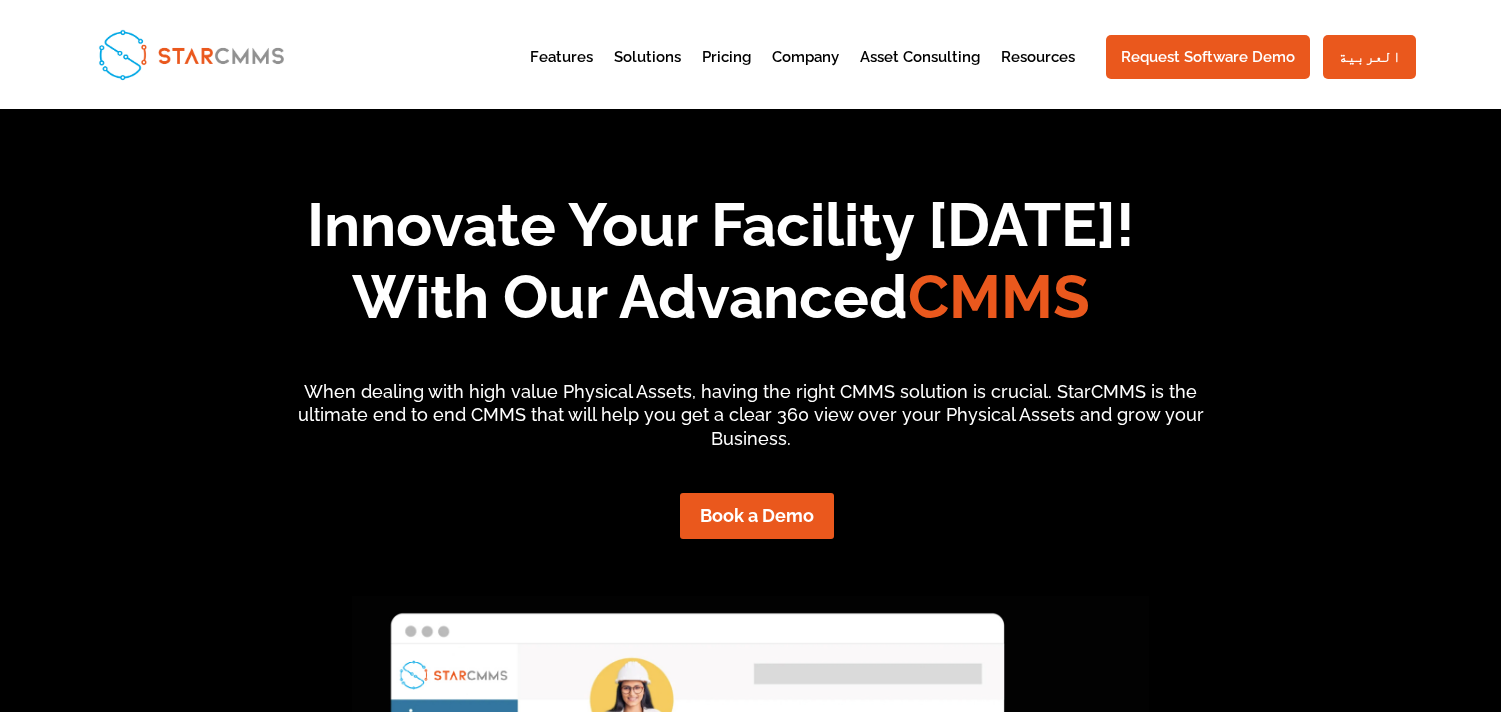 scroll, scrollTop: 0, scrollLeft: 0, axis: both 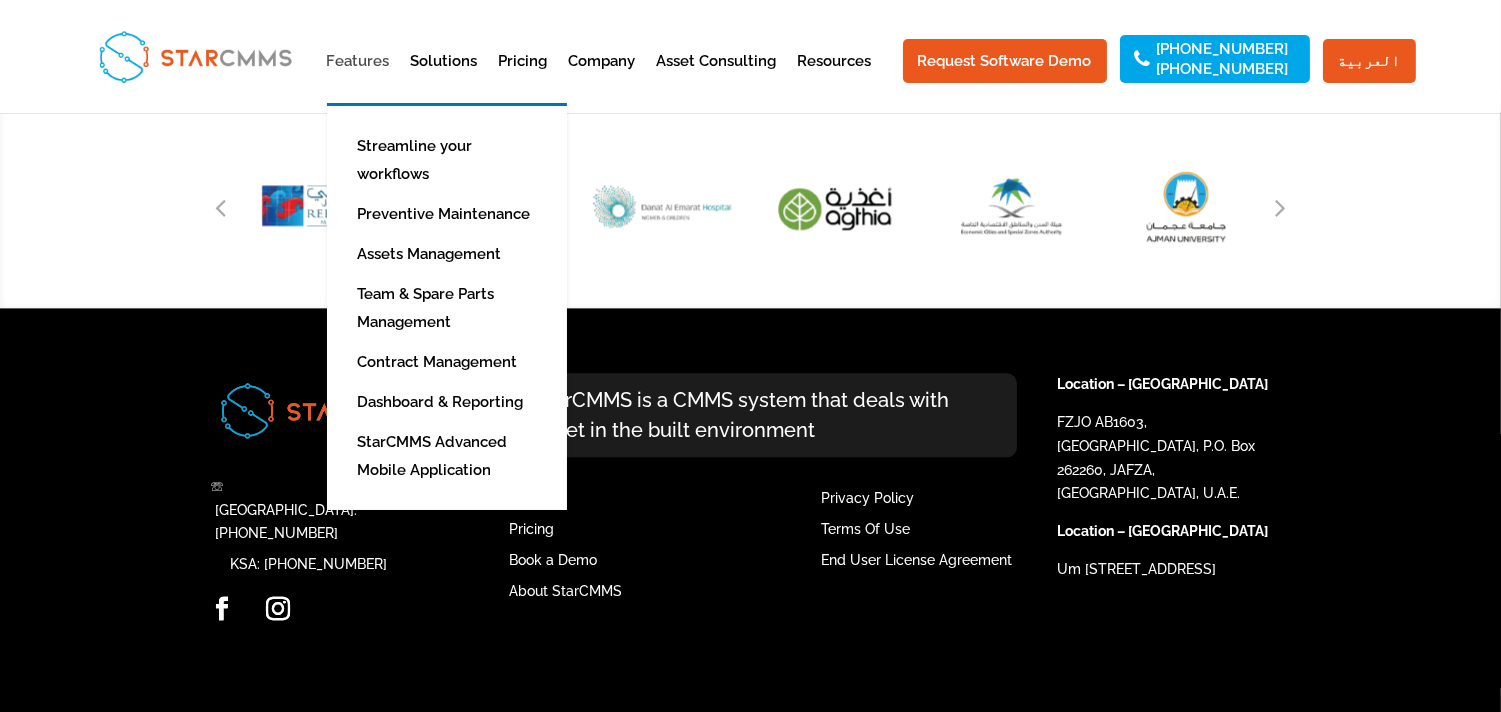 click on "Features" at bounding box center [358, 78] 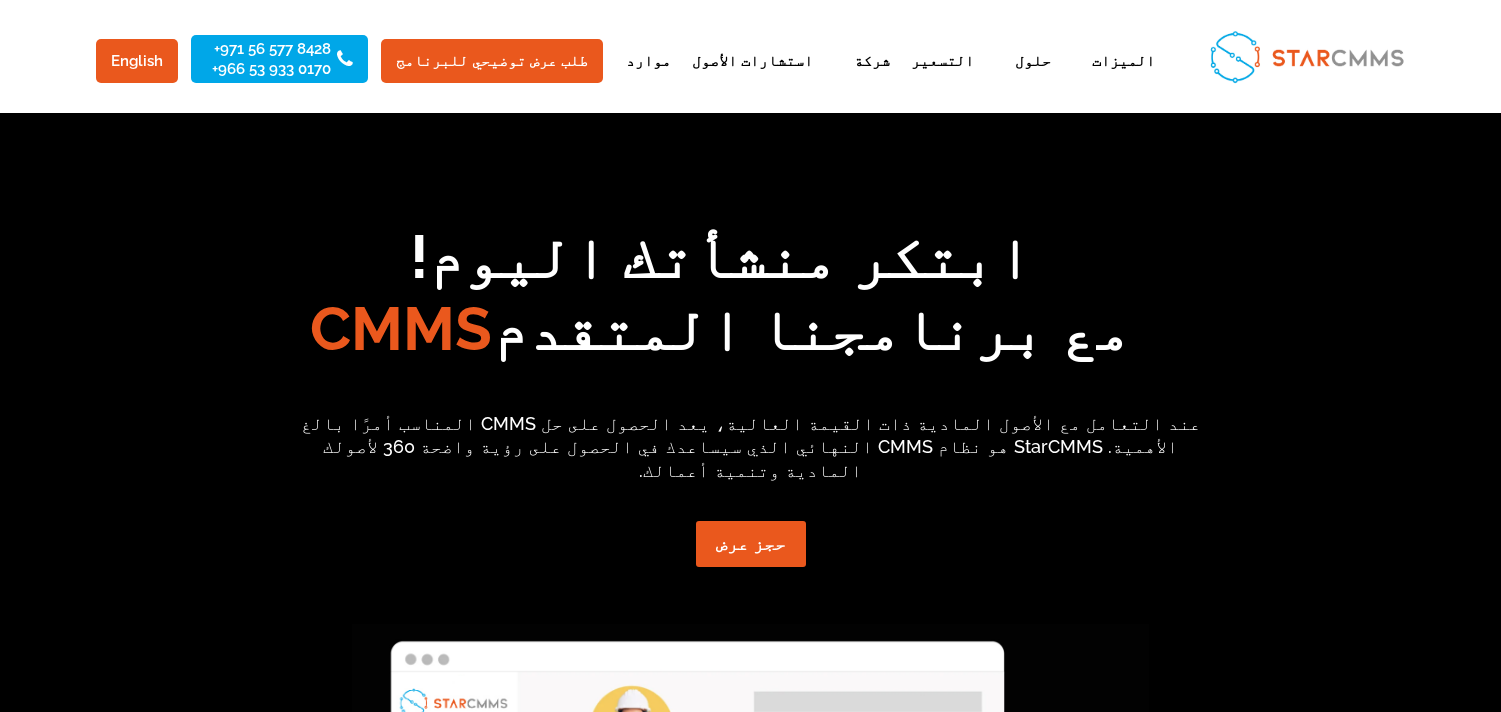 scroll, scrollTop: 0, scrollLeft: 0, axis: both 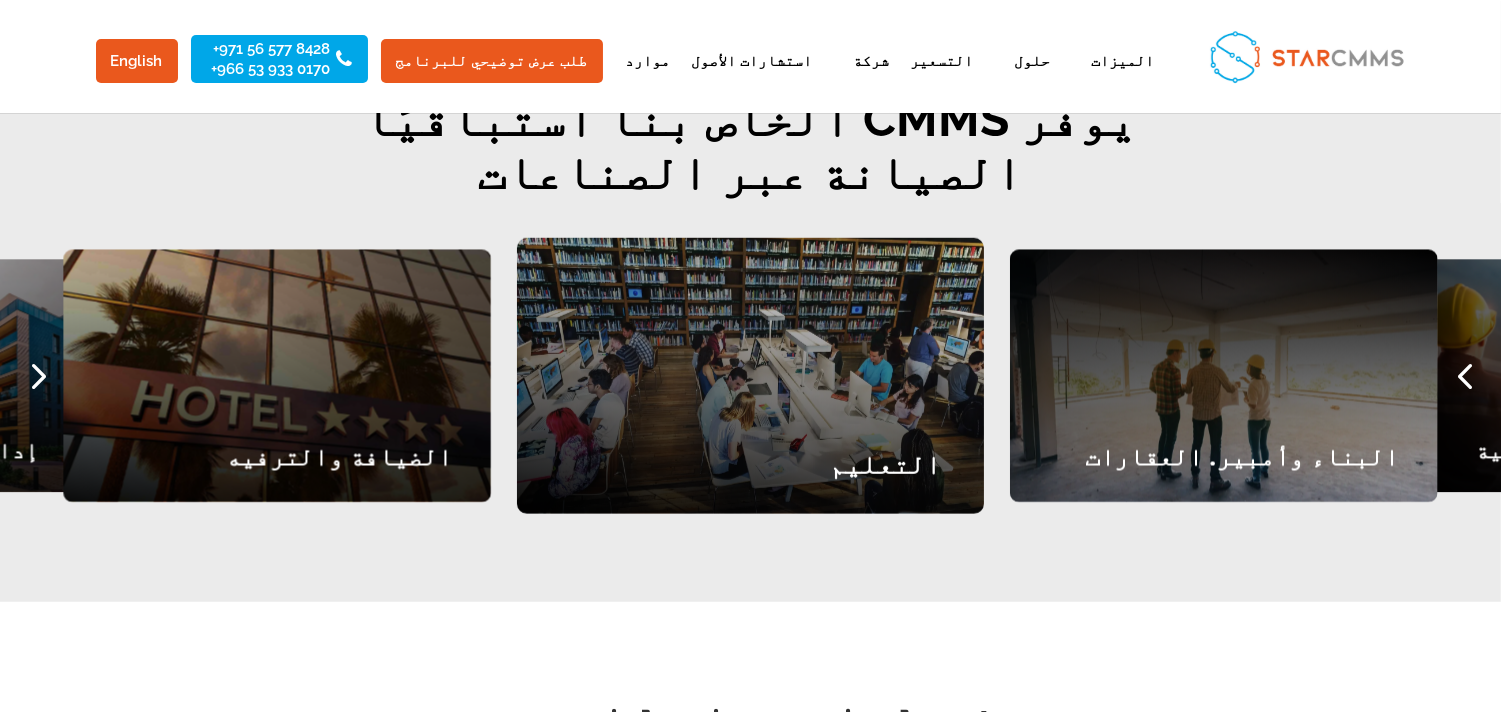click on "التعليم" at bounding box center [750, 470] 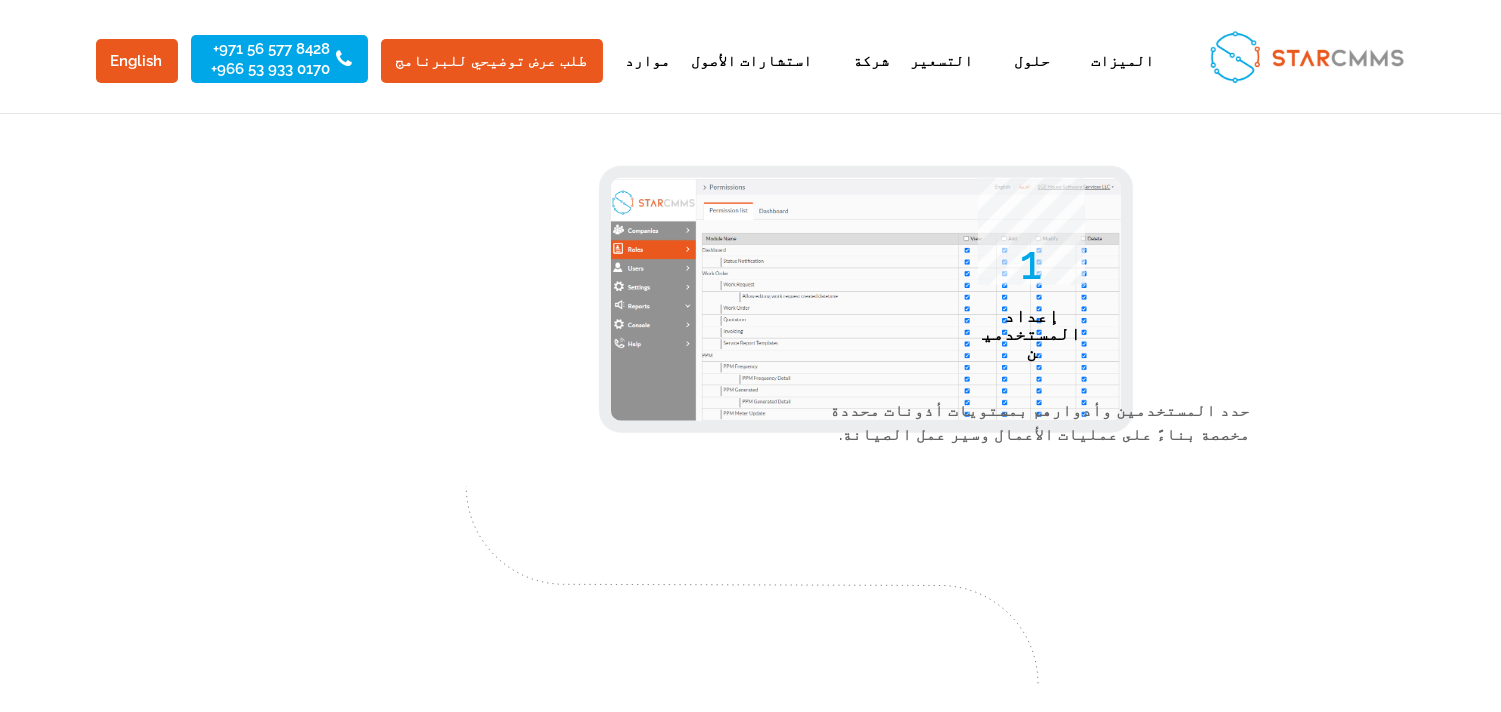 scroll, scrollTop: 2592, scrollLeft: 0, axis: vertical 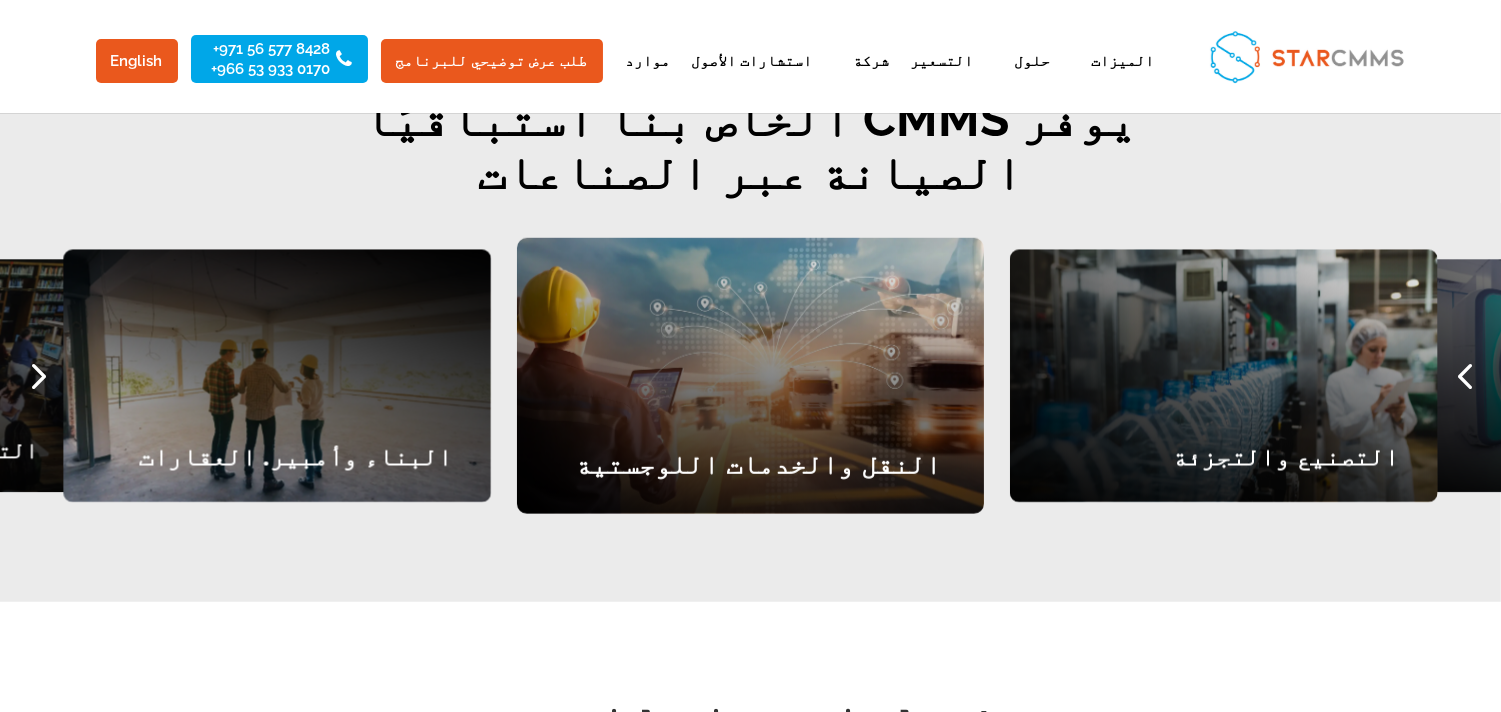 click at bounding box center (1464, 376) 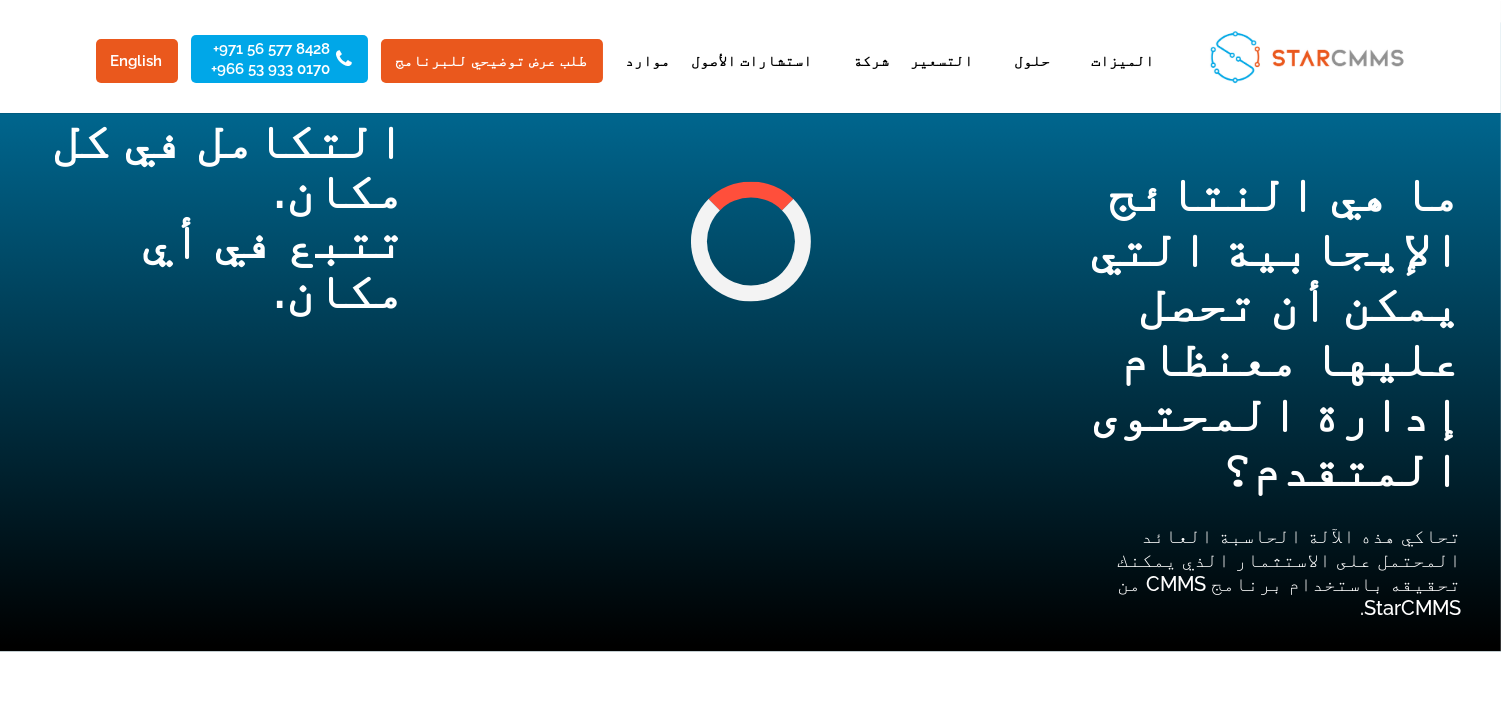 scroll, scrollTop: 6481, scrollLeft: 0, axis: vertical 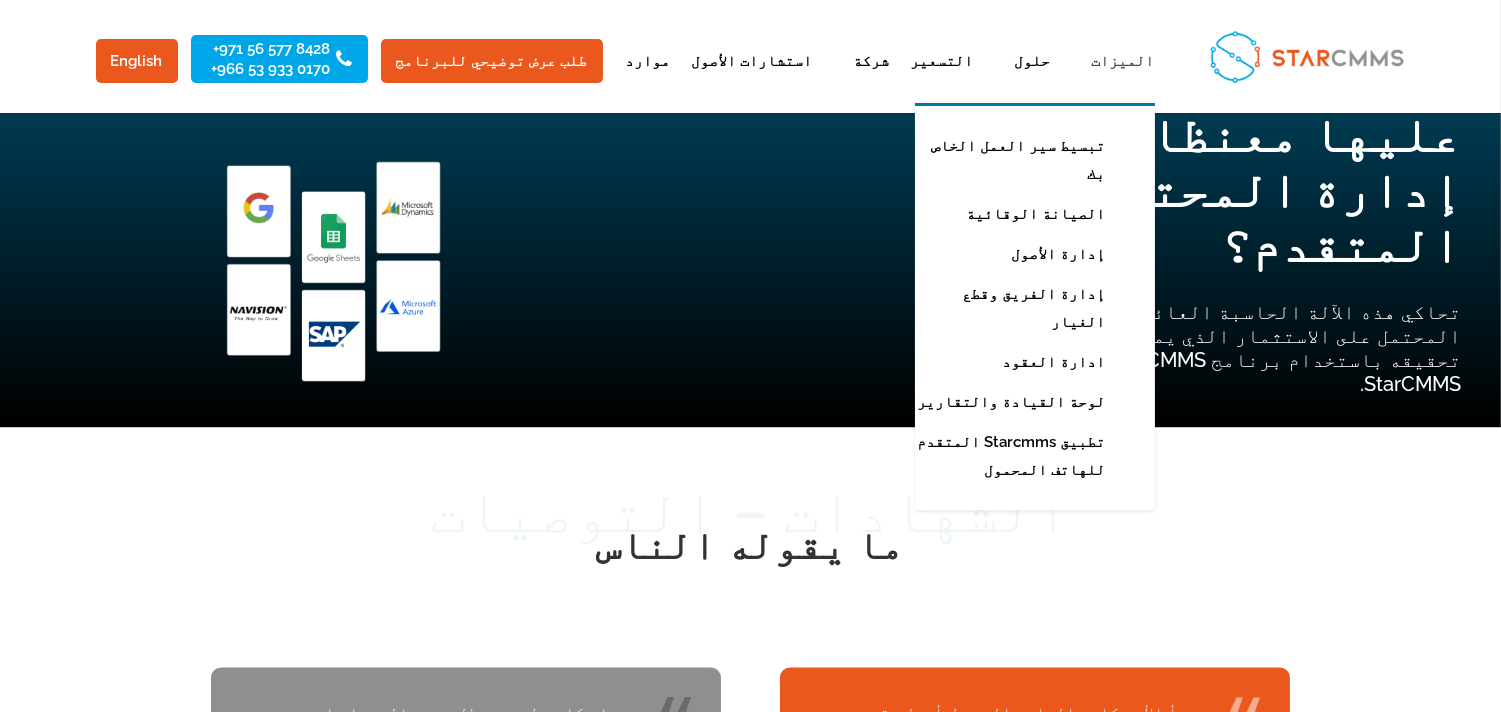 click on "الميزات" at bounding box center (1113, 78) 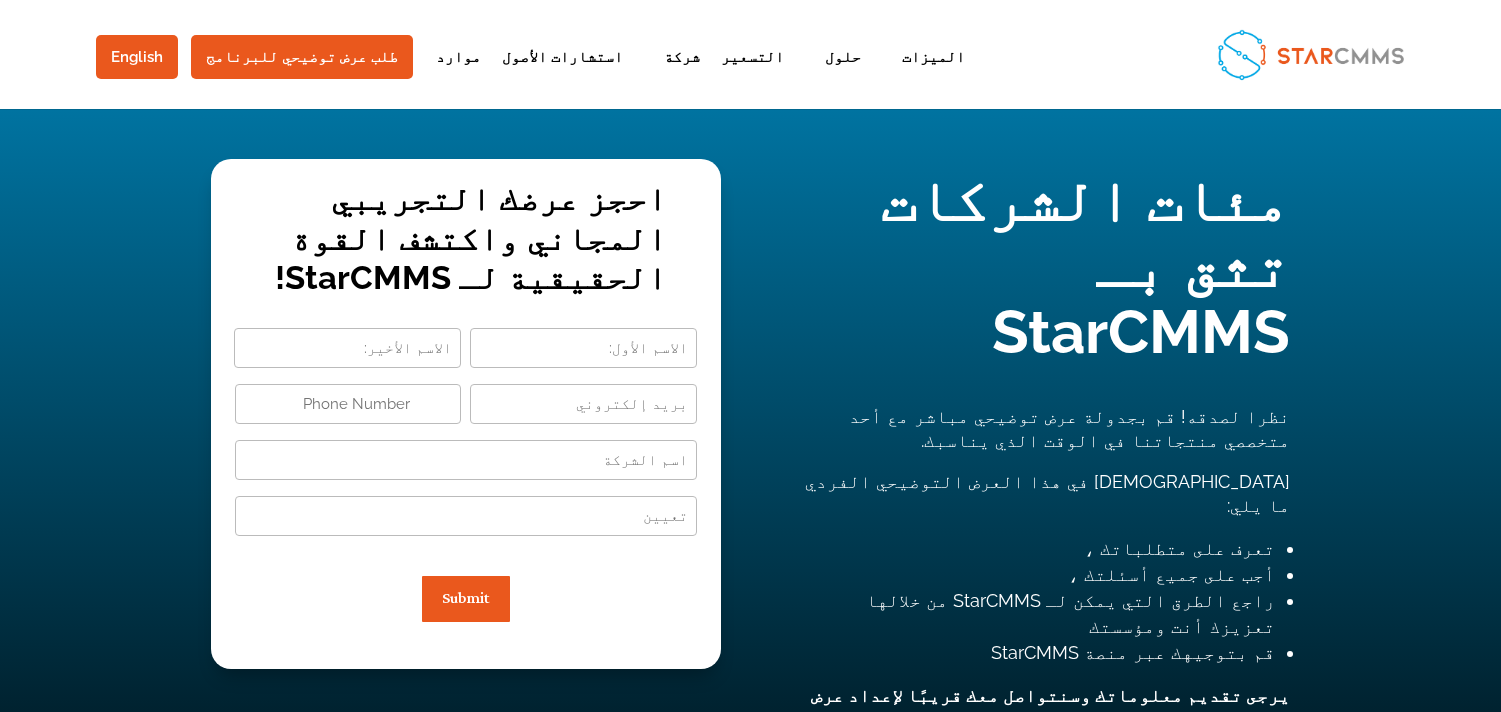 type on "+1" 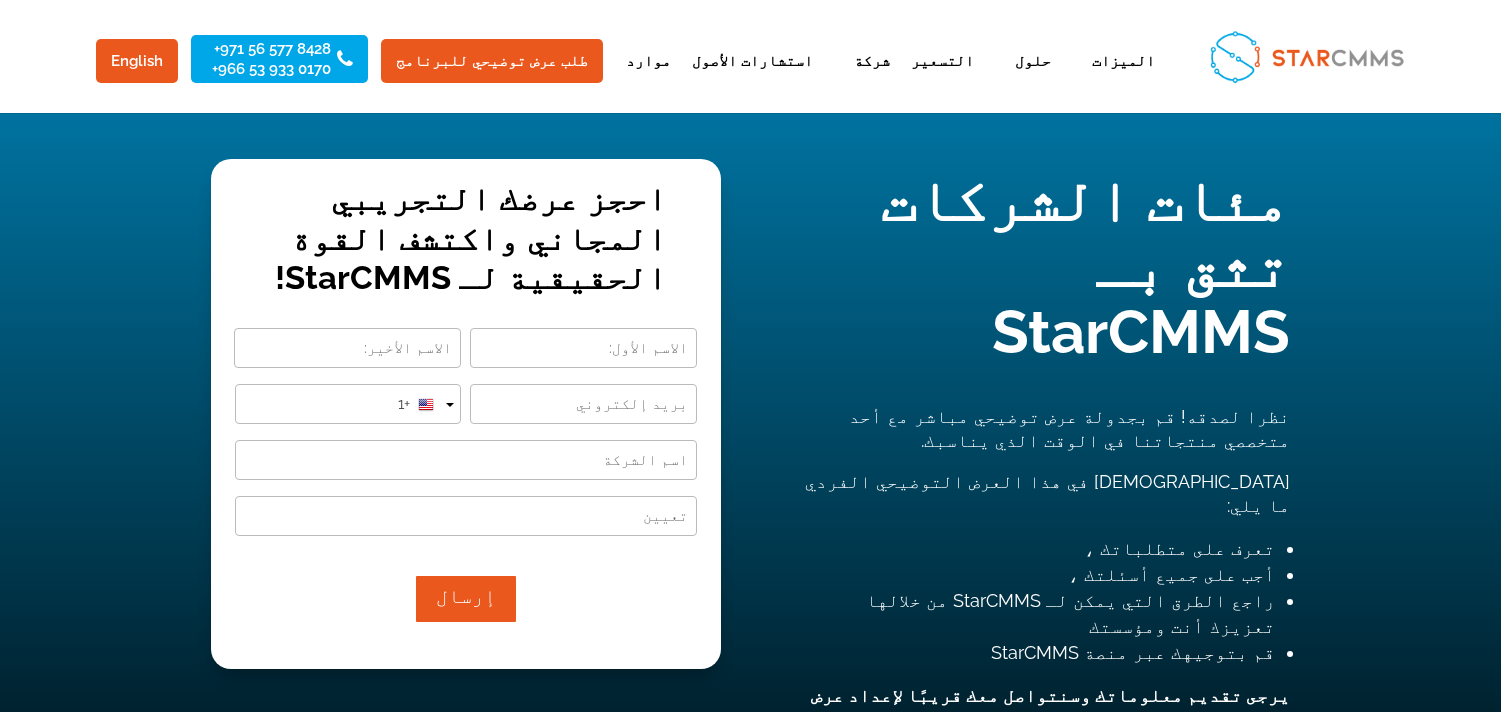 scroll, scrollTop: 0, scrollLeft: 0, axis: both 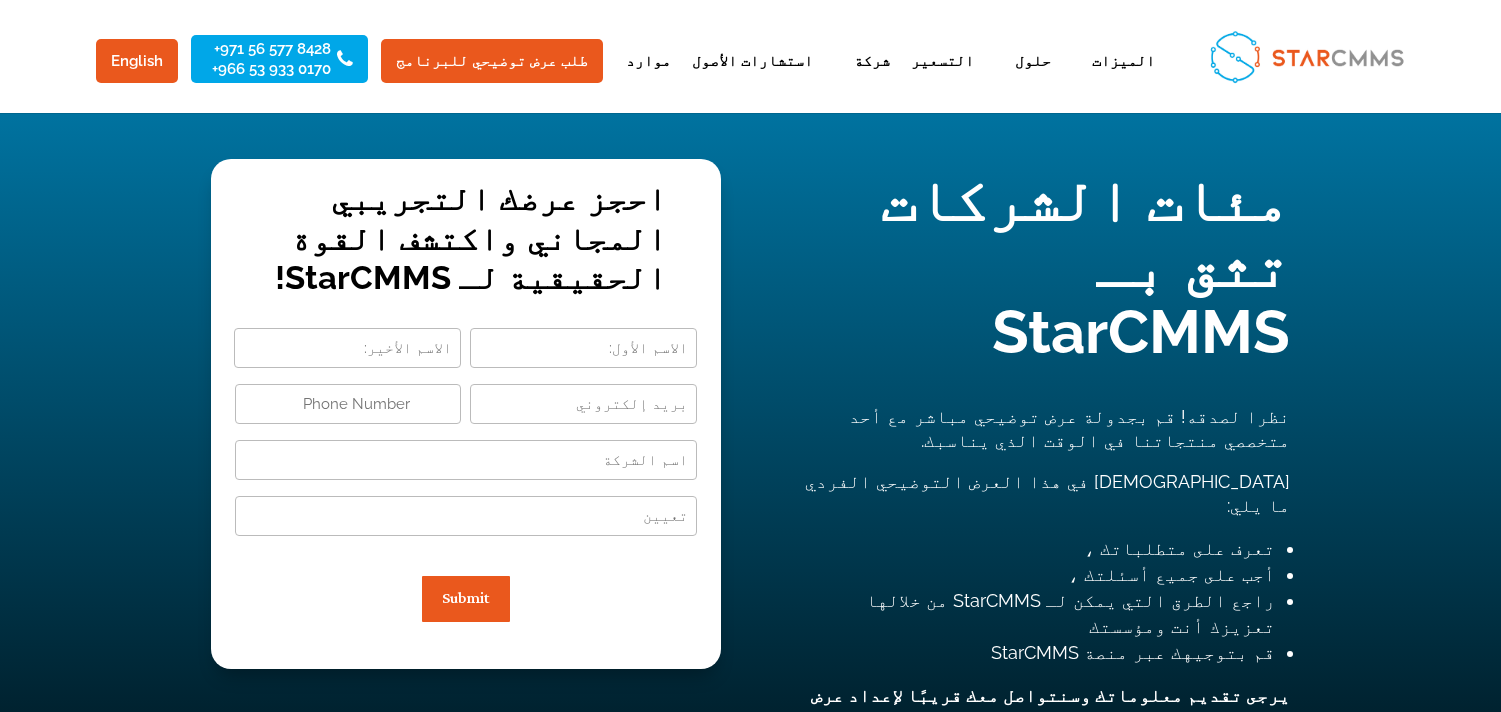 type on "+1" 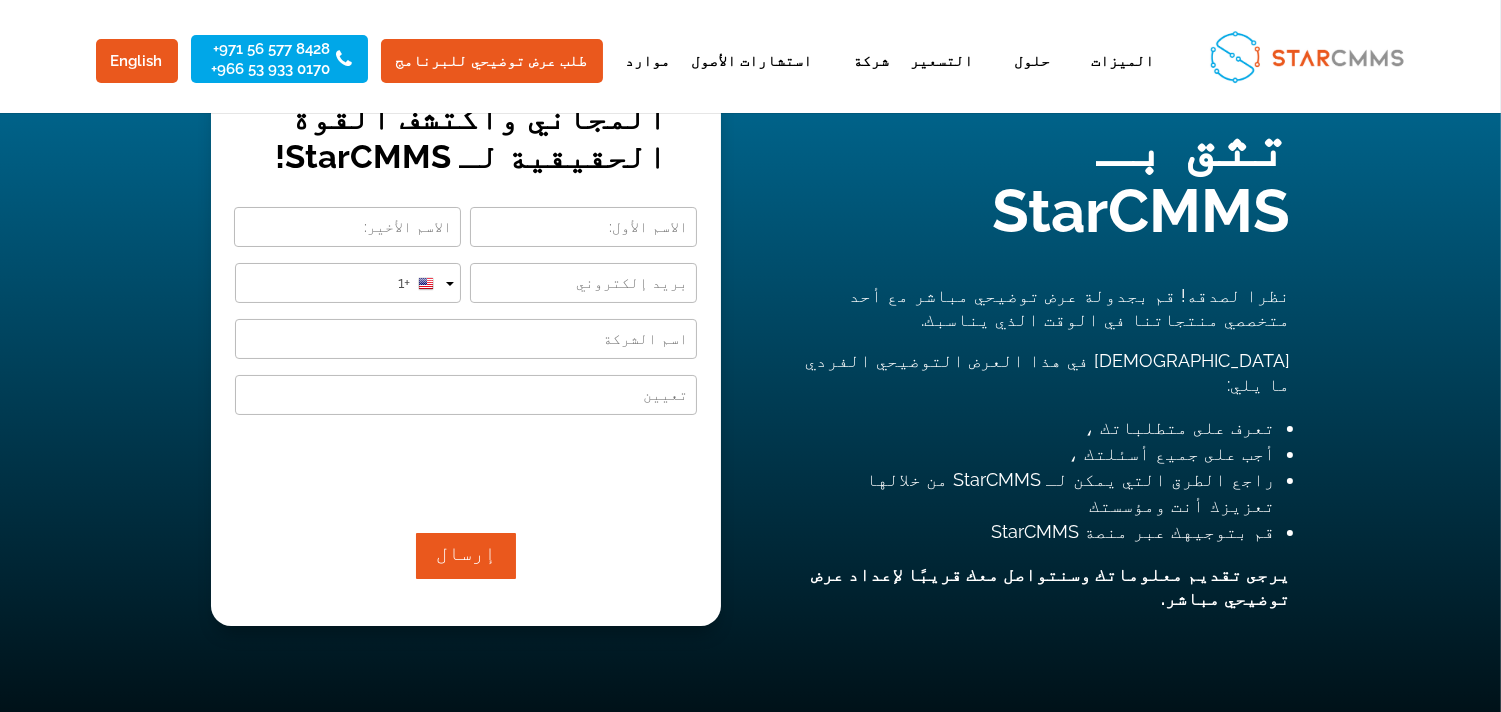scroll, scrollTop: 121, scrollLeft: 0, axis: vertical 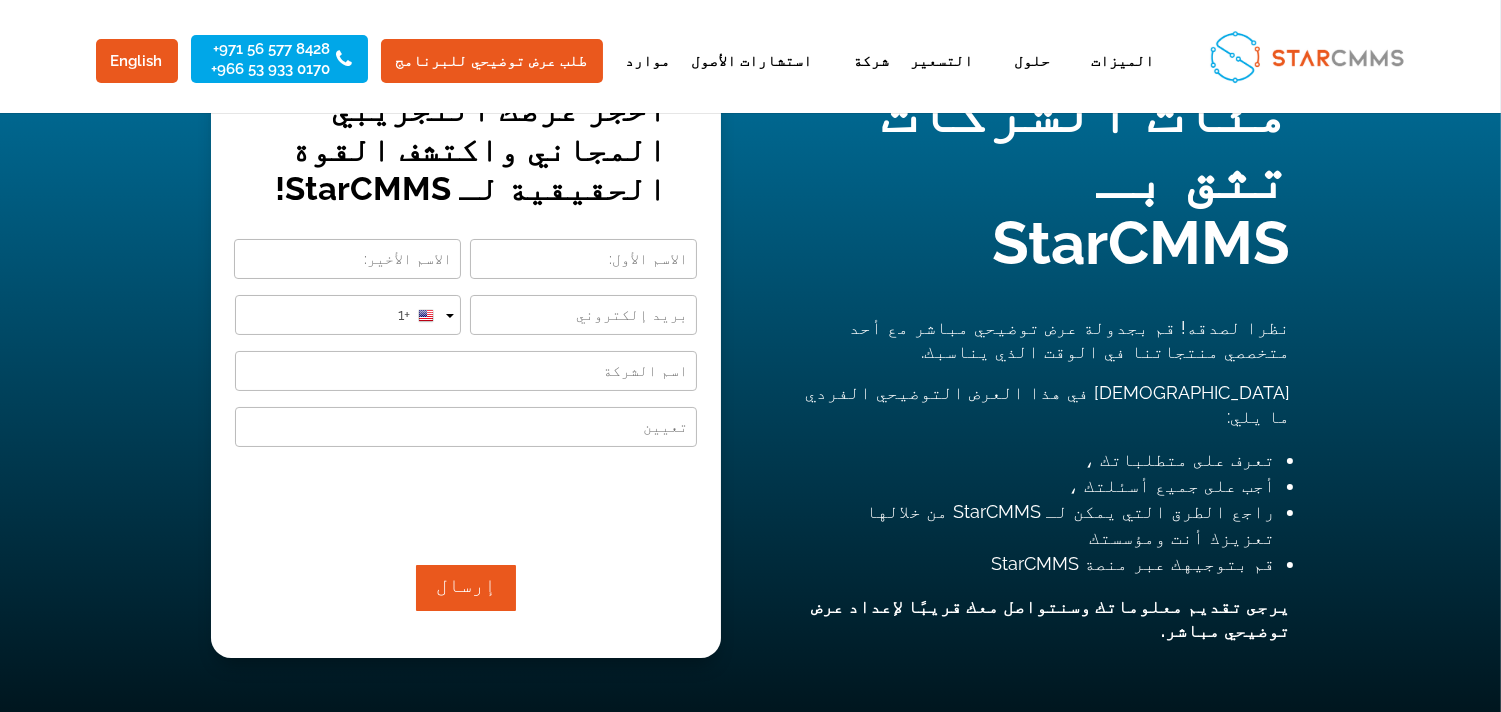 click on "First" at bounding box center (583, 259) 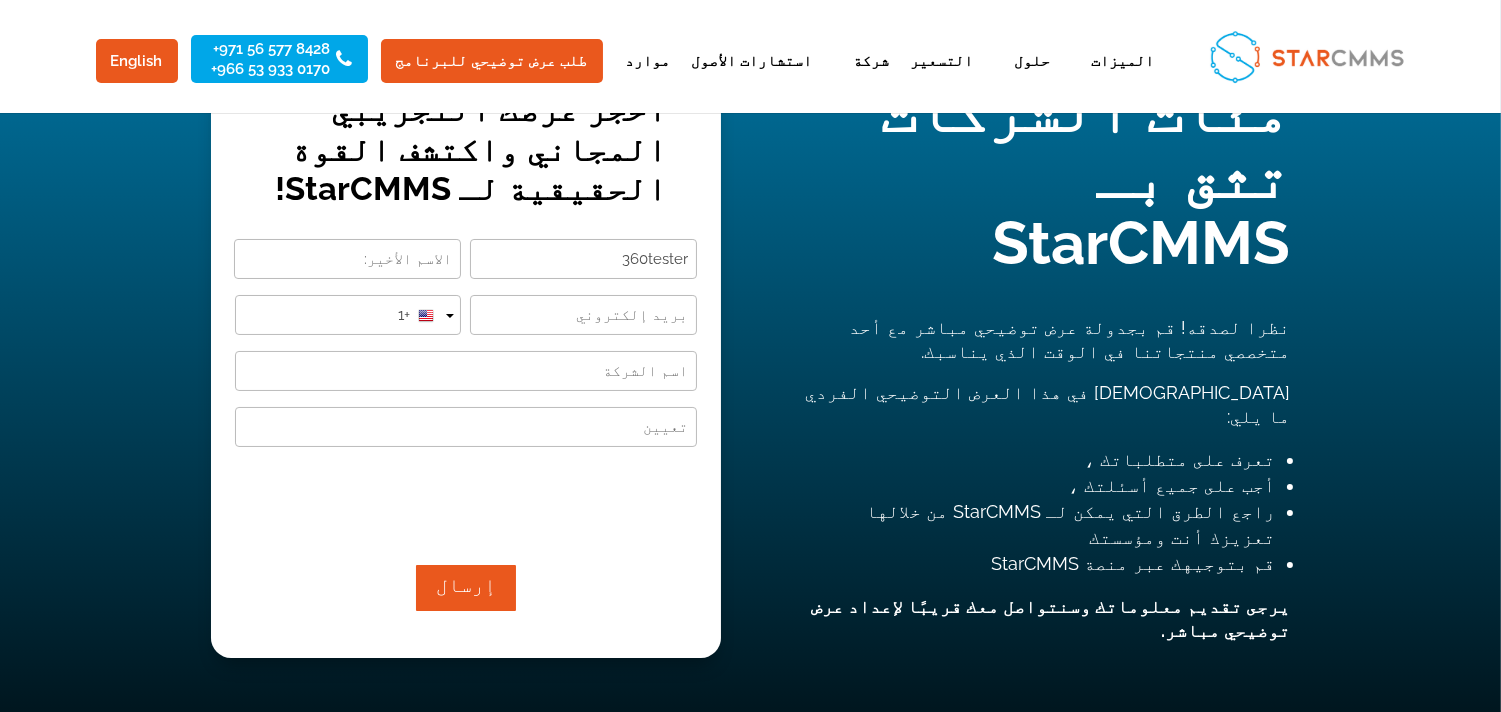 type on "360tester" 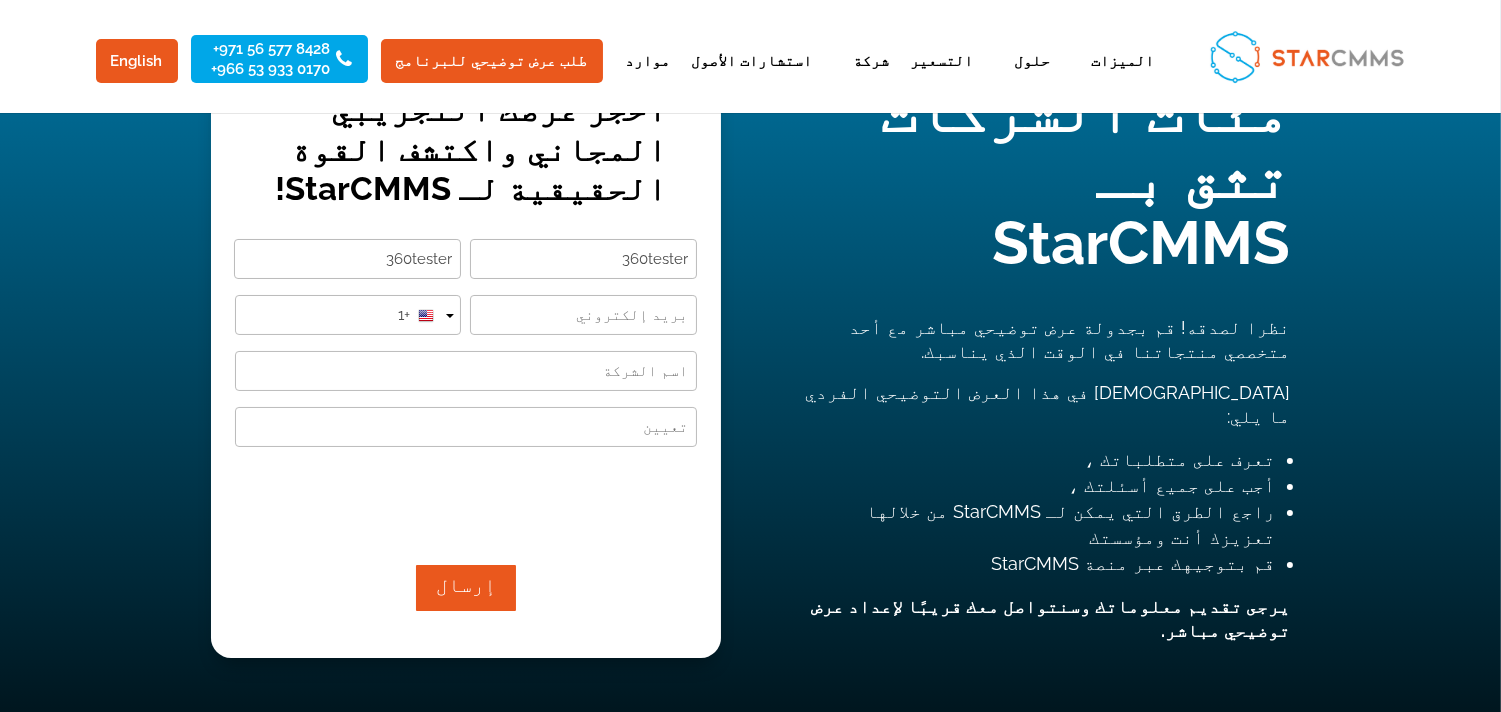 type on "360tester03@gmail.com" 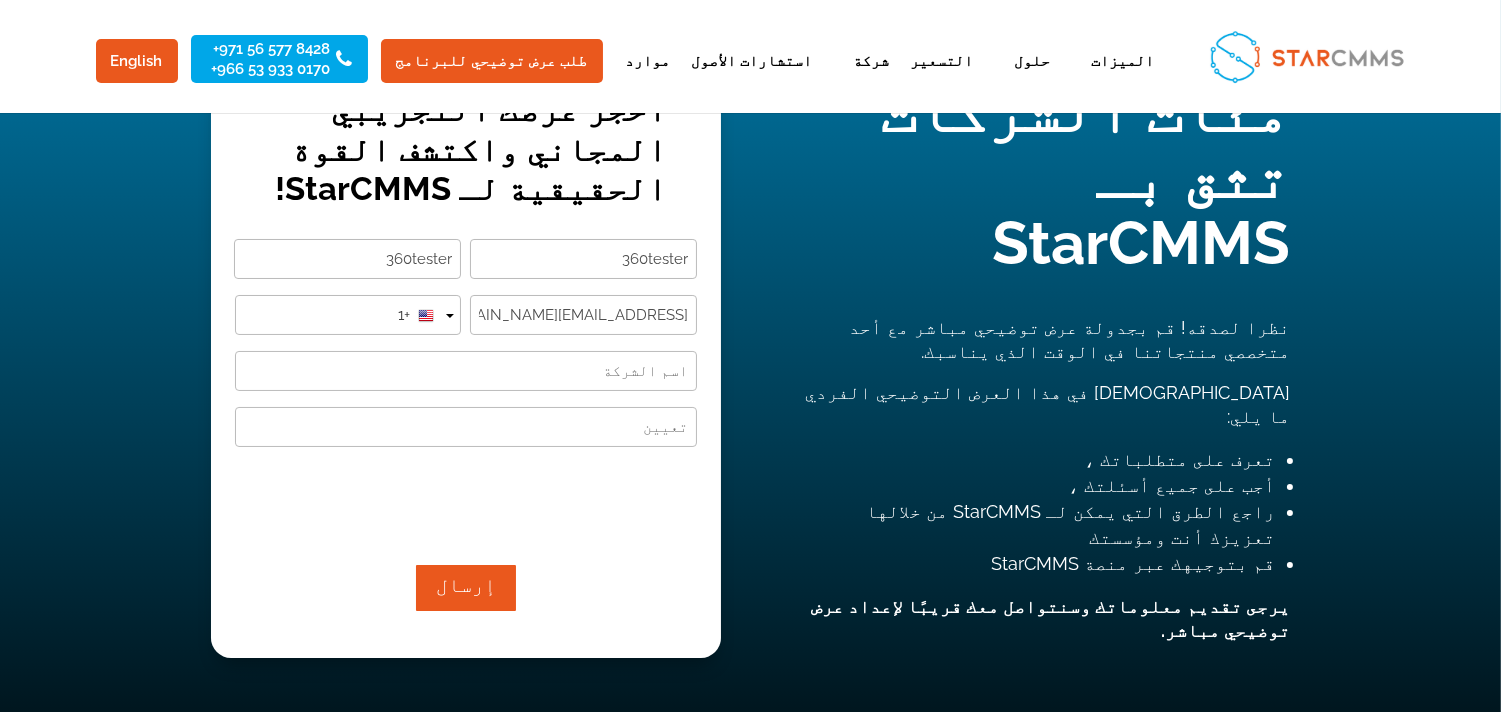 type on "55123456" 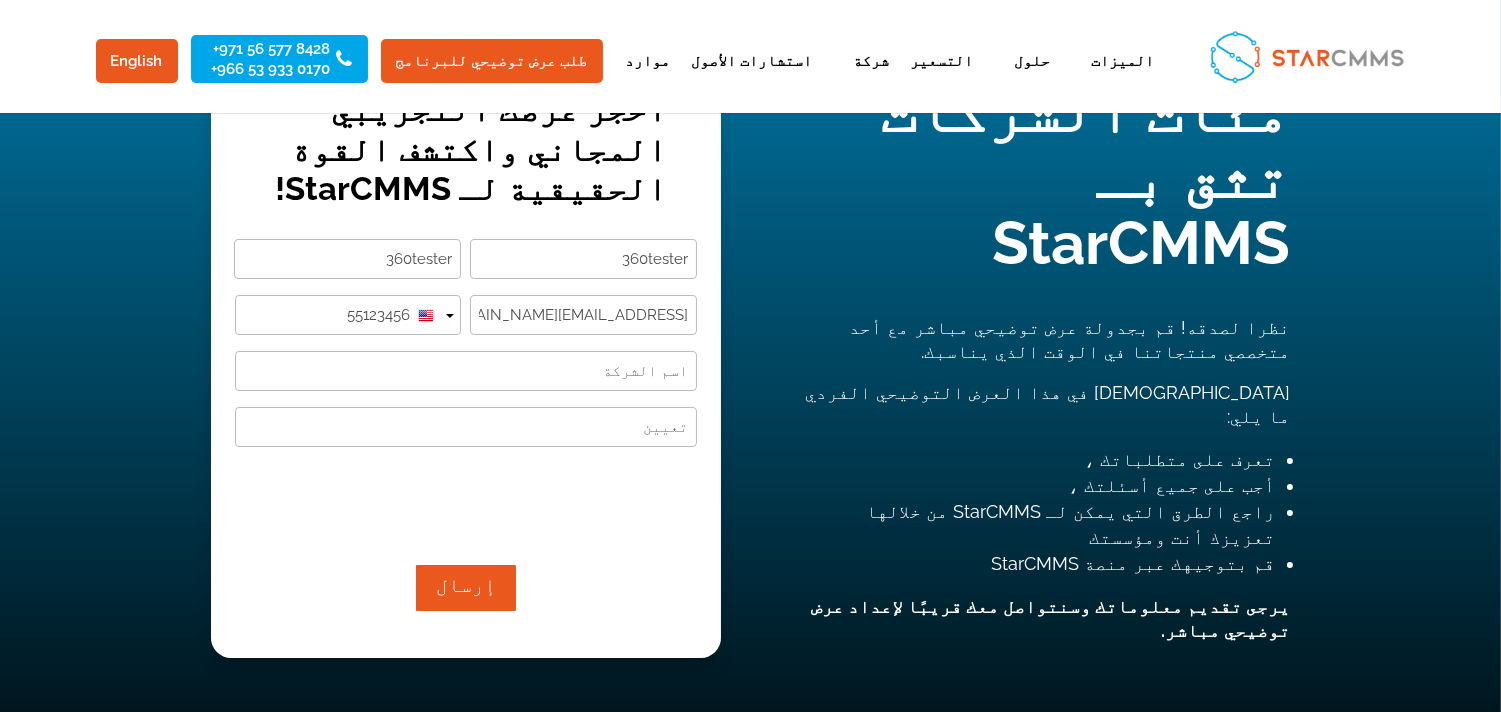 type on "360inc" 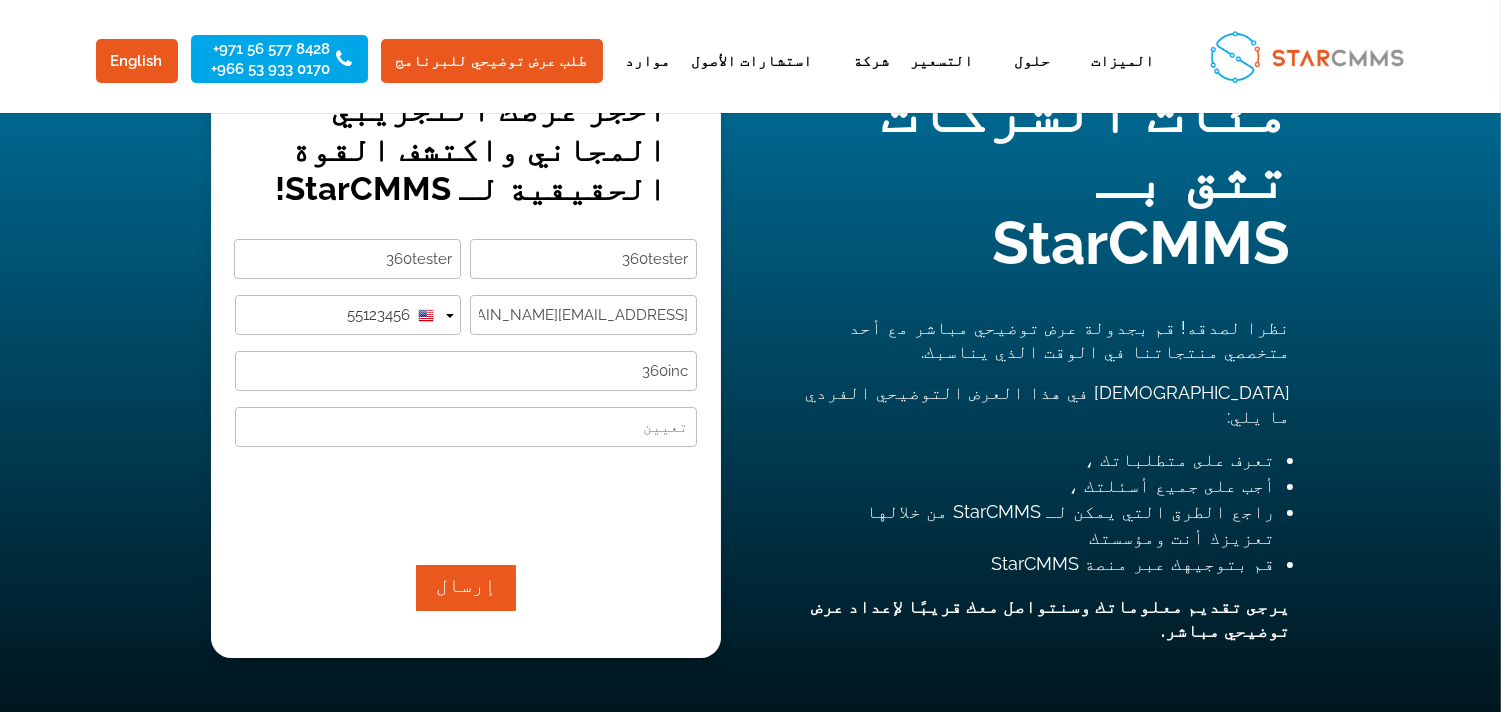 click on "55123456" at bounding box center [348, 315] 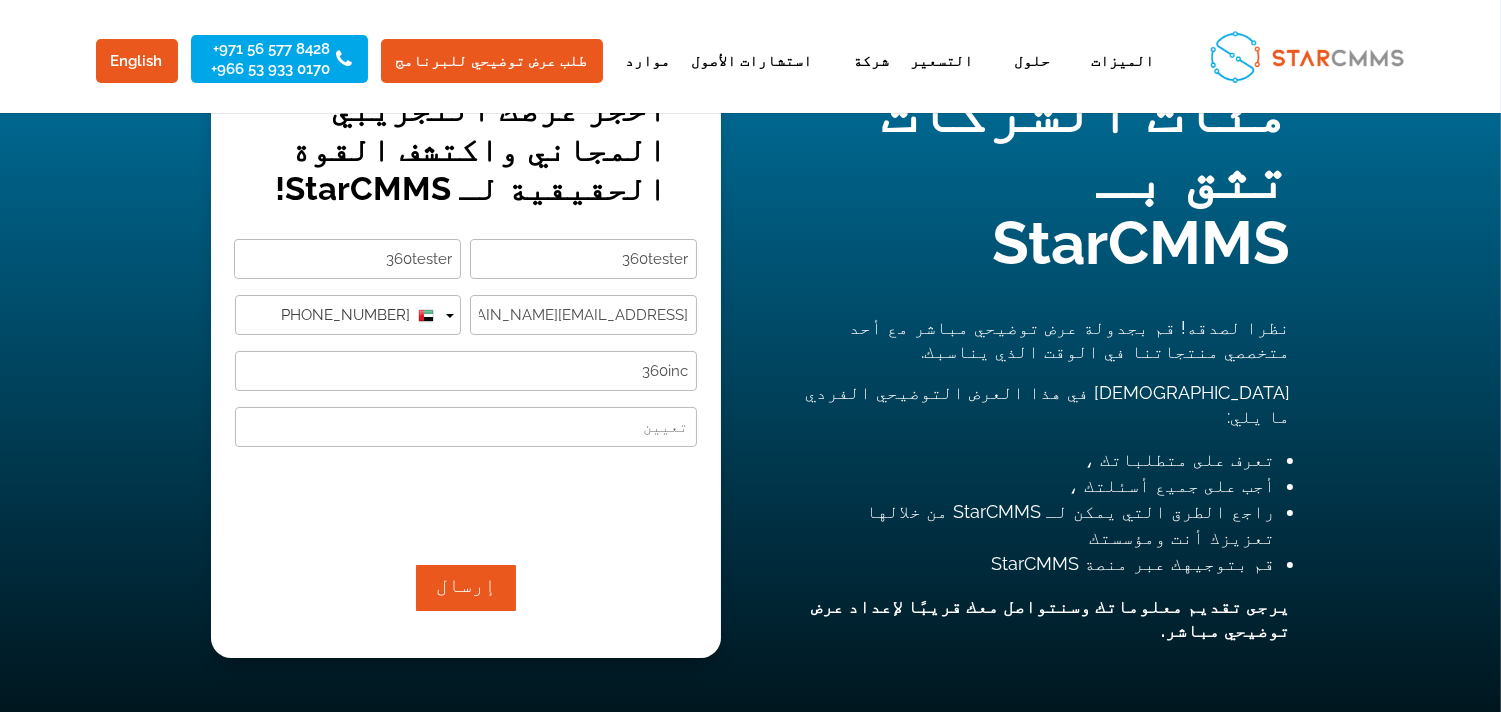 type on "+971 055 123 4567" 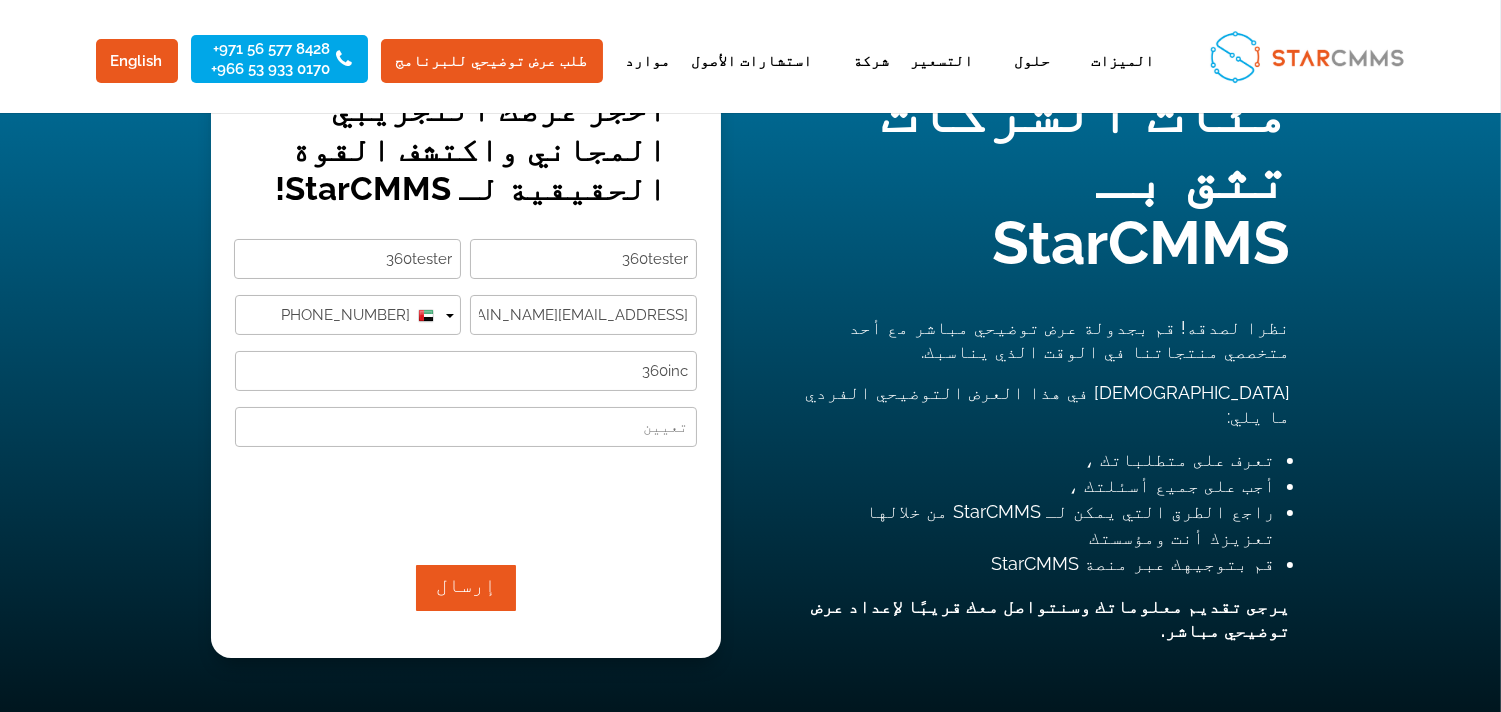 click on "Designation (Required)" at bounding box center [466, 427] 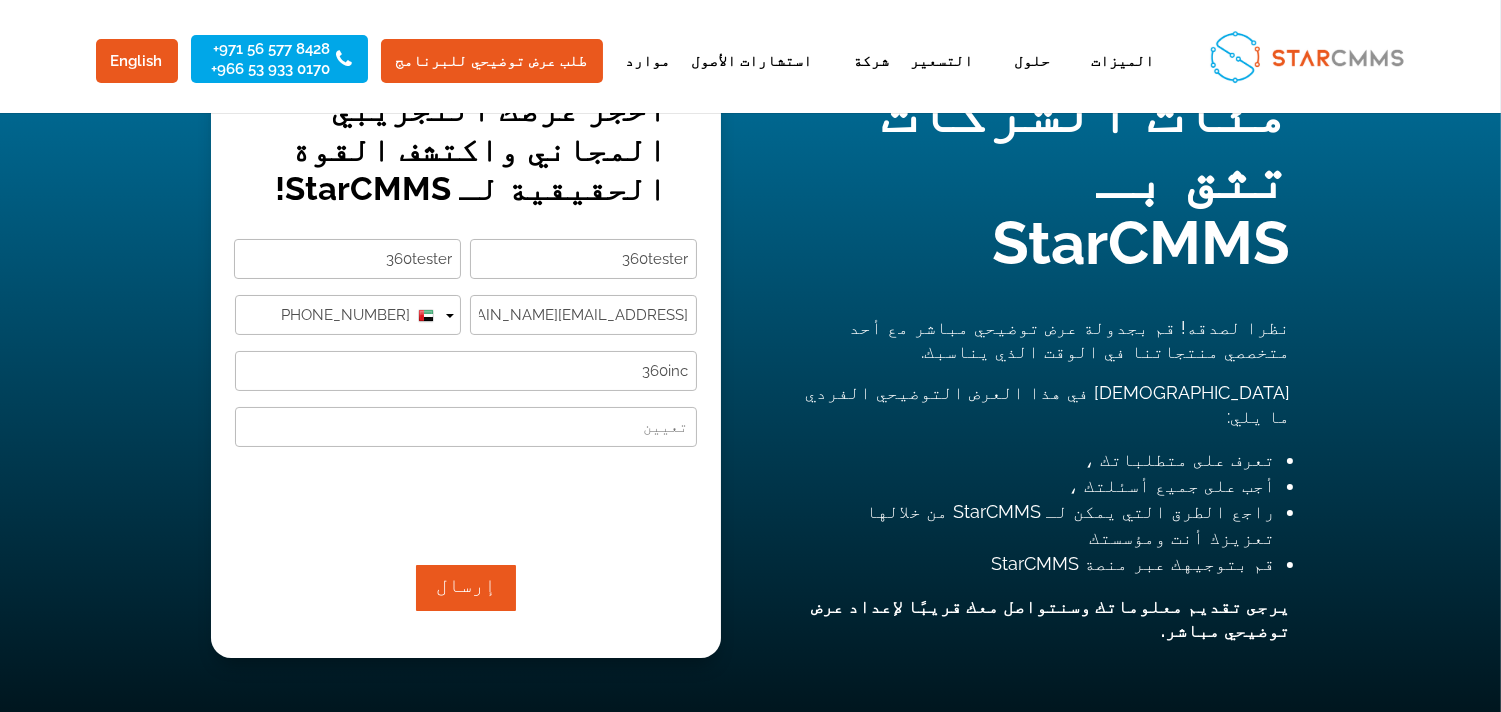 click on "Designation (Required)" at bounding box center [466, 427] 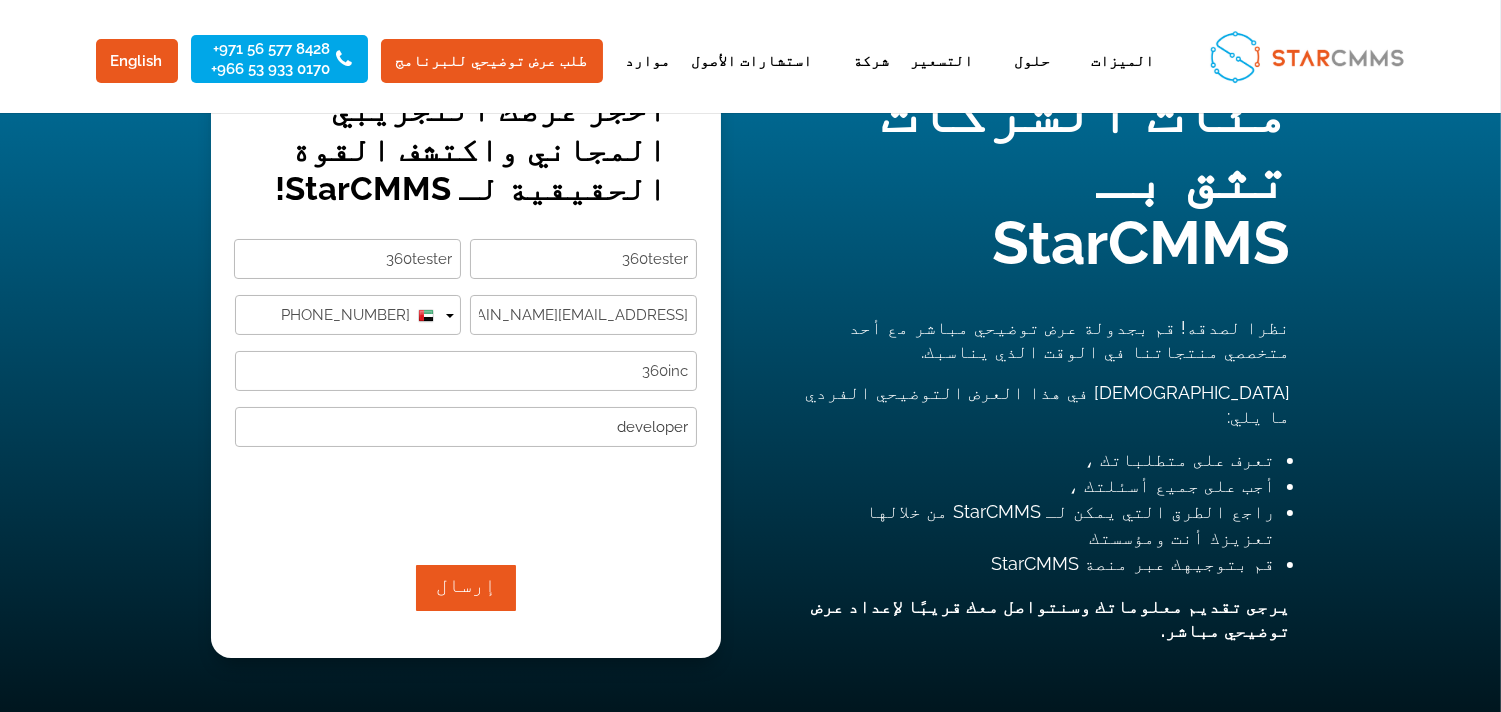 type on "developer" 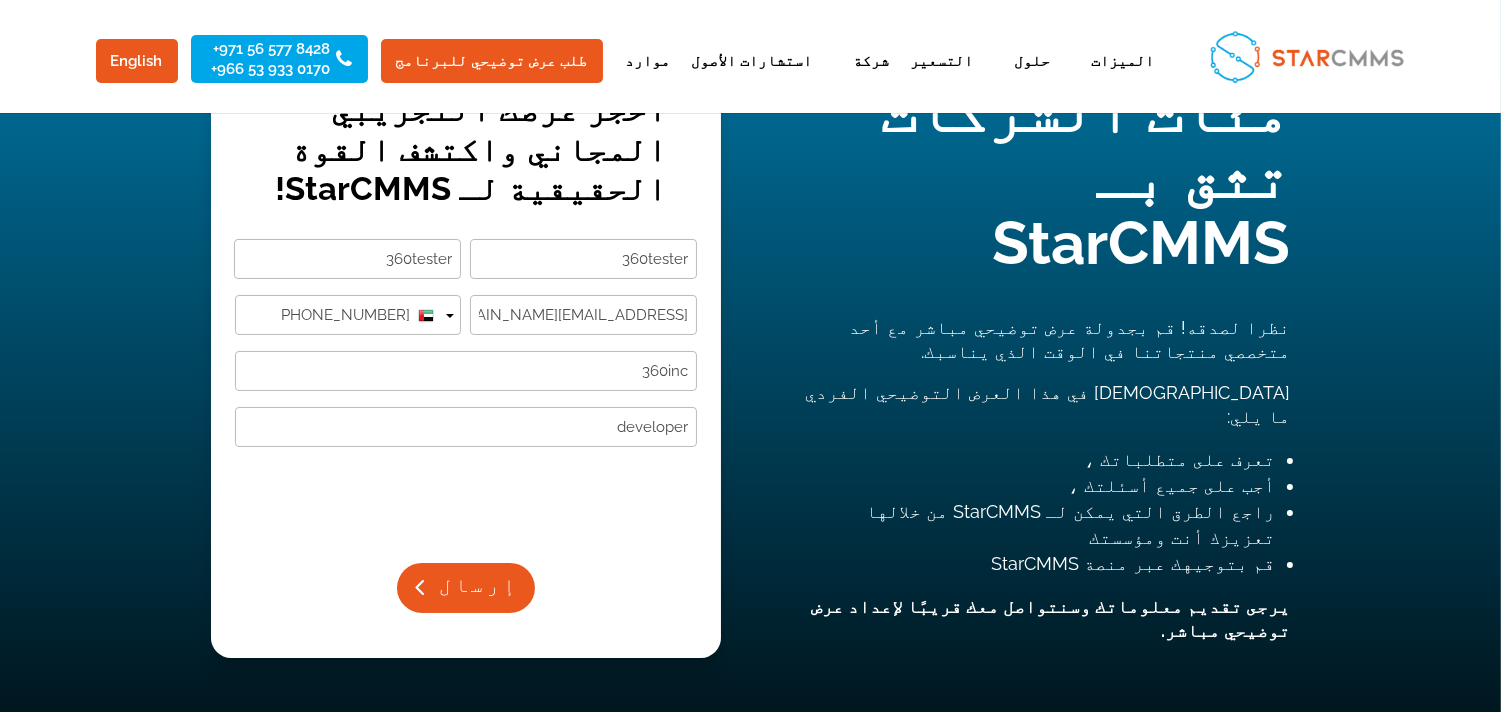 click on "إرسال" at bounding box center (466, 588) 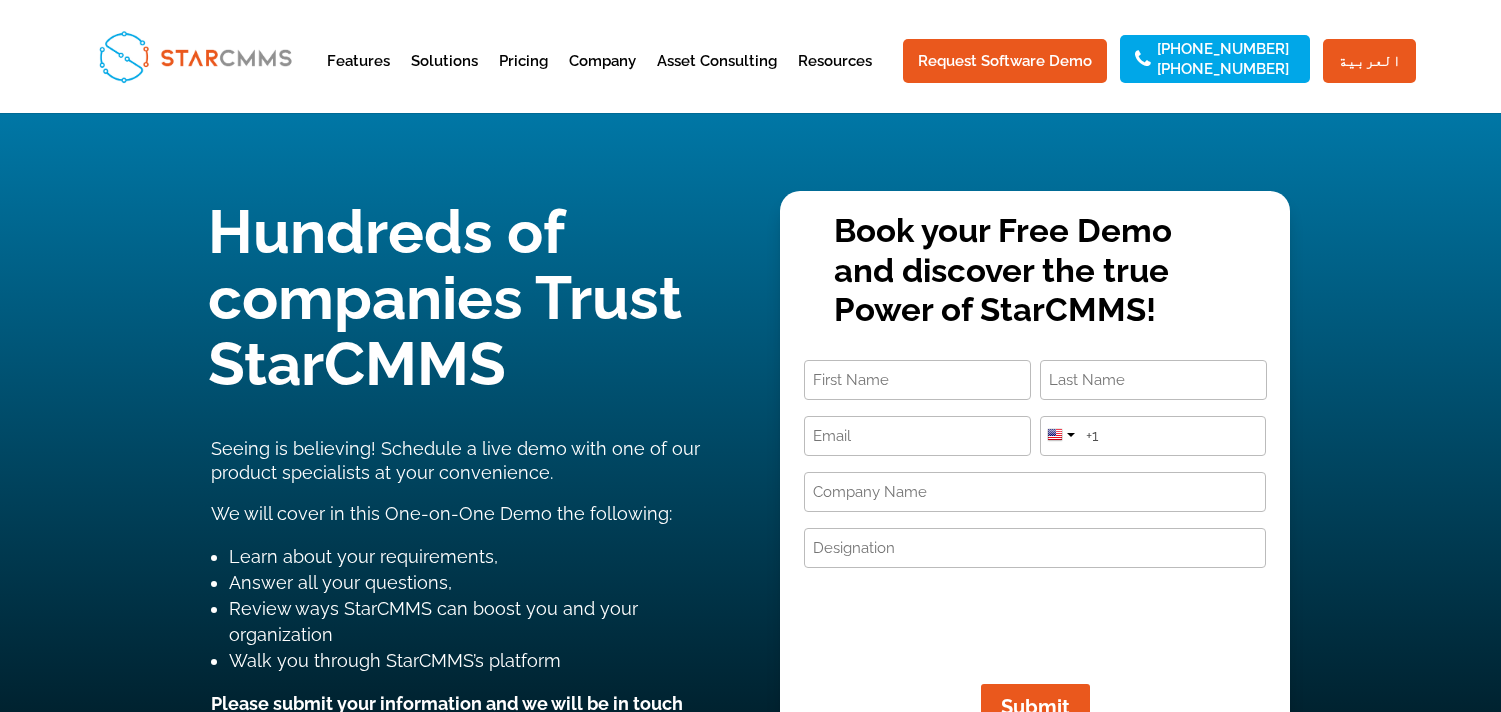 scroll, scrollTop: 0, scrollLeft: 0, axis: both 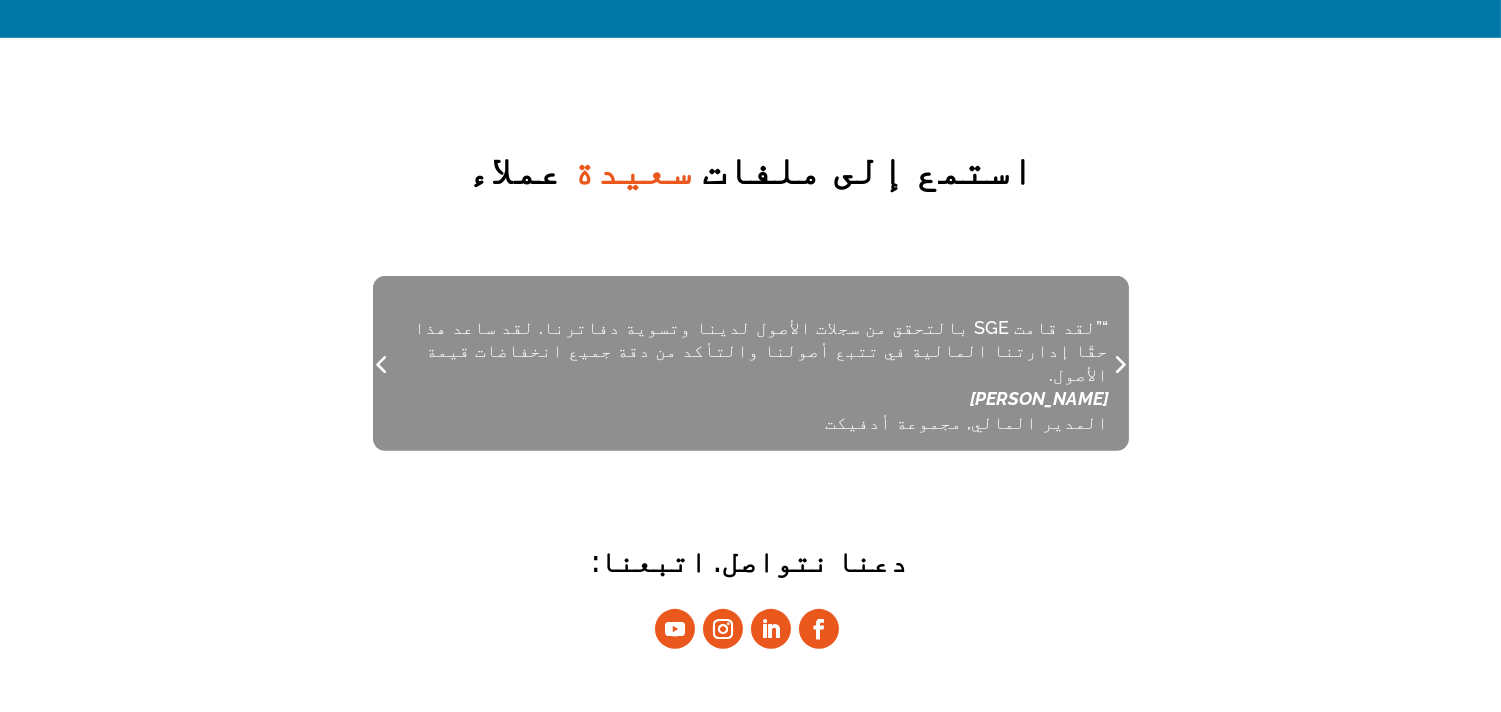 click at bounding box center (1120, 363) 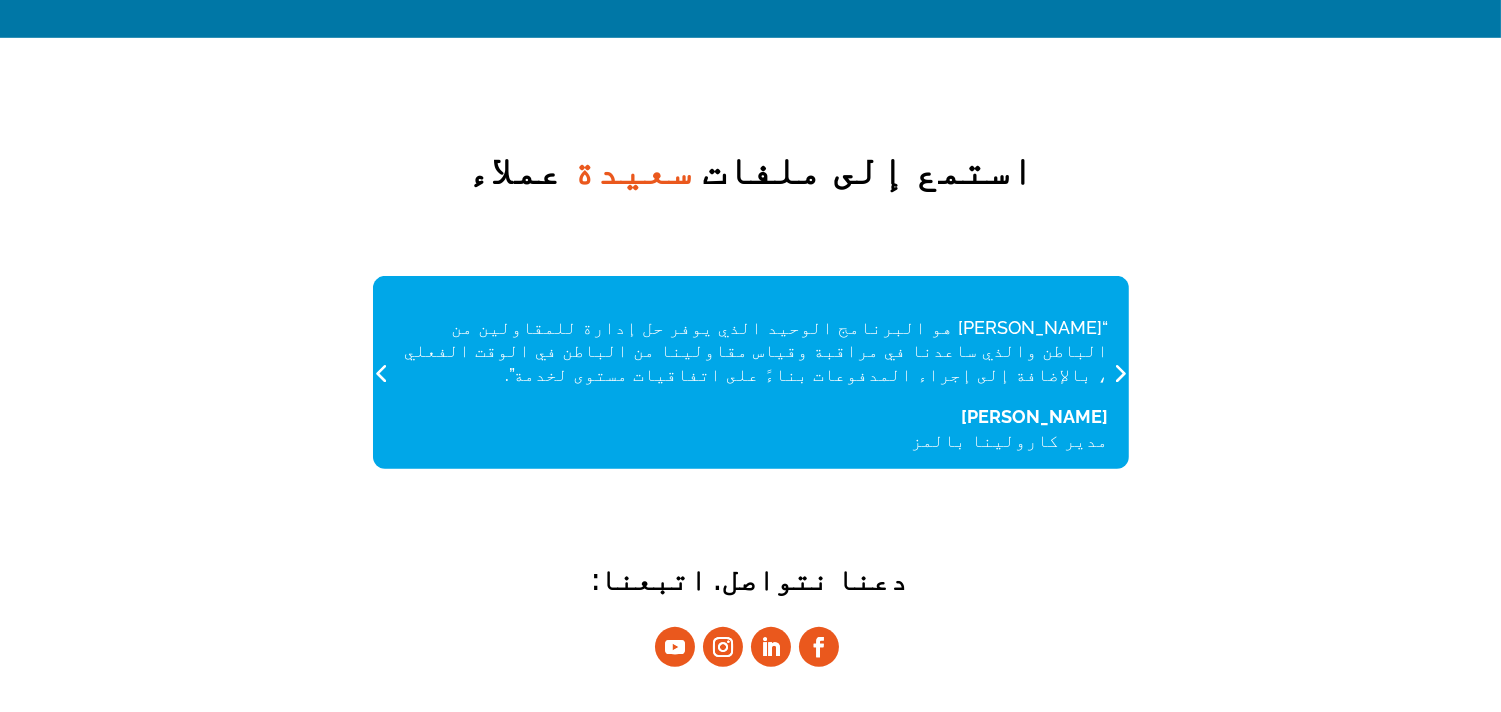 click at bounding box center [1120, 372] 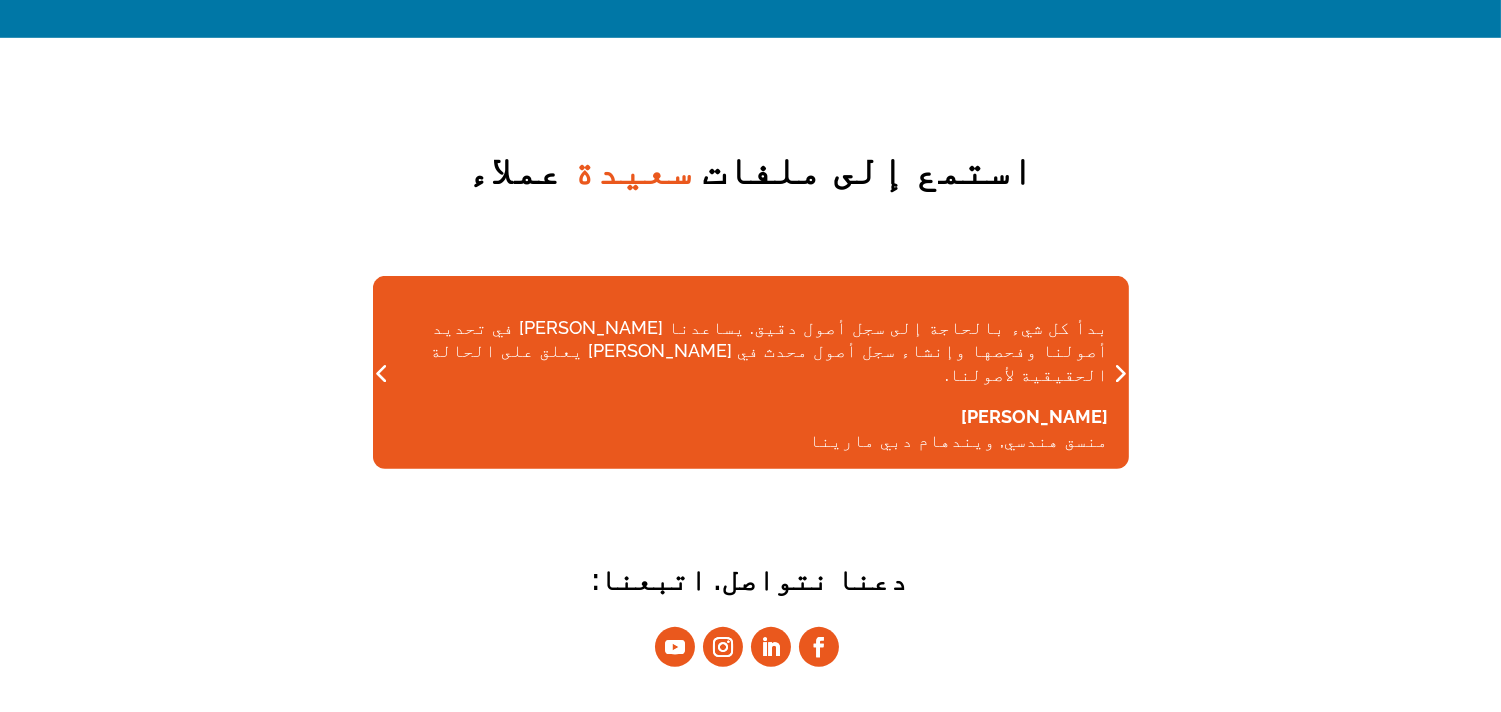 click at bounding box center [1120, 372] 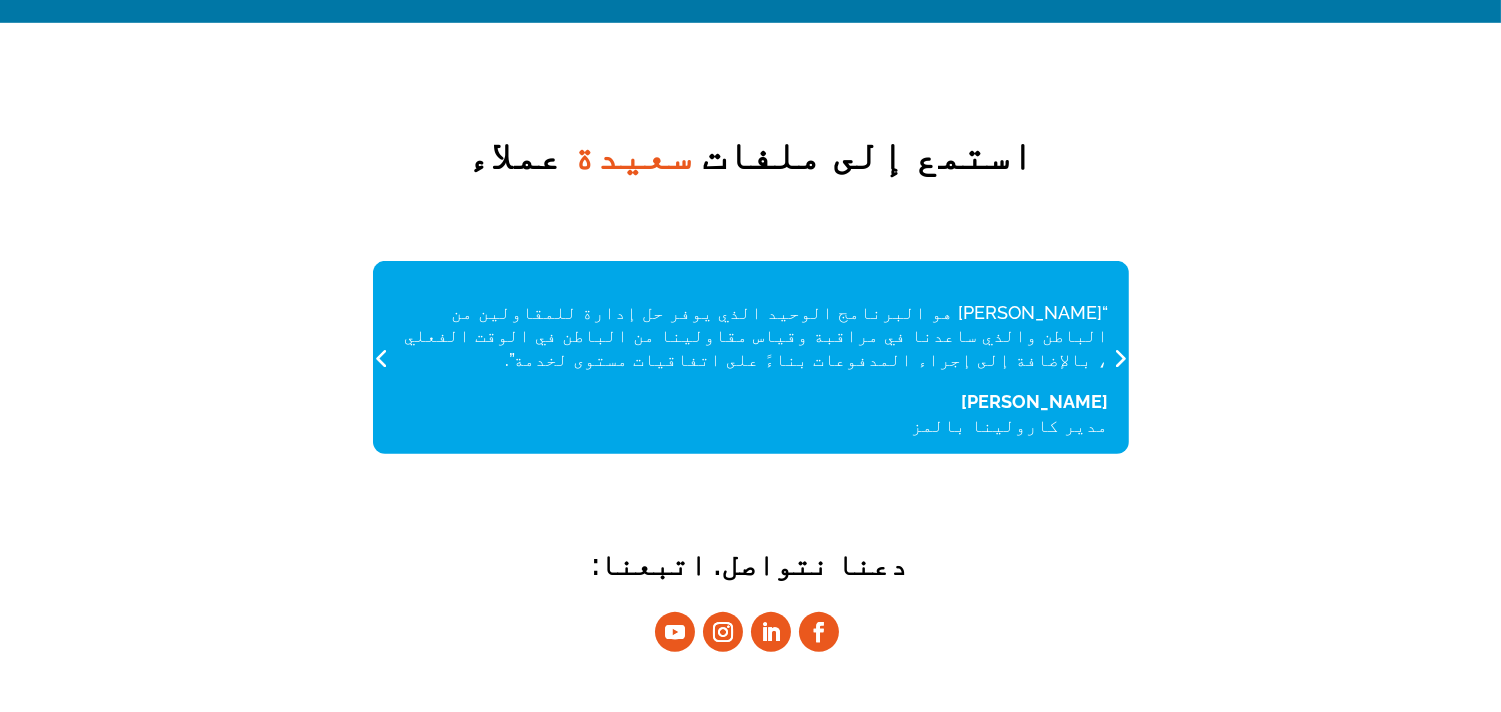 scroll, scrollTop: 1365, scrollLeft: 0, axis: vertical 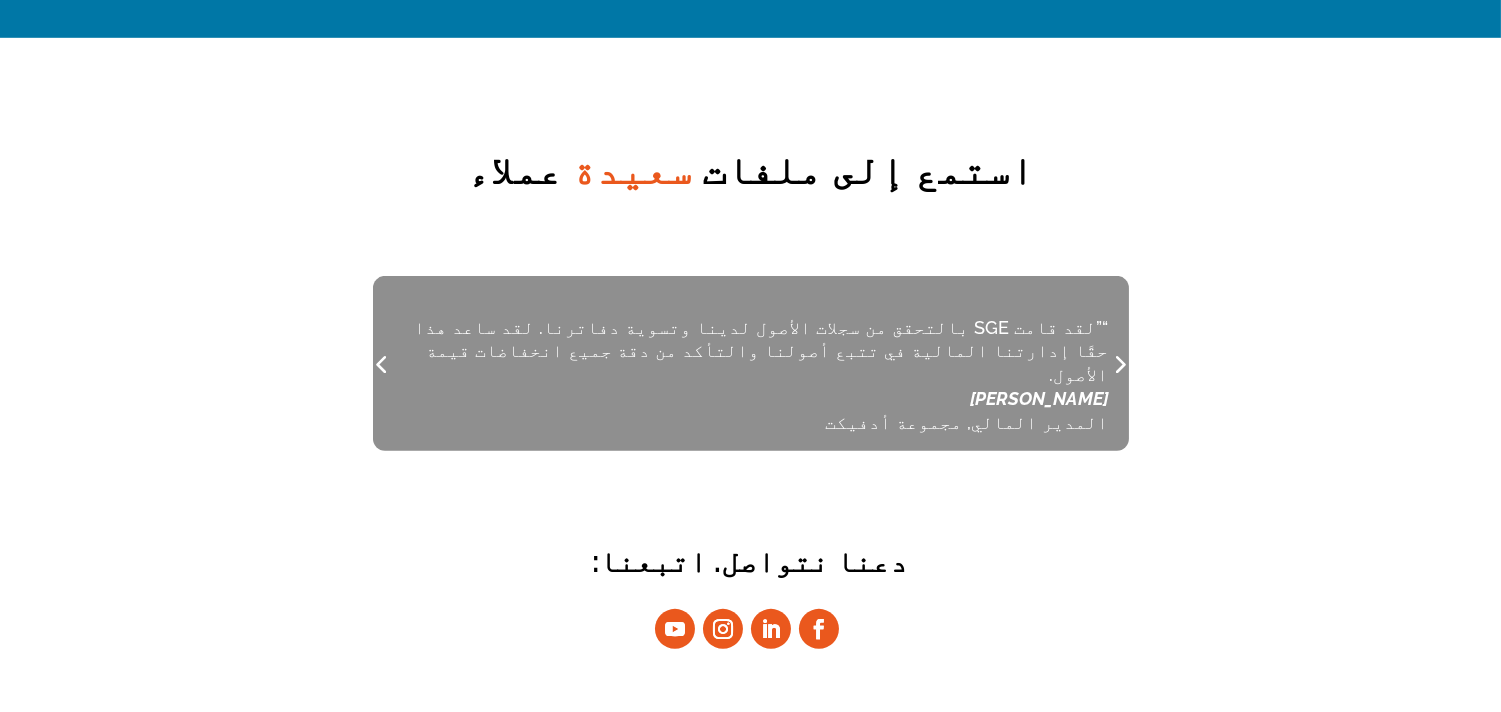 click on "بدأ كل شيء بالحاجة إلى سجل أصول دقيق. يساعدنا علاء الدين في تحديد أصولنا وفحصها وإنشاء سجل أصول محدث في علاء الدين يعلق على الحالة الحقيقية لأصولنا.
شوشانث ميراندا منسق هندسي, ويندهام دبي مارينا
“”لقد قامت SGE بالتحقق من سجلات الأصول لدينا وتسوية دفاترنا. لقد ساعد هذا حقًا إدارتنا المالية في تتبع أصولنا والتأكد من دقة جميع انخفاضات قيمة الأصول. دوروثي ندلوفو المدير المالي, مجموعة أدفيكت" at bounding box center (751, 363) 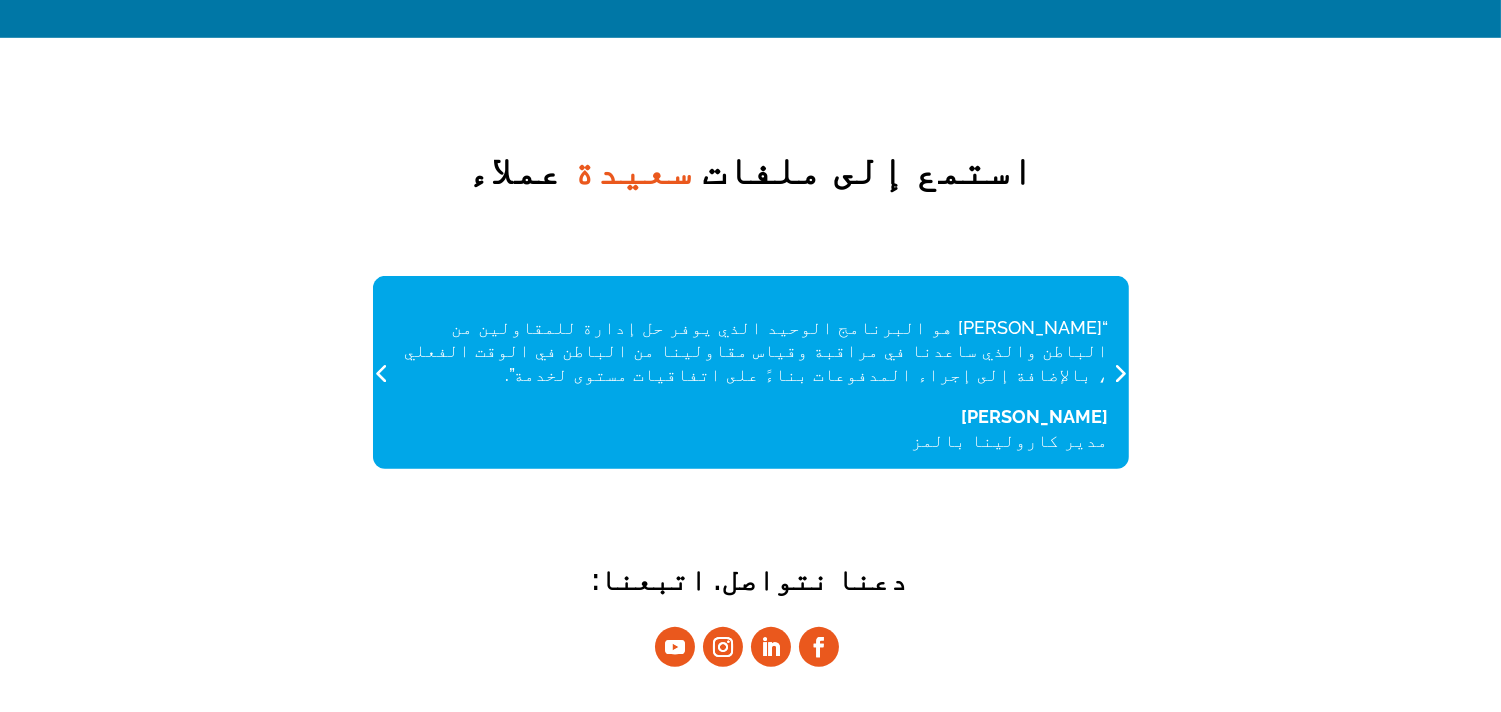 click at bounding box center (1120, 372) 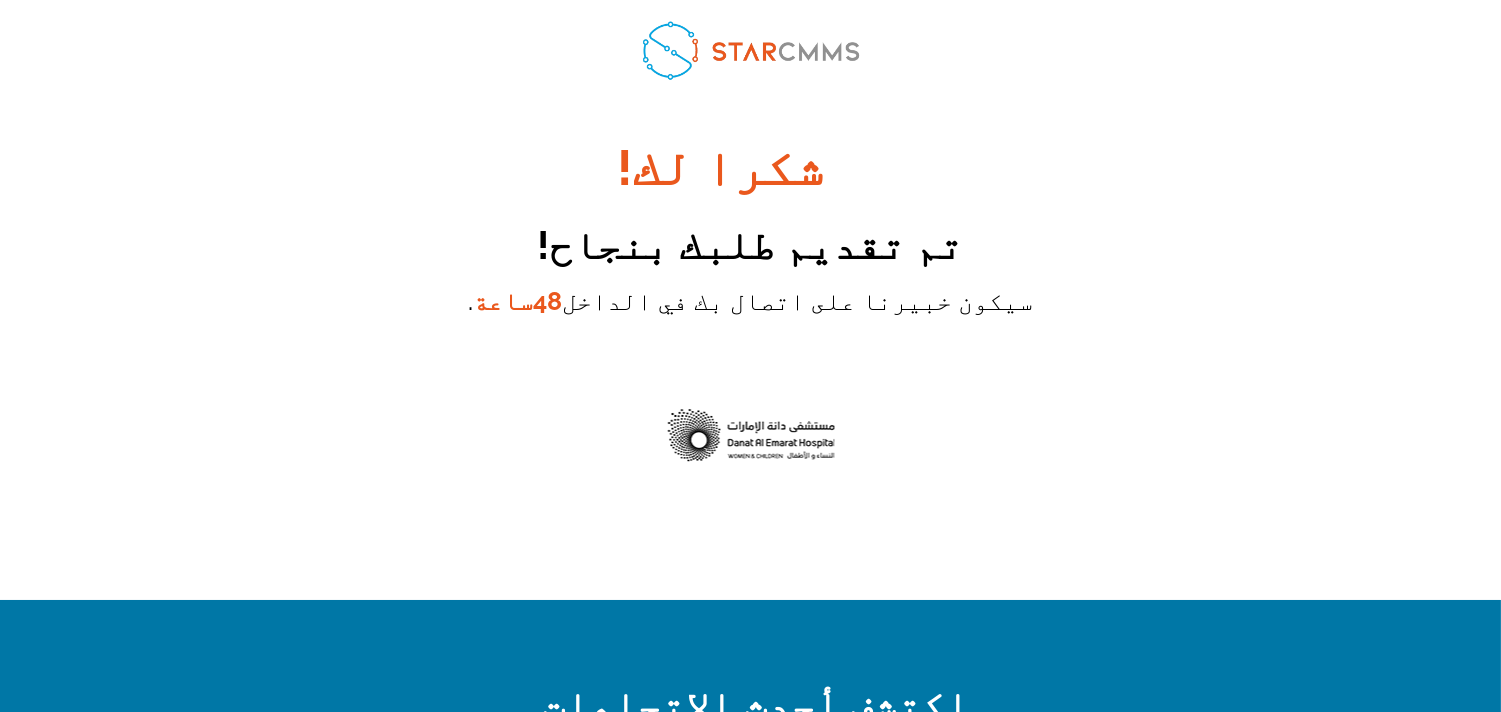 scroll, scrollTop: 0, scrollLeft: 0, axis: both 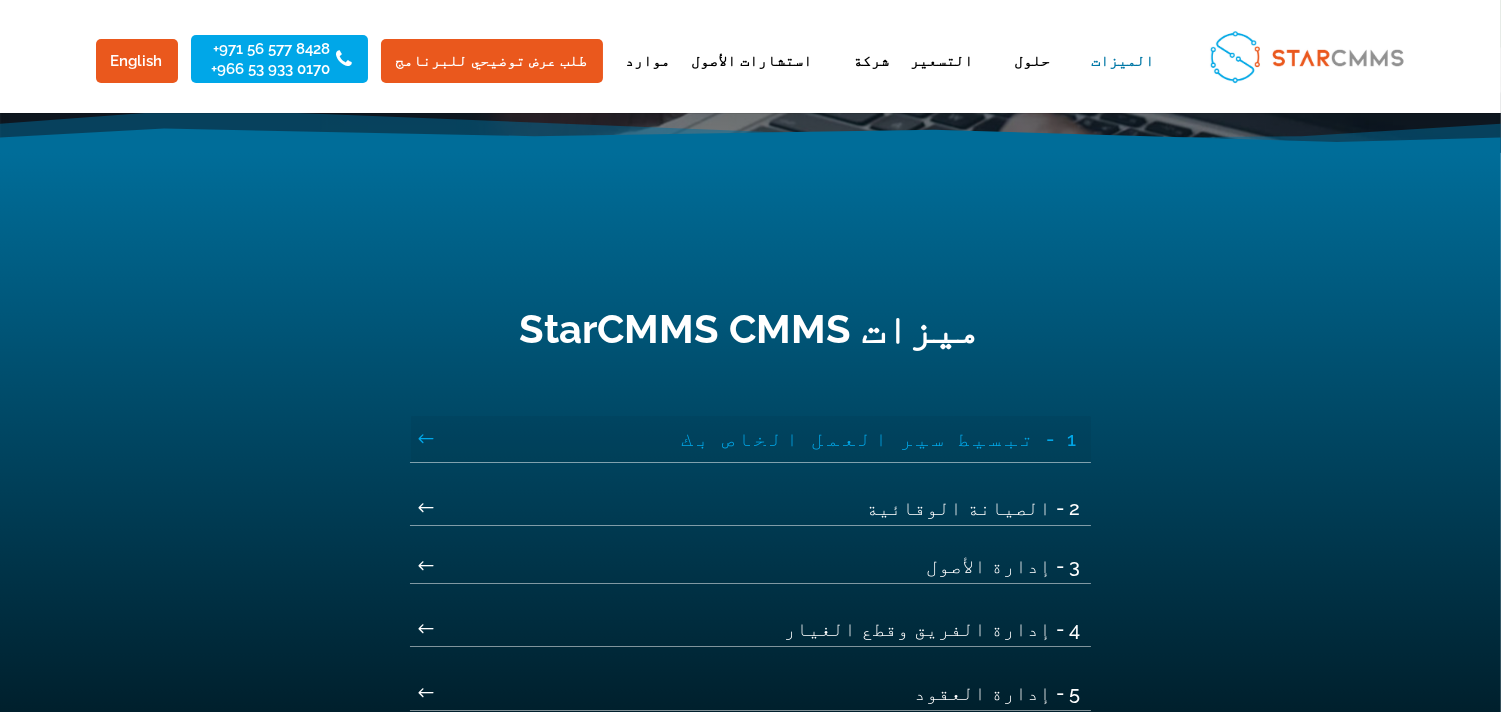click on "1 - تبسيط سير العمل الخاص بك" at bounding box center (751, 439) 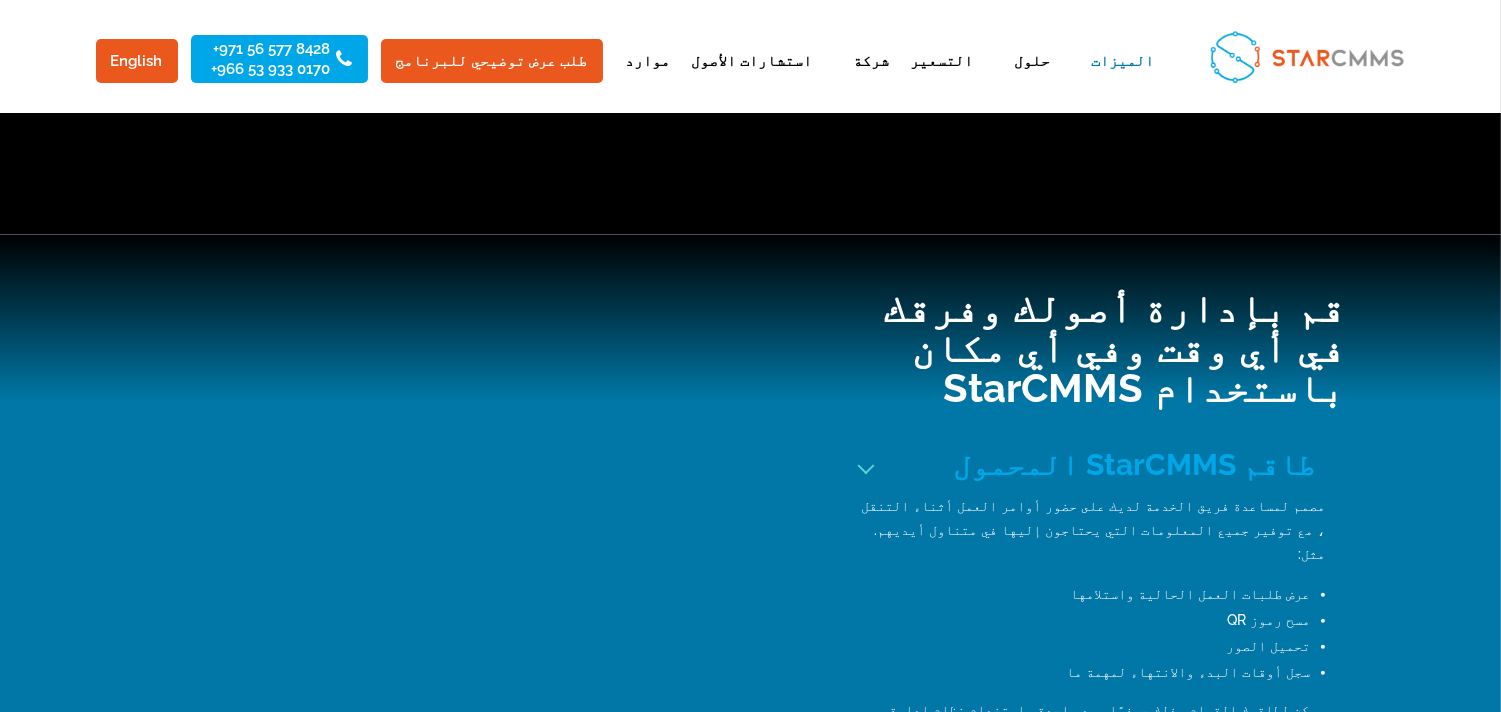 scroll, scrollTop: 2222, scrollLeft: 0, axis: vertical 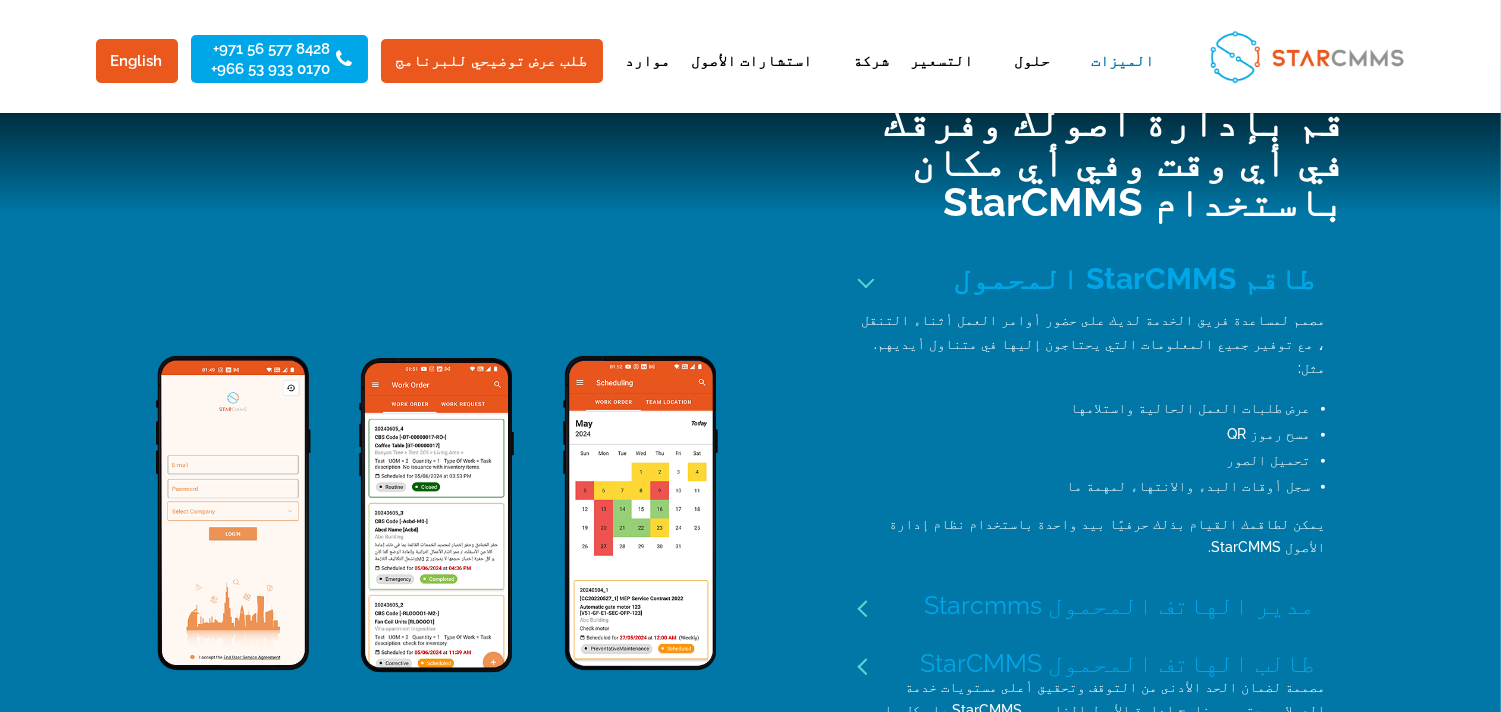 click on "طاقم StarCMMS المحمول" at bounding box center (1092, 279) 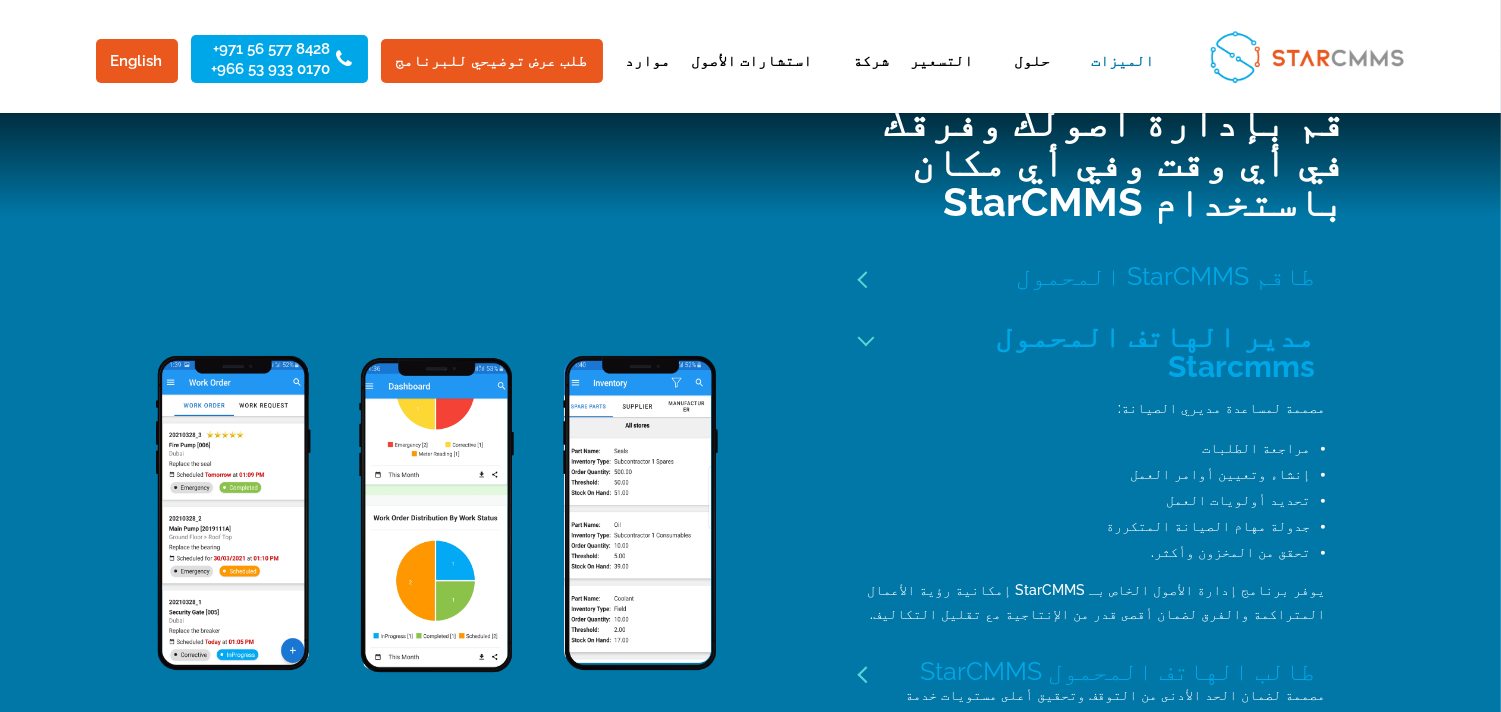 click on "طالب الهاتف المحمول StarCMMS" at bounding box center [1092, 671] 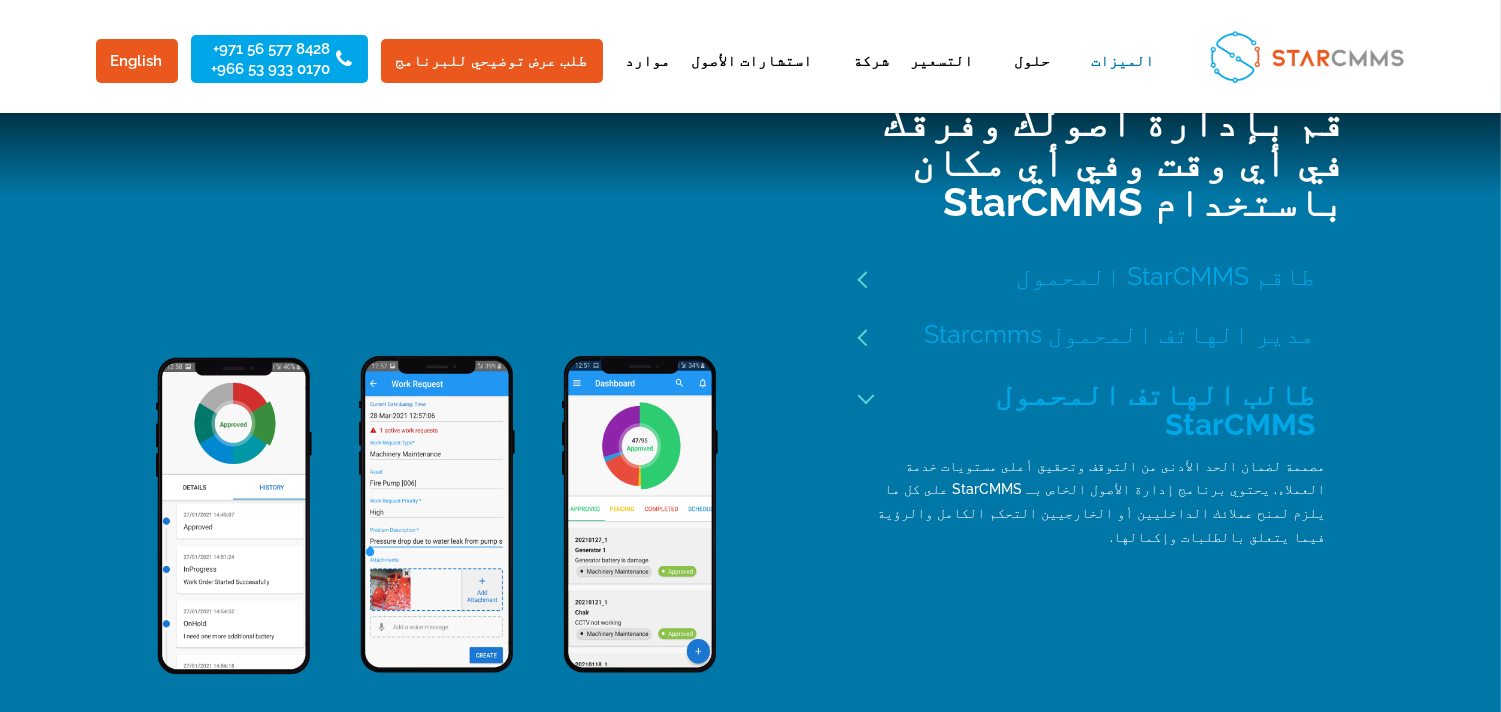click on "قم بإدارة أصولك وفرقك في أي وقت وفي أي مكان باستخدام StarCMMS
طاقم StarCMMS المحمول
مصمم لمساعدة فريق الخدمة لديك على حضور أوامر العمل أثناء التنقل ، مع توفير جميع المعلومات التي يحتاجون إليها في متناول أيديهم. مثل:
عرض طلبات العمل الحالية واستلامها
مسح رموز QR
تحميل الصور
سجل أوقات البدء والانتهاء لمهمة ما
يمكن لطاقمك القيام بذلك حرفيًا بيد واحدة باستخدام نظام إدارة الأصول StarCMMS.
مدير الهاتف المحمول Starcmms
مصممة لمساعدة مديري الصيانة:
مراجعة الطلبات
إنشاء وتعيين أوامر العمل" at bounding box center [1064, 313] 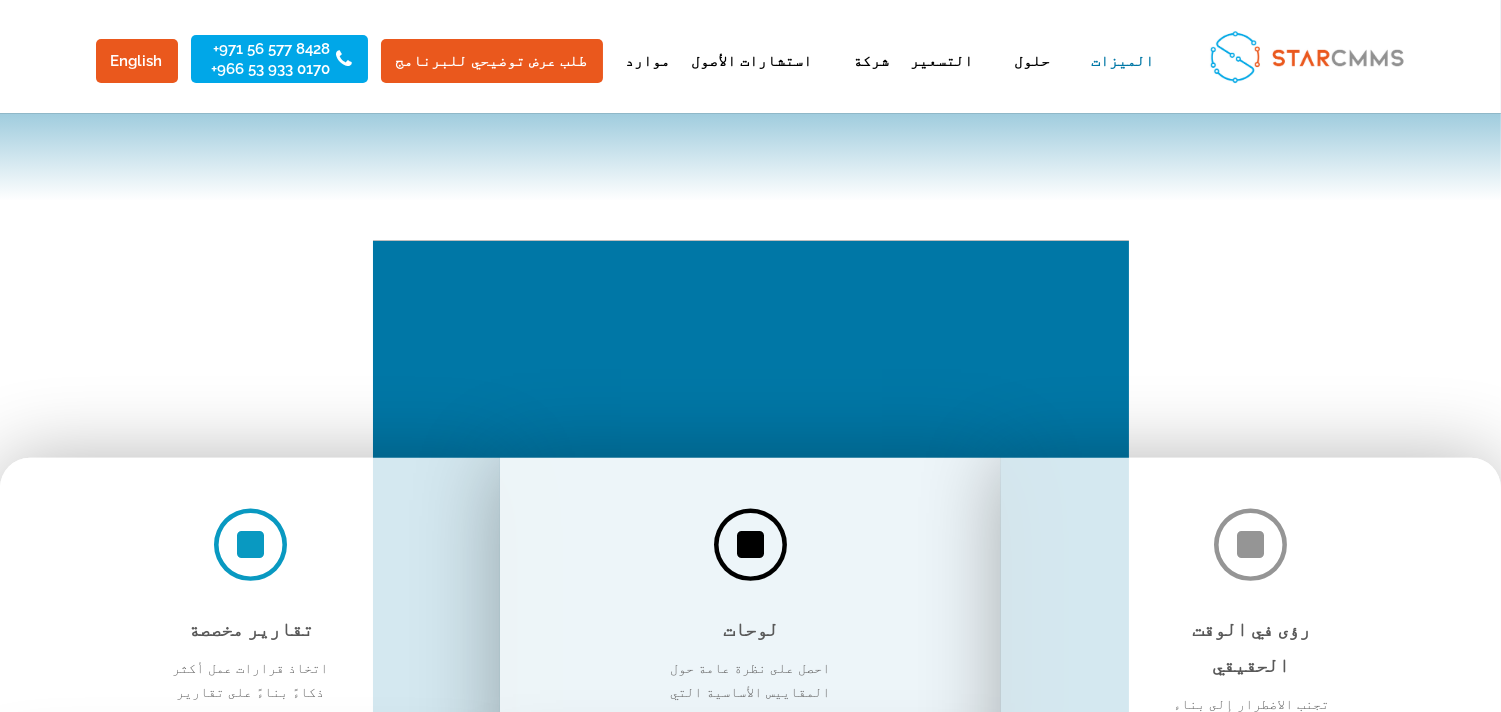 scroll, scrollTop: 3518, scrollLeft: 0, axis: vertical 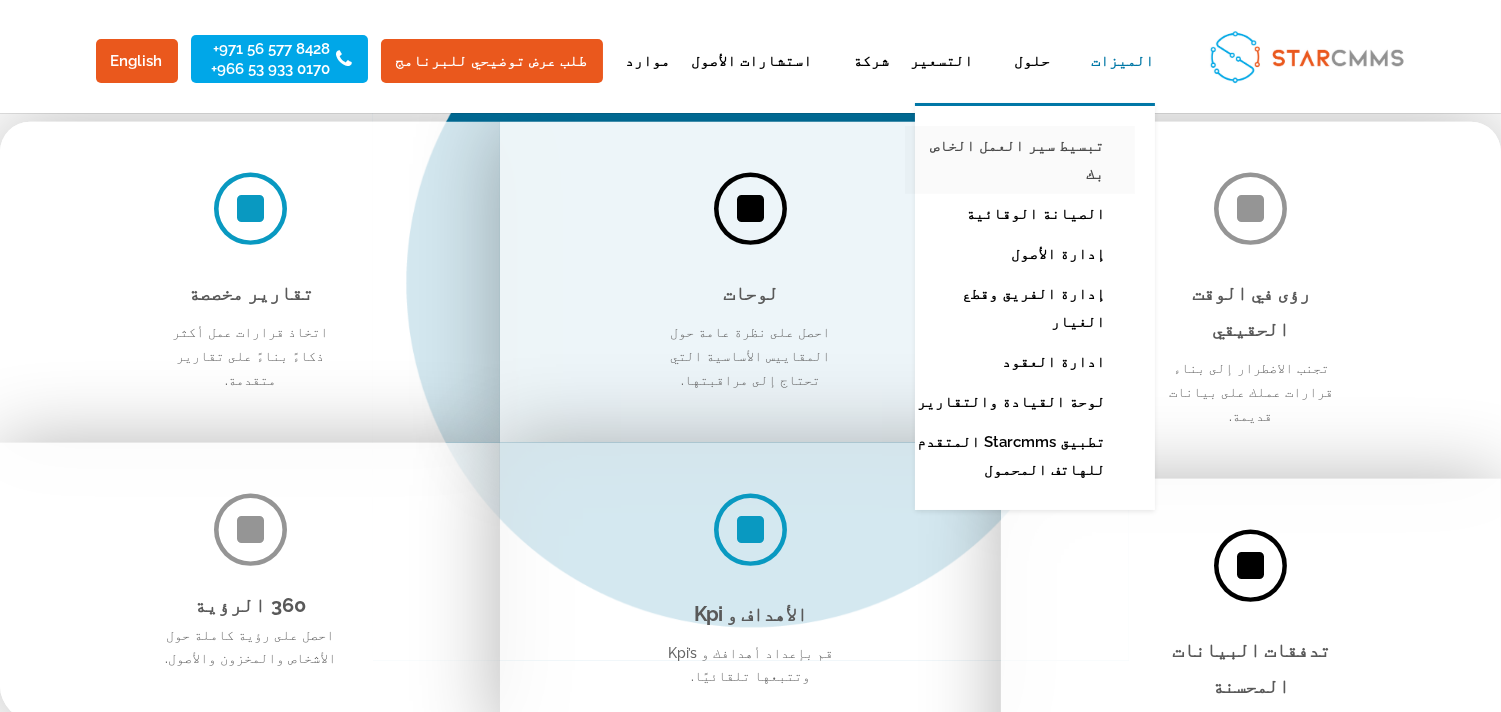 click on "تبسيط سير العمل الخاص بك" at bounding box center (1020, 160) 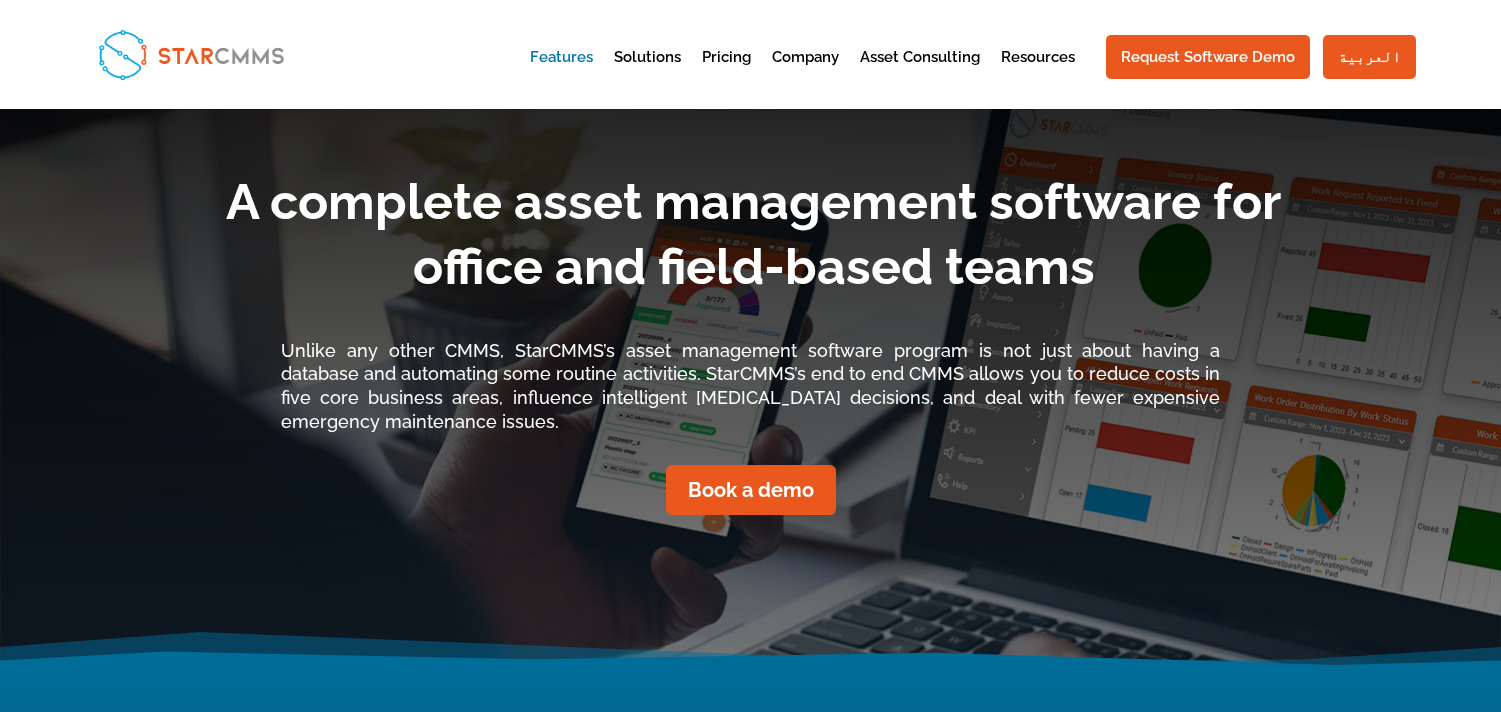scroll, scrollTop: 0, scrollLeft: 0, axis: both 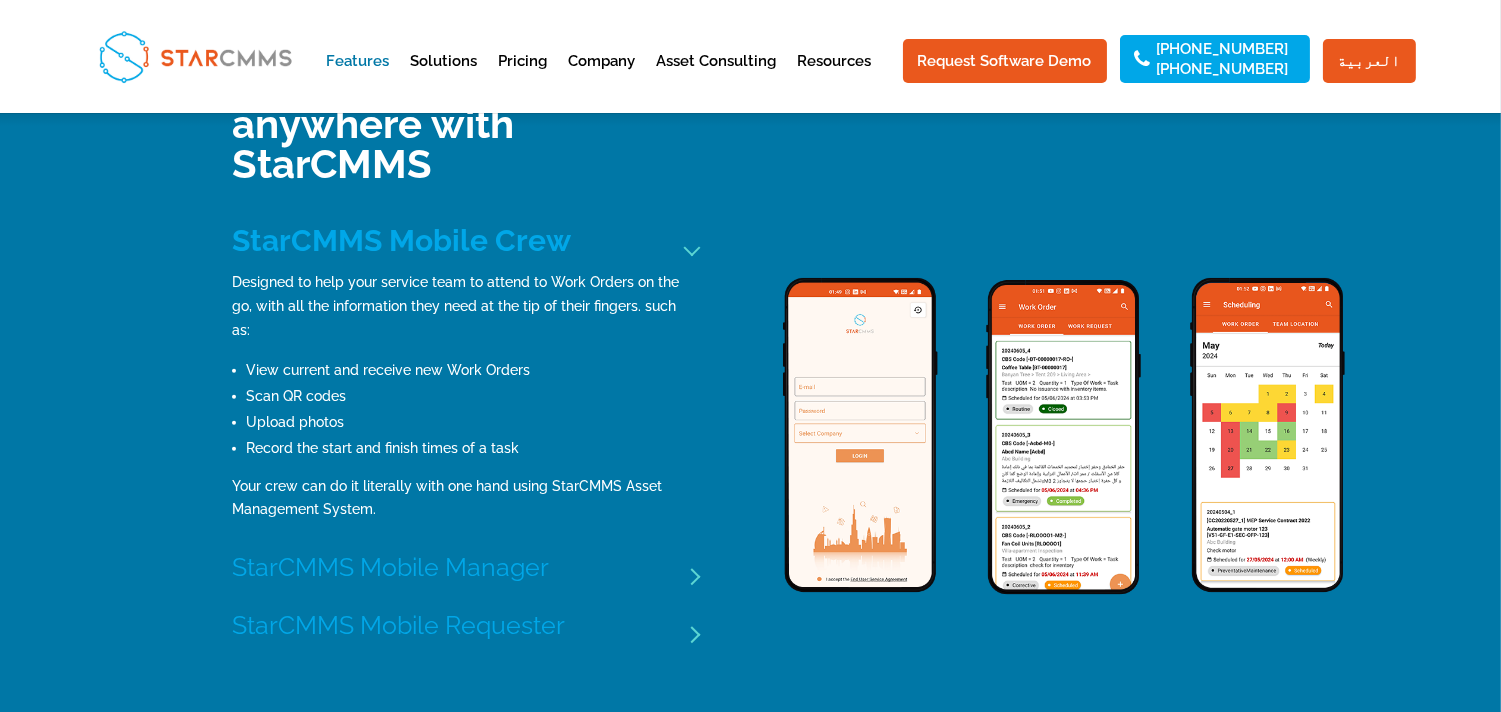 click on "StarCMMS Mobile Manager" at bounding box center (465, 567) 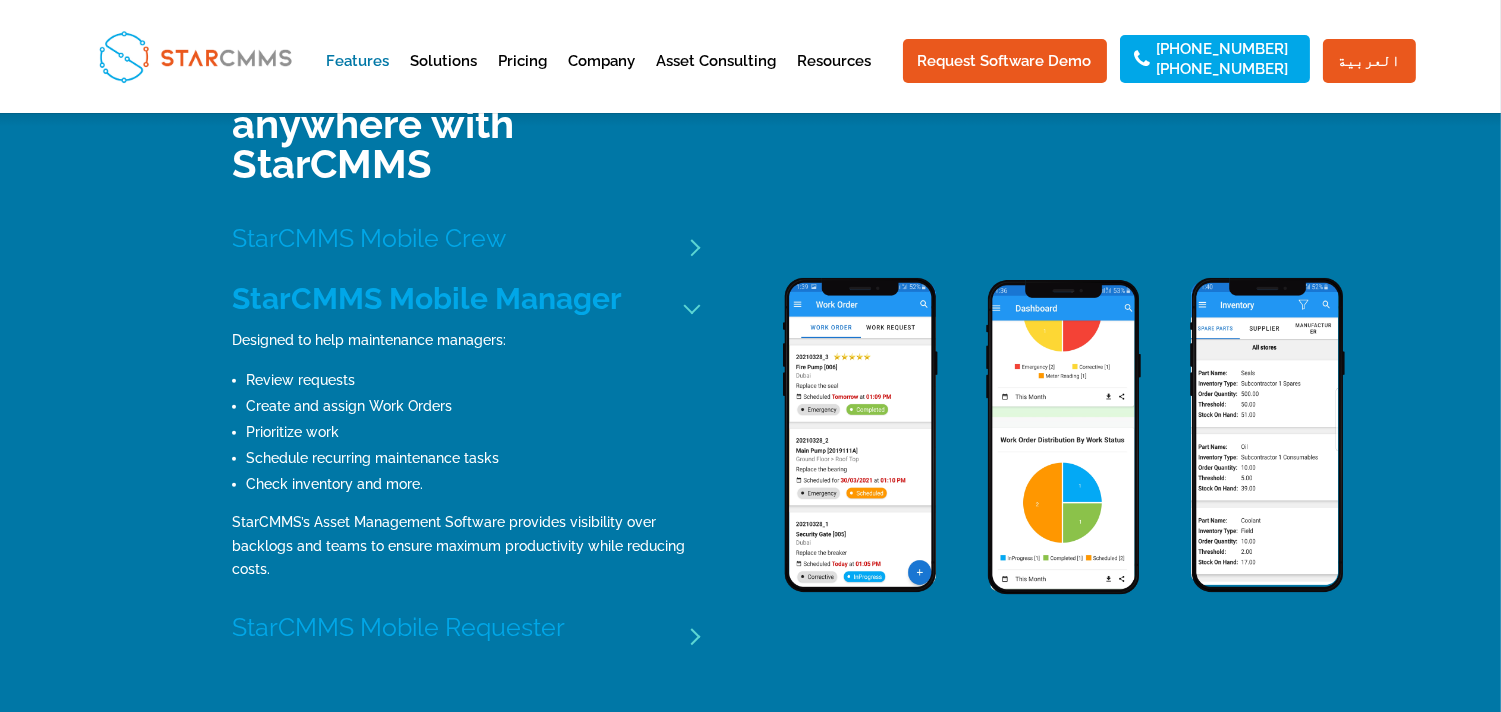 click on "StarCMMS Mobile Requester" at bounding box center (465, 627) 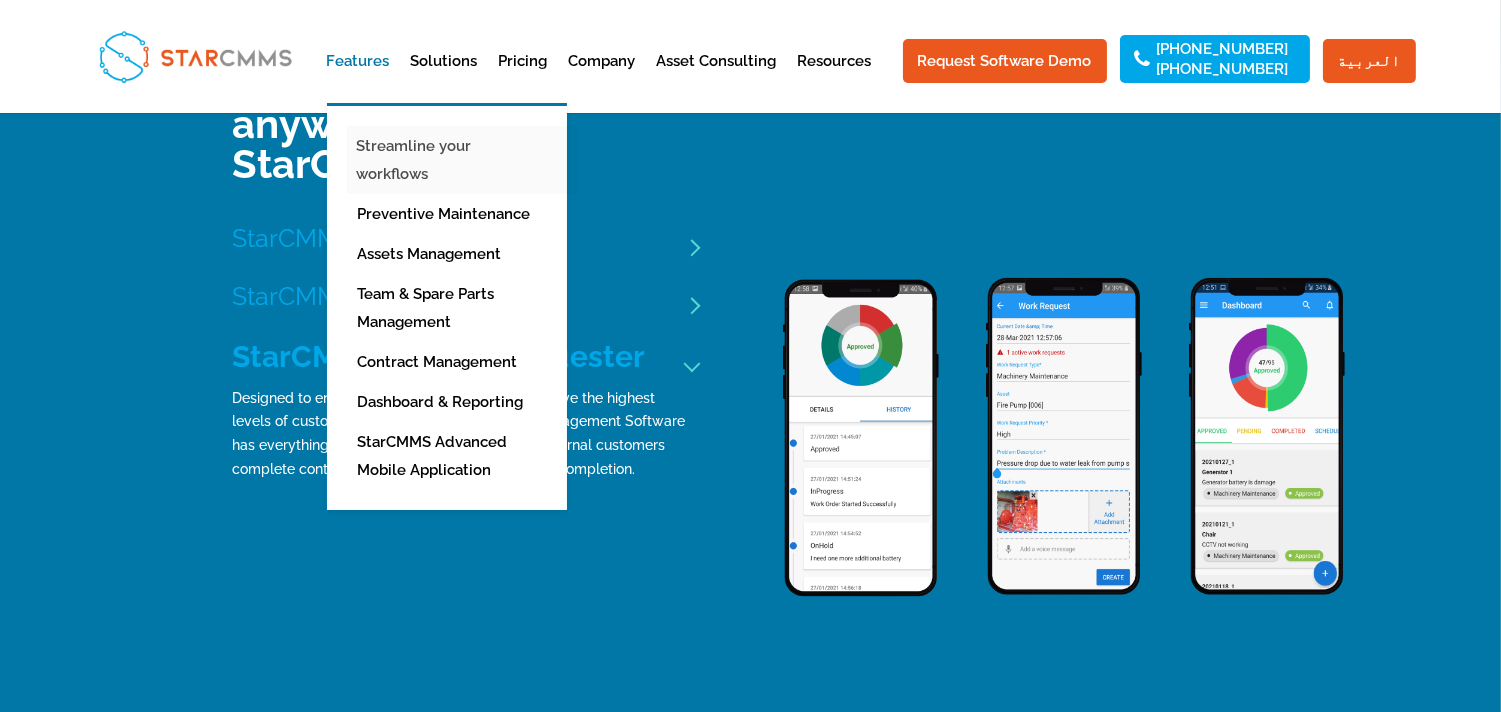 click on "Streamline your workflows" at bounding box center [462, 160] 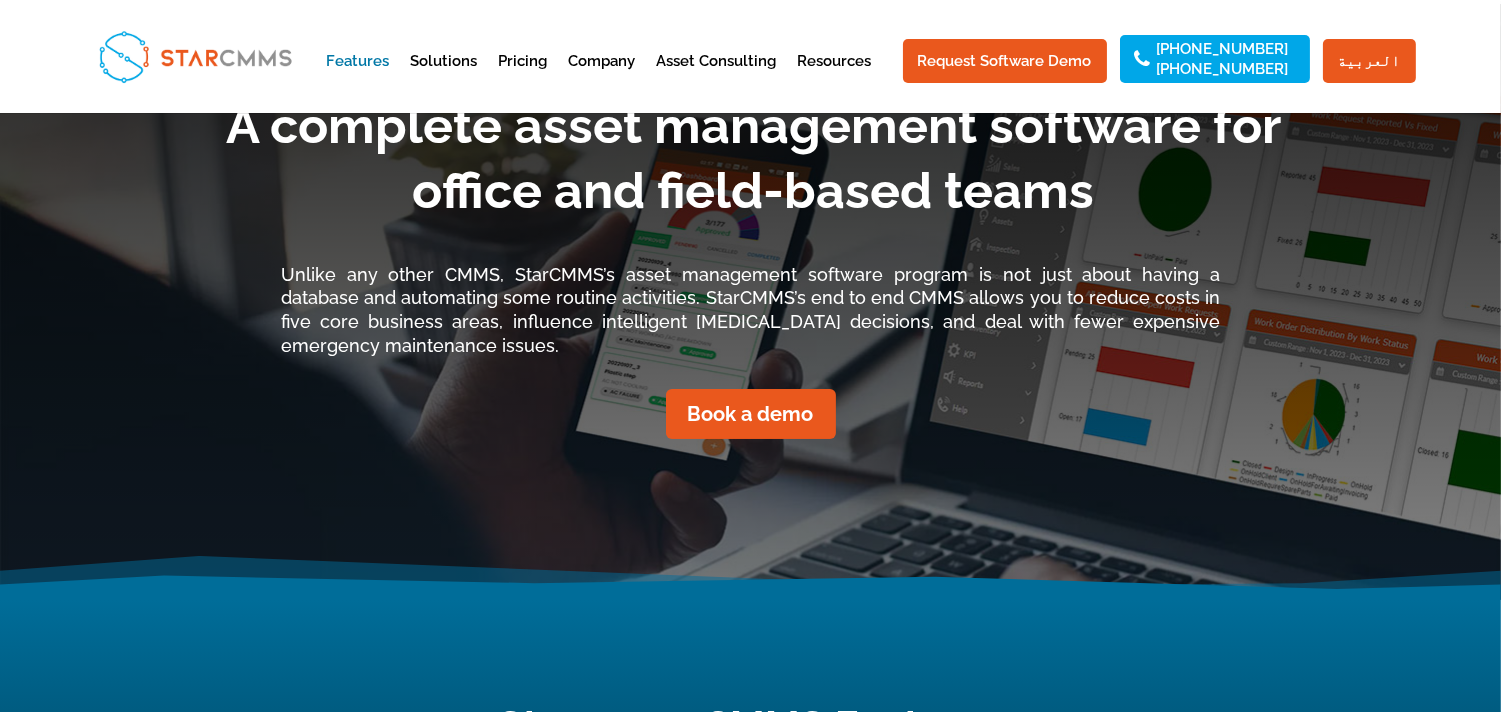 scroll, scrollTop: 0, scrollLeft: 0, axis: both 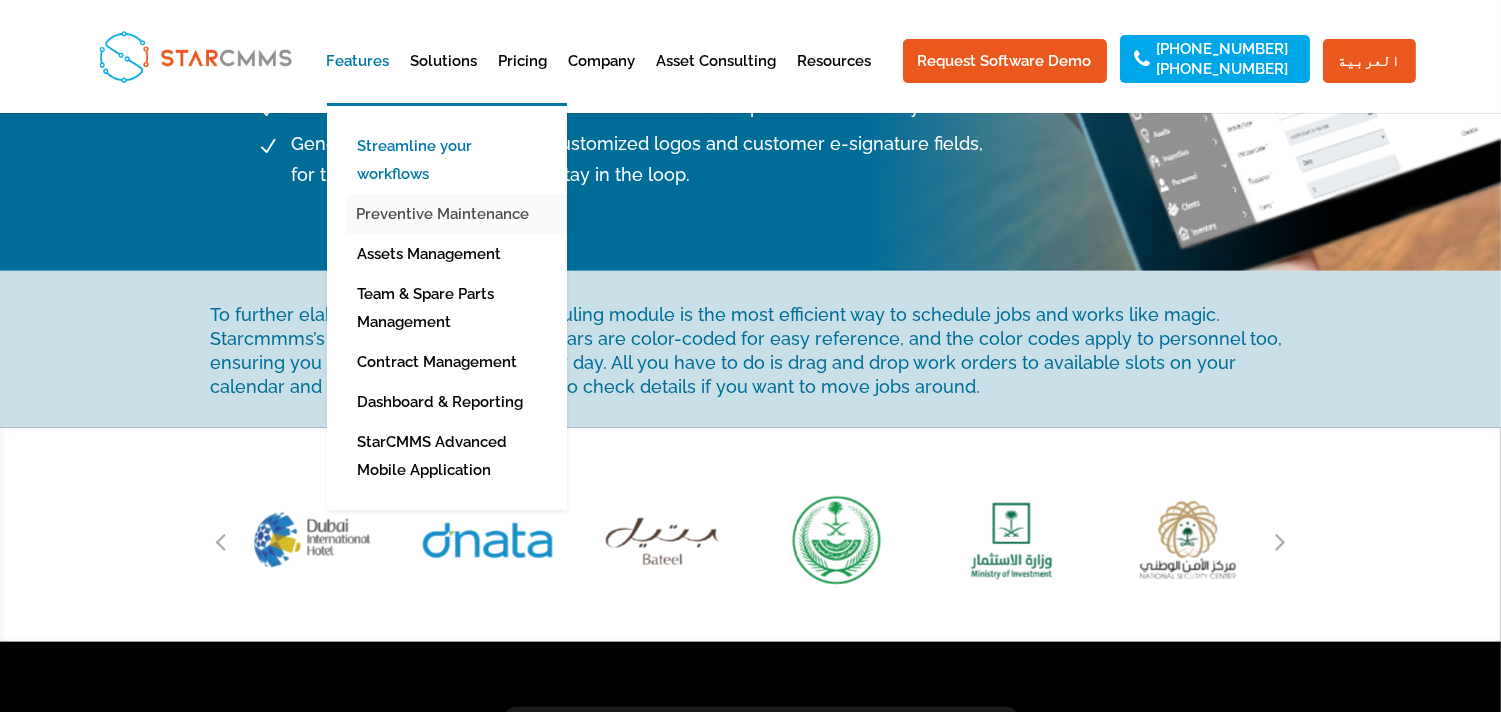 click on "Preventive Maintenance" at bounding box center (462, 214) 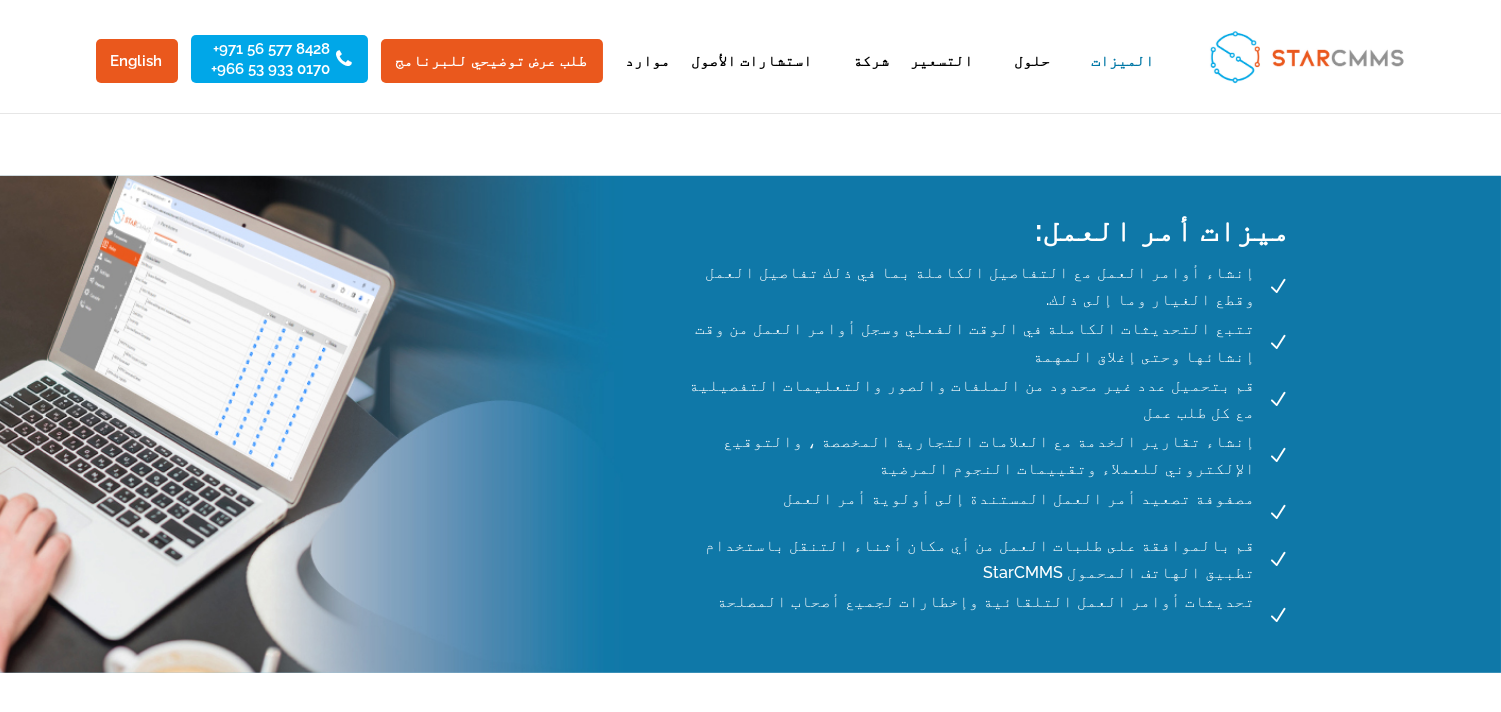 scroll, scrollTop: 1448, scrollLeft: 0, axis: vertical 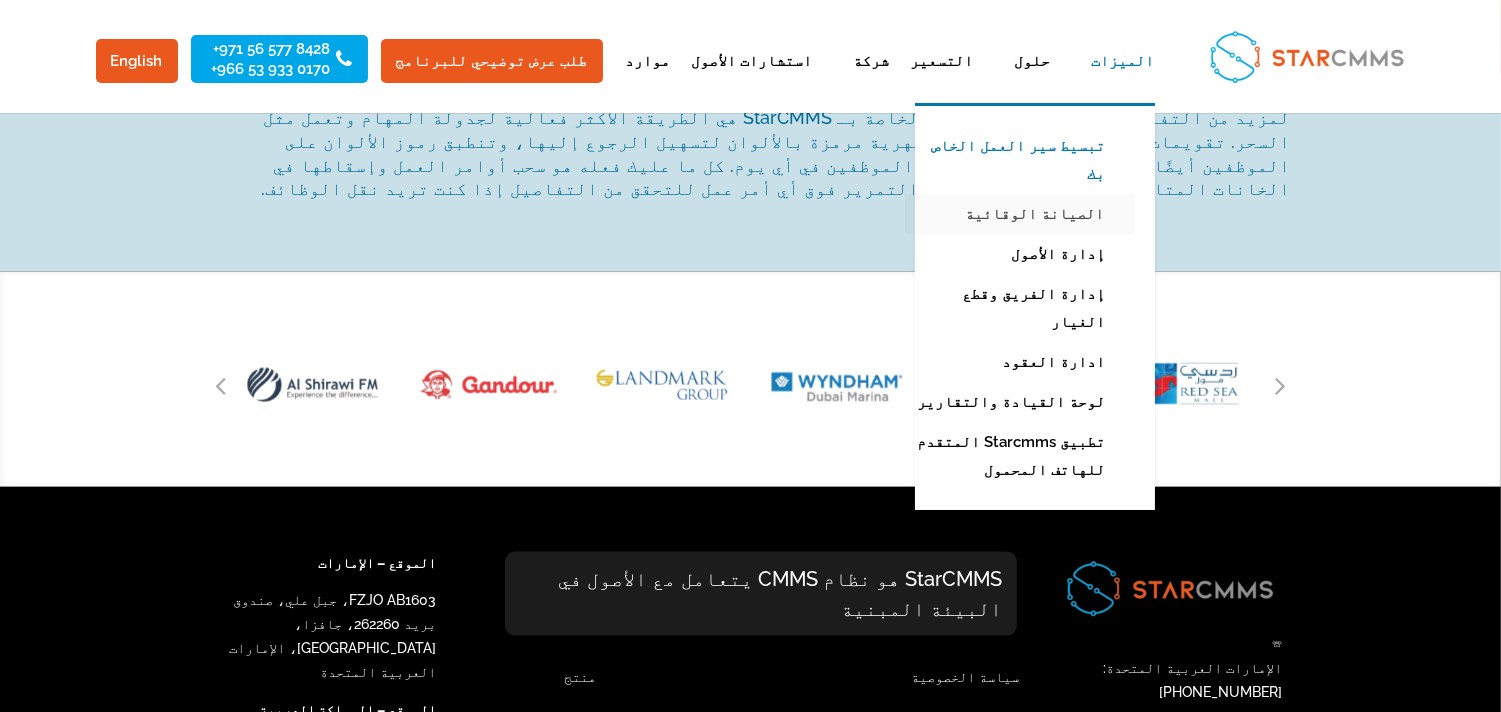click on "الصيانة الوقائية" at bounding box center [1020, 214] 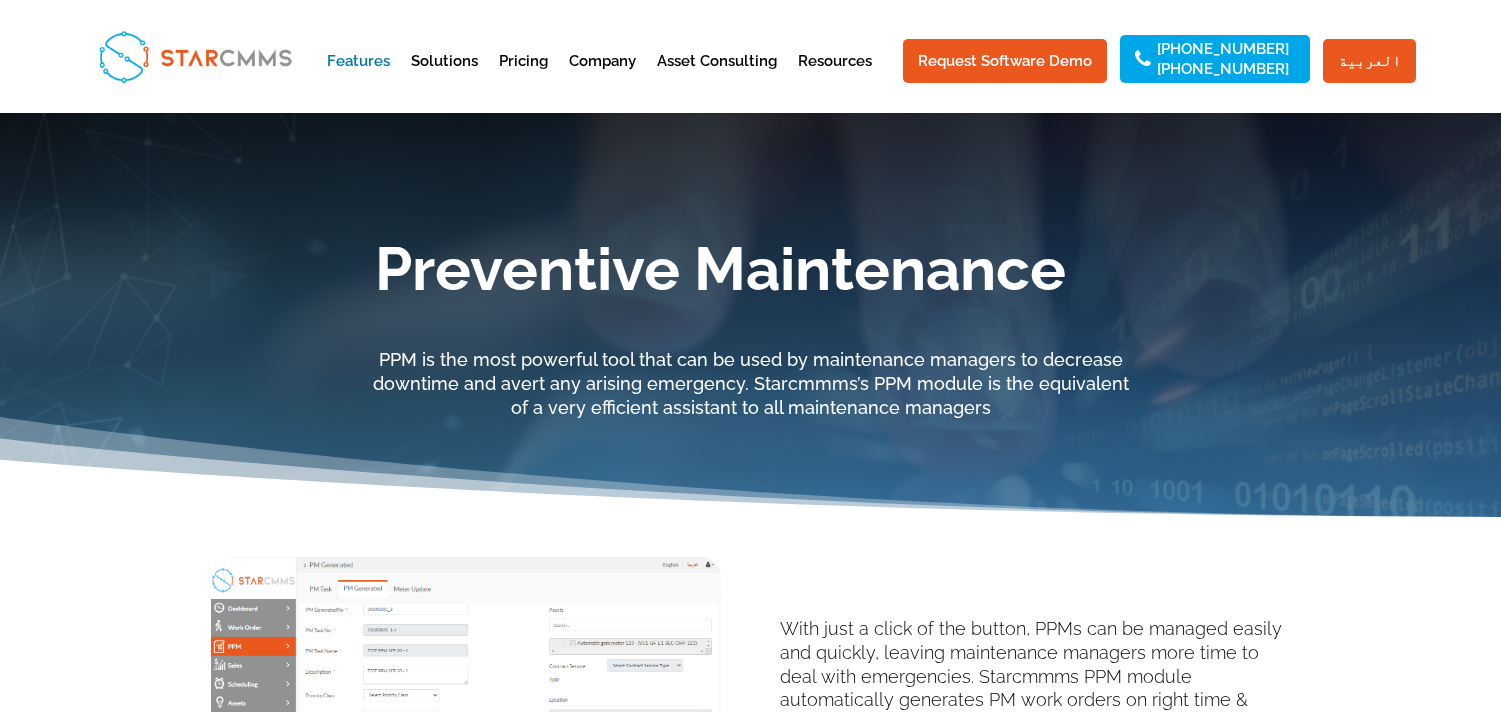 scroll, scrollTop: 0, scrollLeft: 0, axis: both 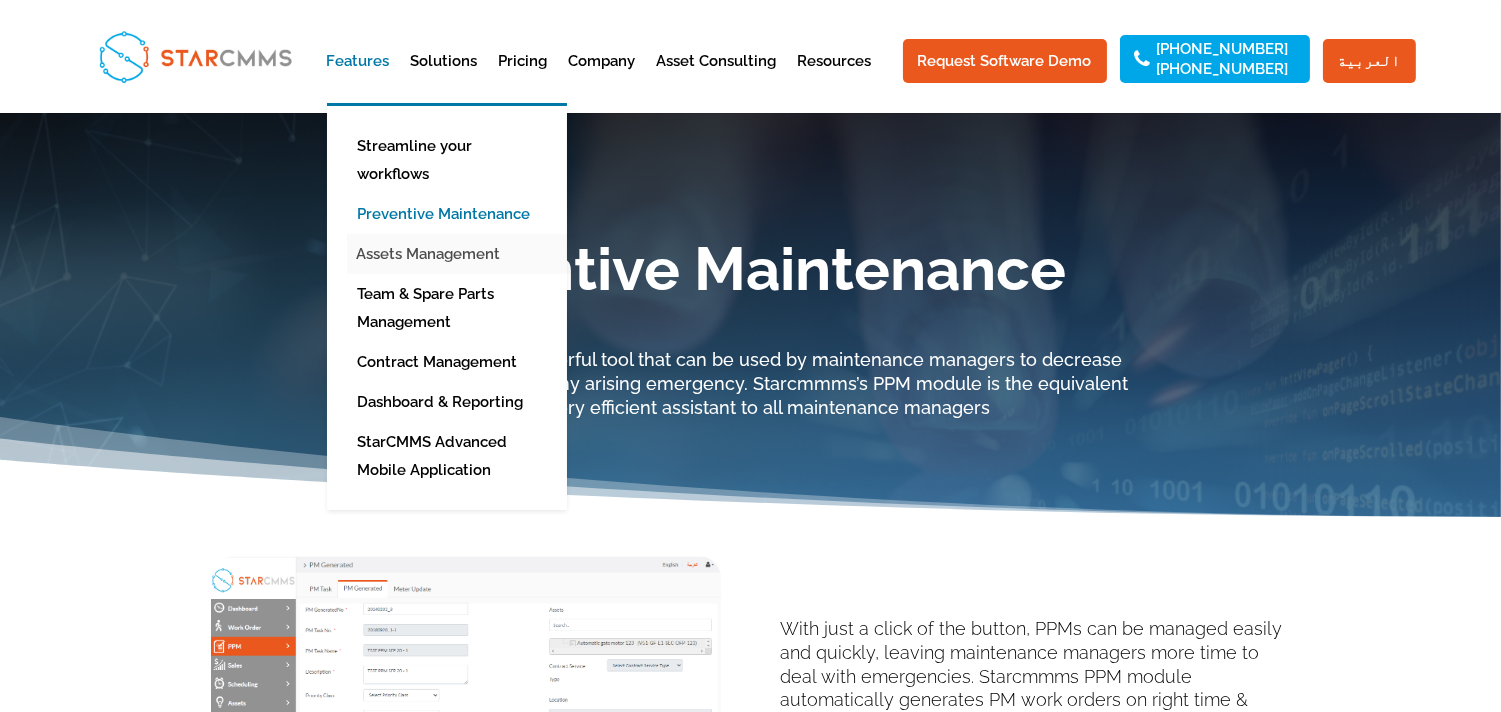 click on "Assets Management" at bounding box center [462, 254] 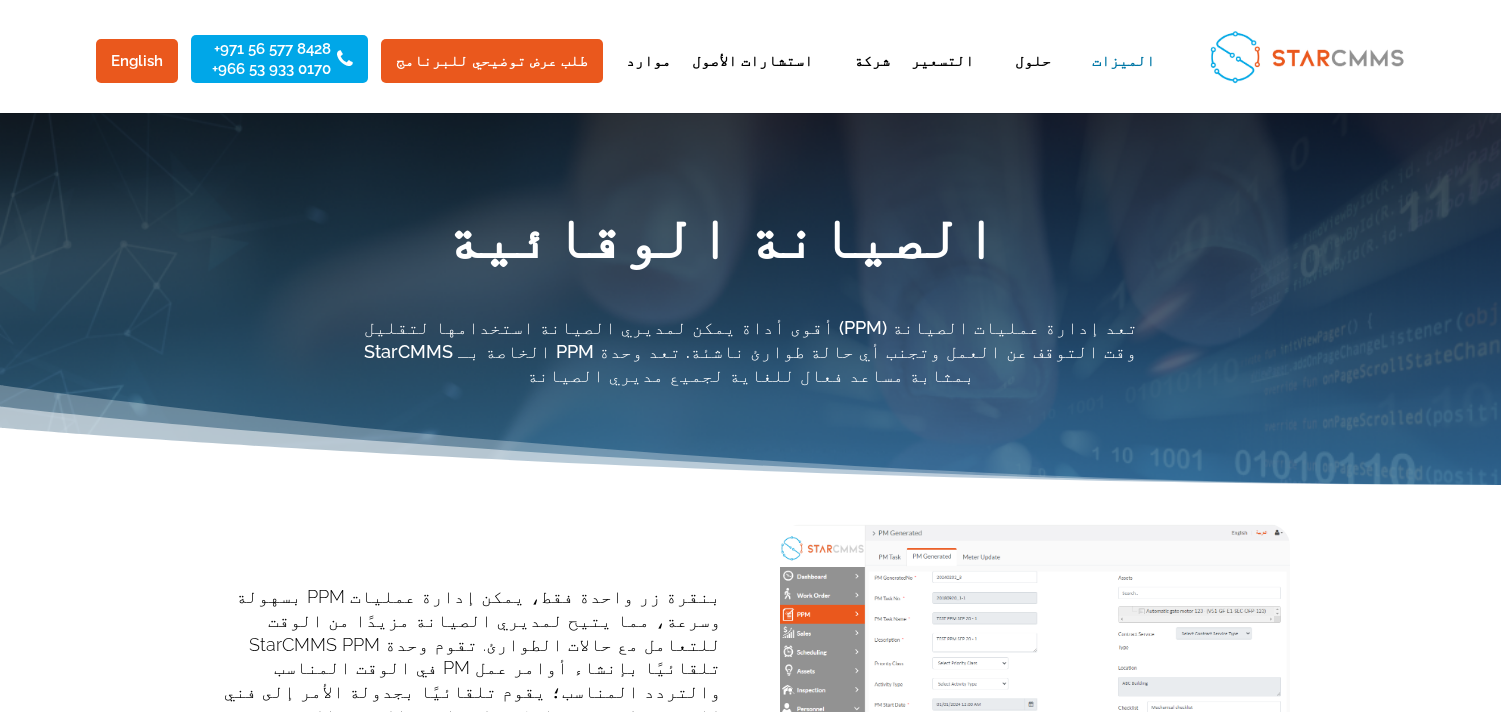 scroll, scrollTop: 0, scrollLeft: 0, axis: both 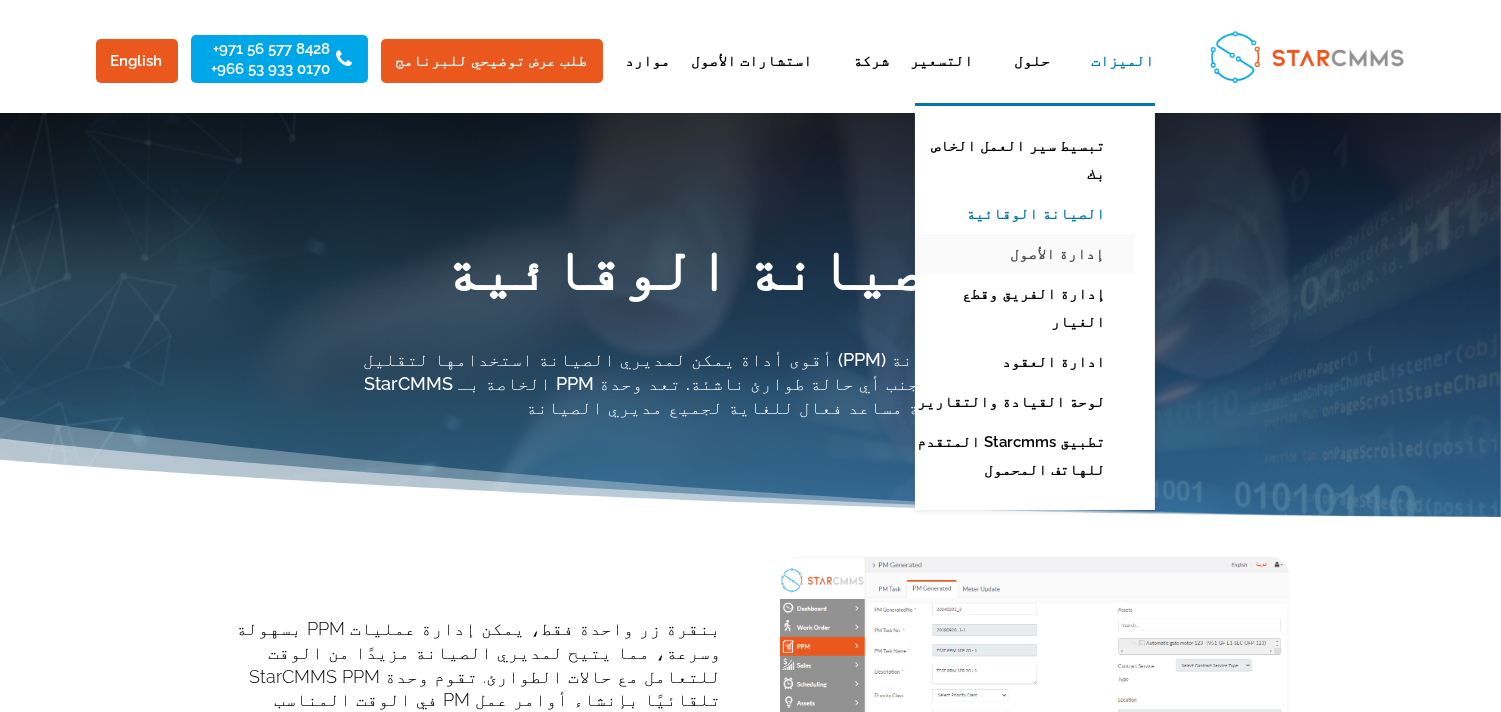 click on "إدارة الأصول" at bounding box center [1020, 254] 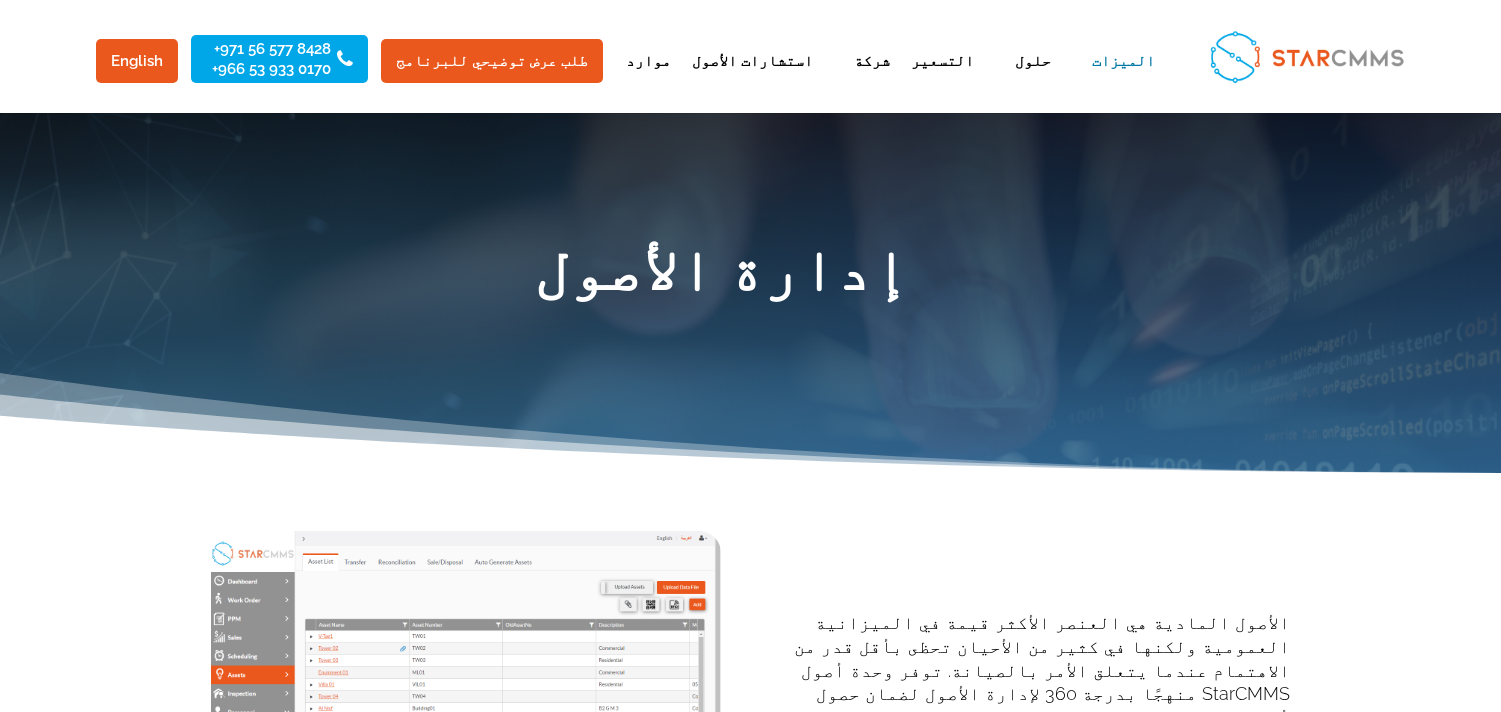scroll, scrollTop: 0, scrollLeft: 0, axis: both 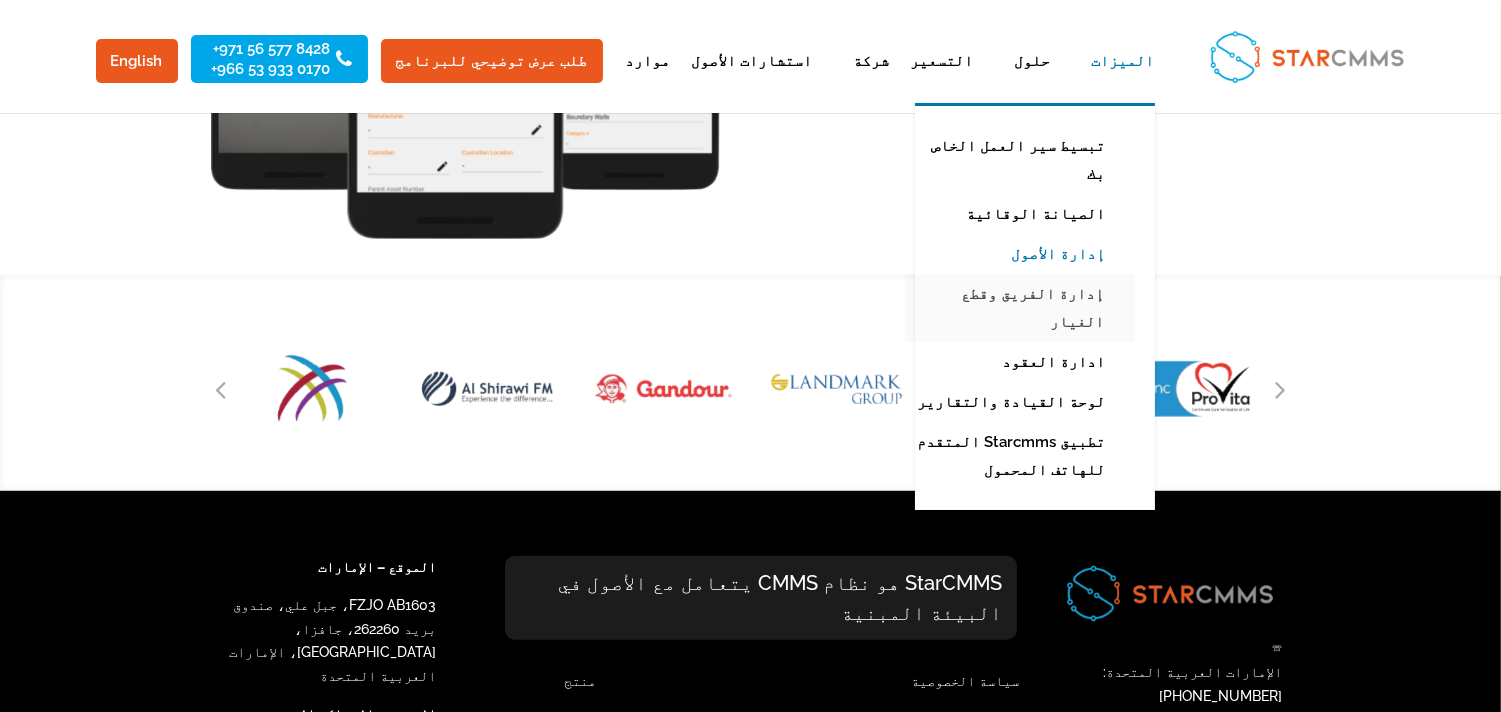 click on "إدارة الفريق وقطع الغيار" at bounding box center [1020, 308] 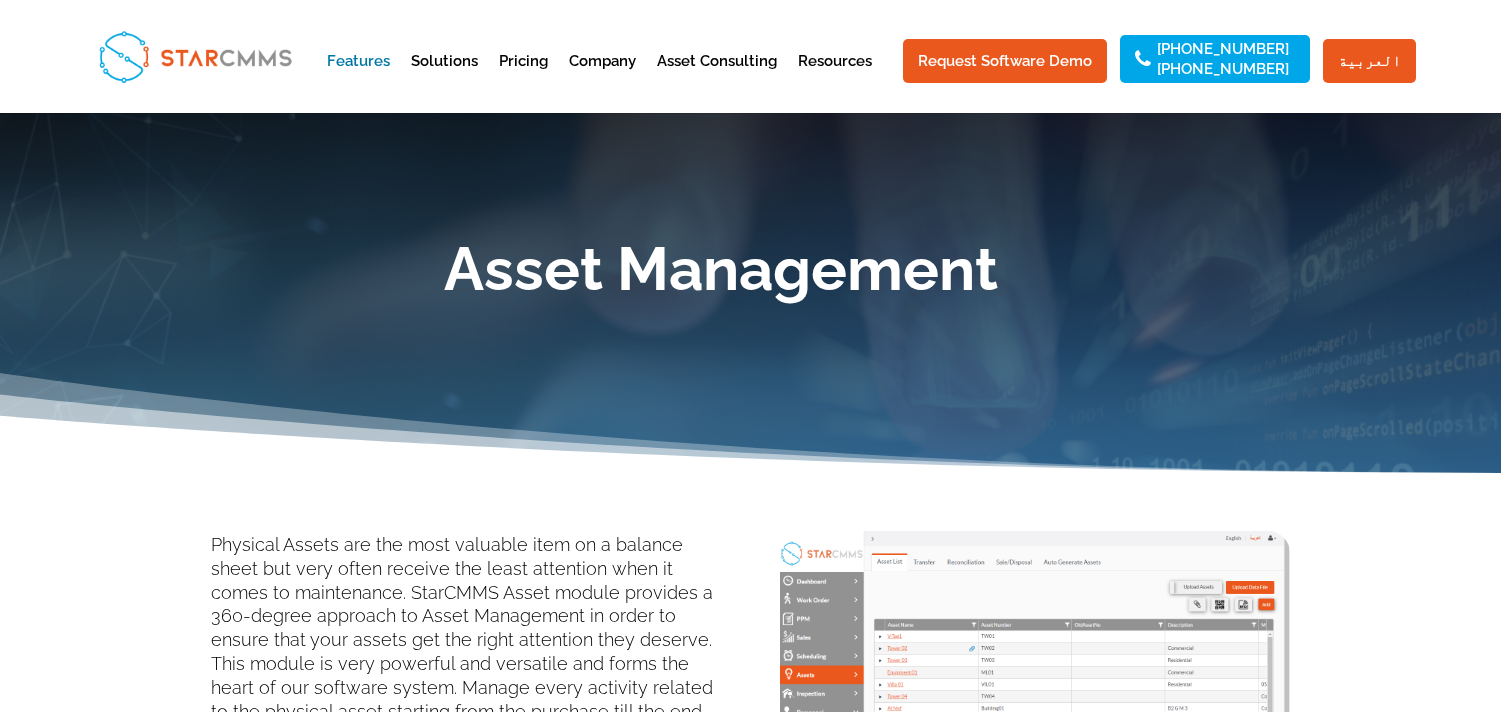 scroll, scrollTop: 0, scrollLeft: 0, axis: both 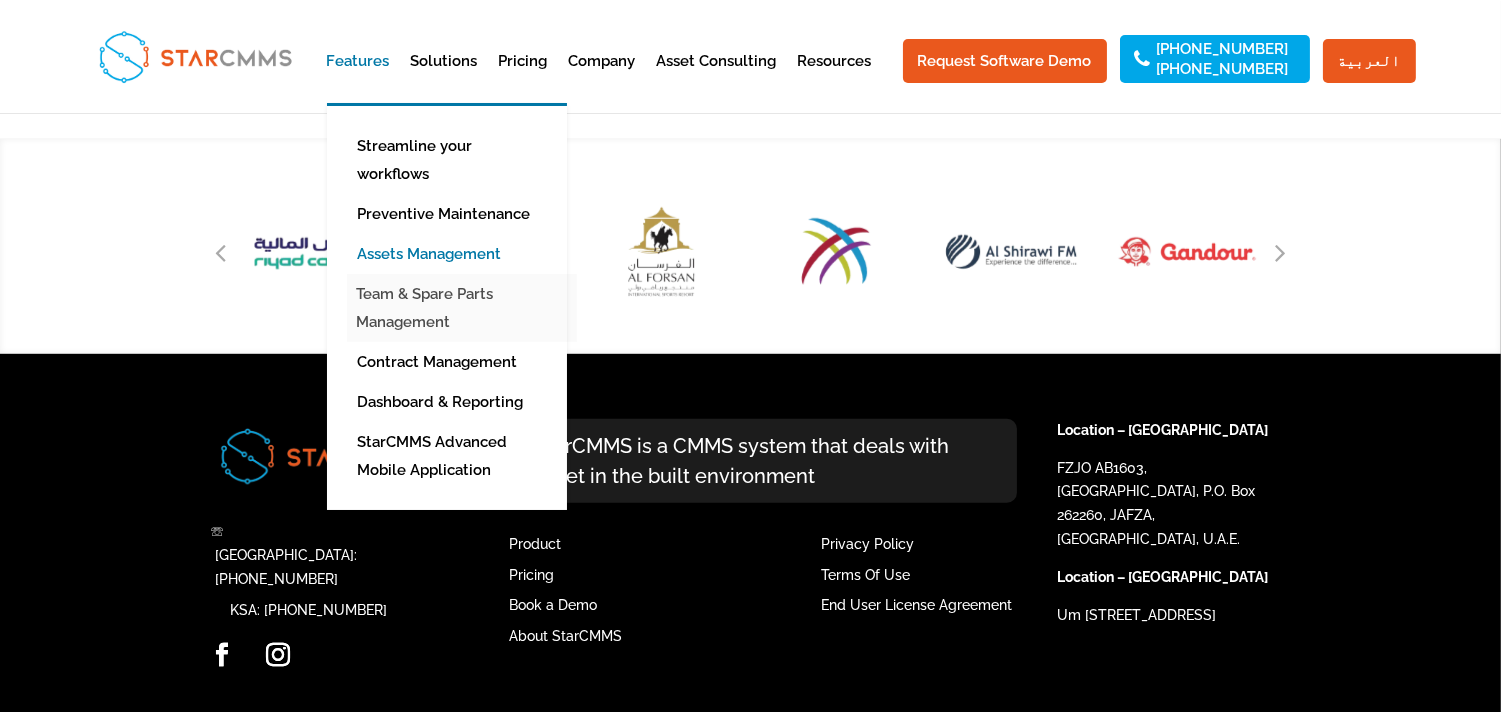 click on "Team & Spare Parts Management" at bounding box center [462, 308] 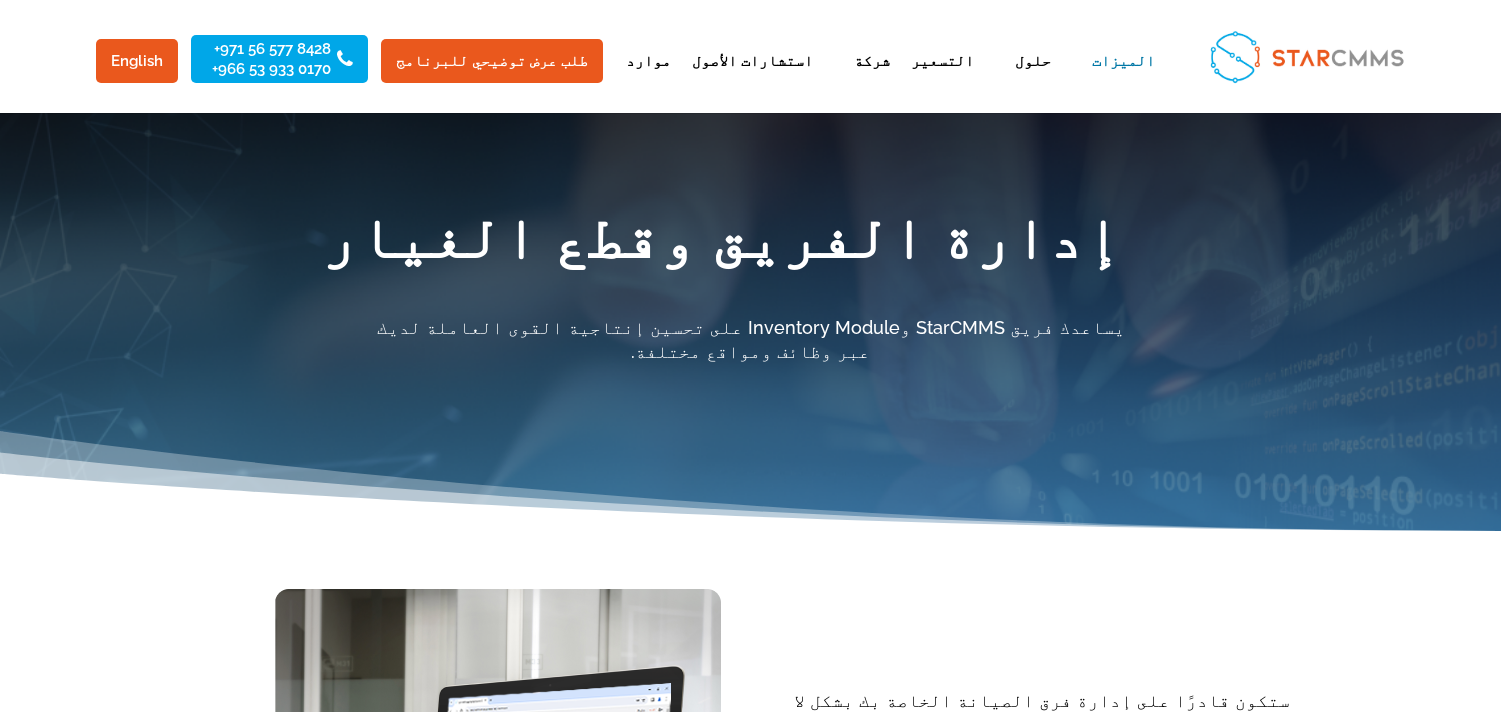 scroll, scrollTop: 0, scrollLeft: 0, axis: both 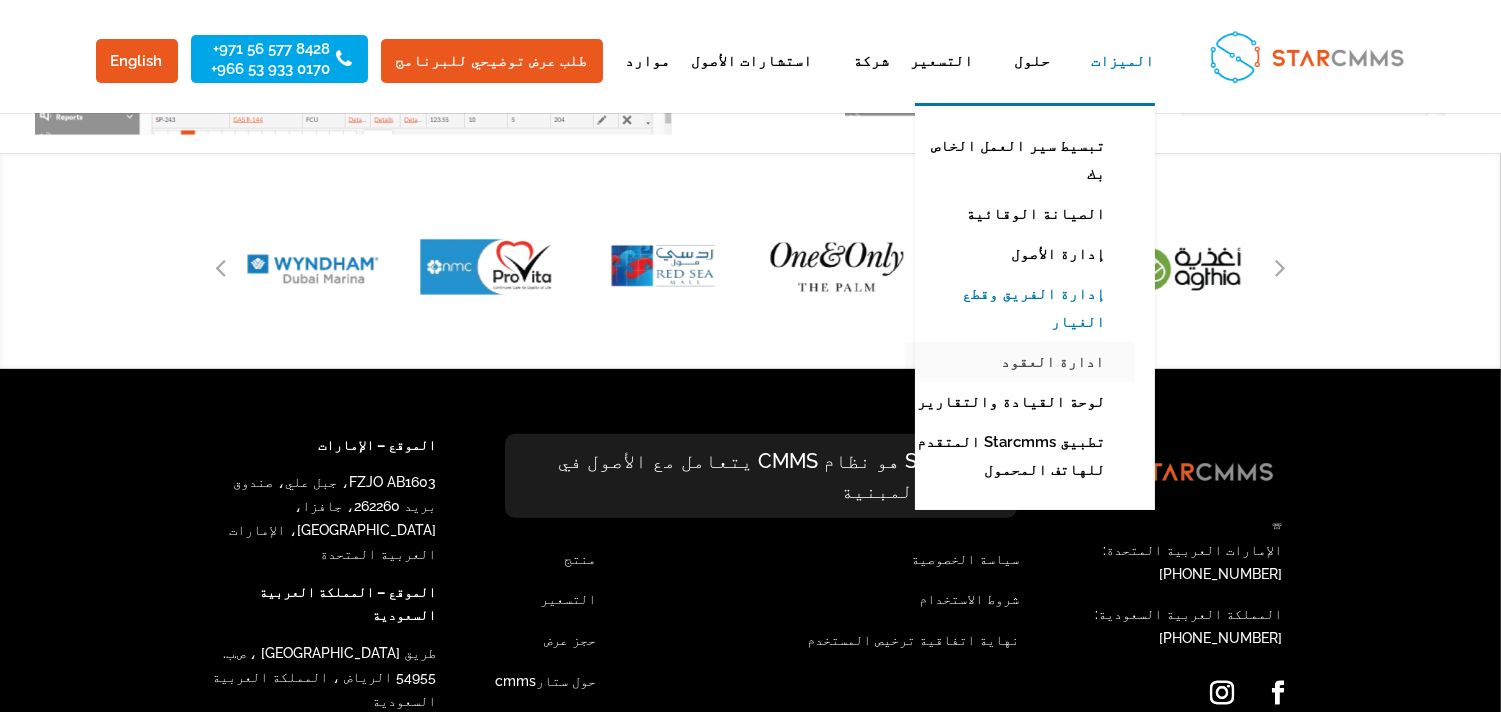 click on "ادارة العقود" at bounding box center (1020, 362) 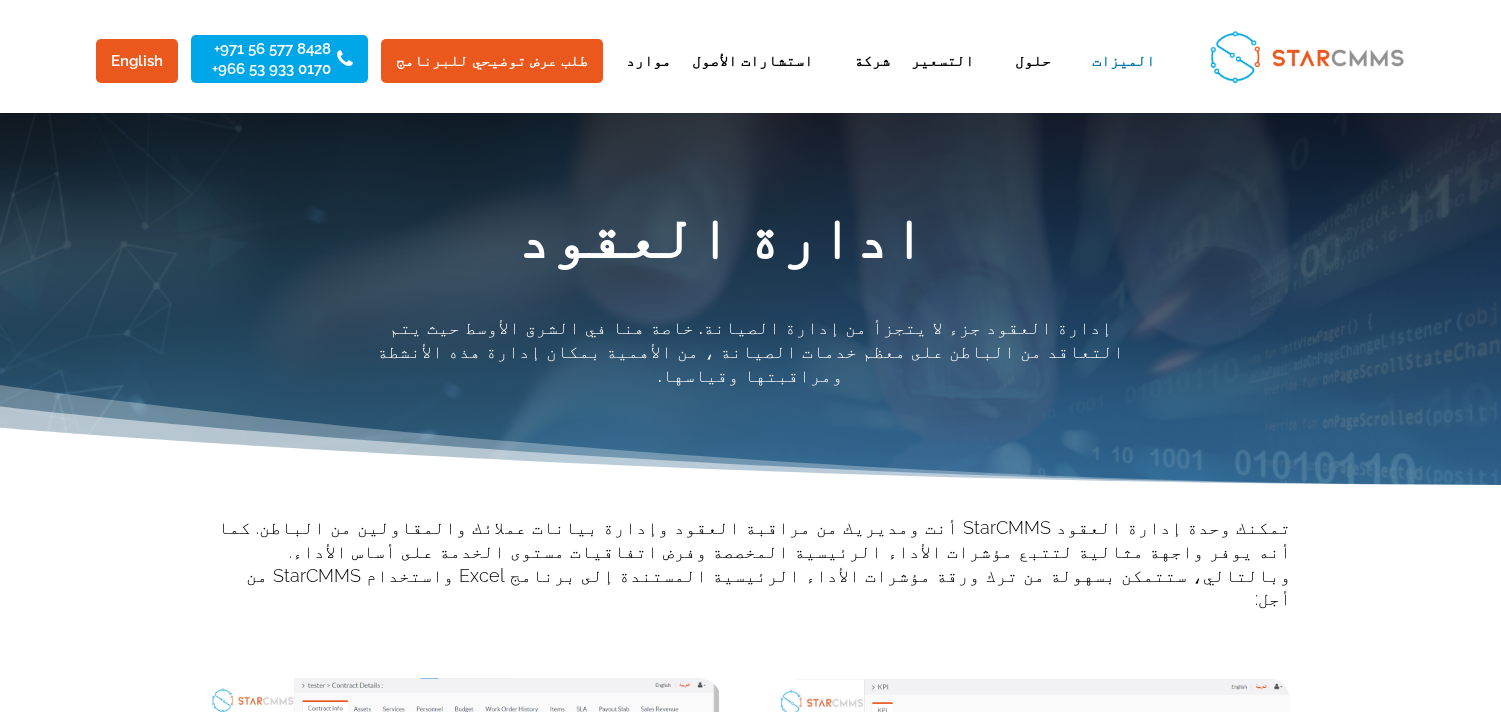 scroll, scrollTop: 0, scrollLeft: 0, axis: both 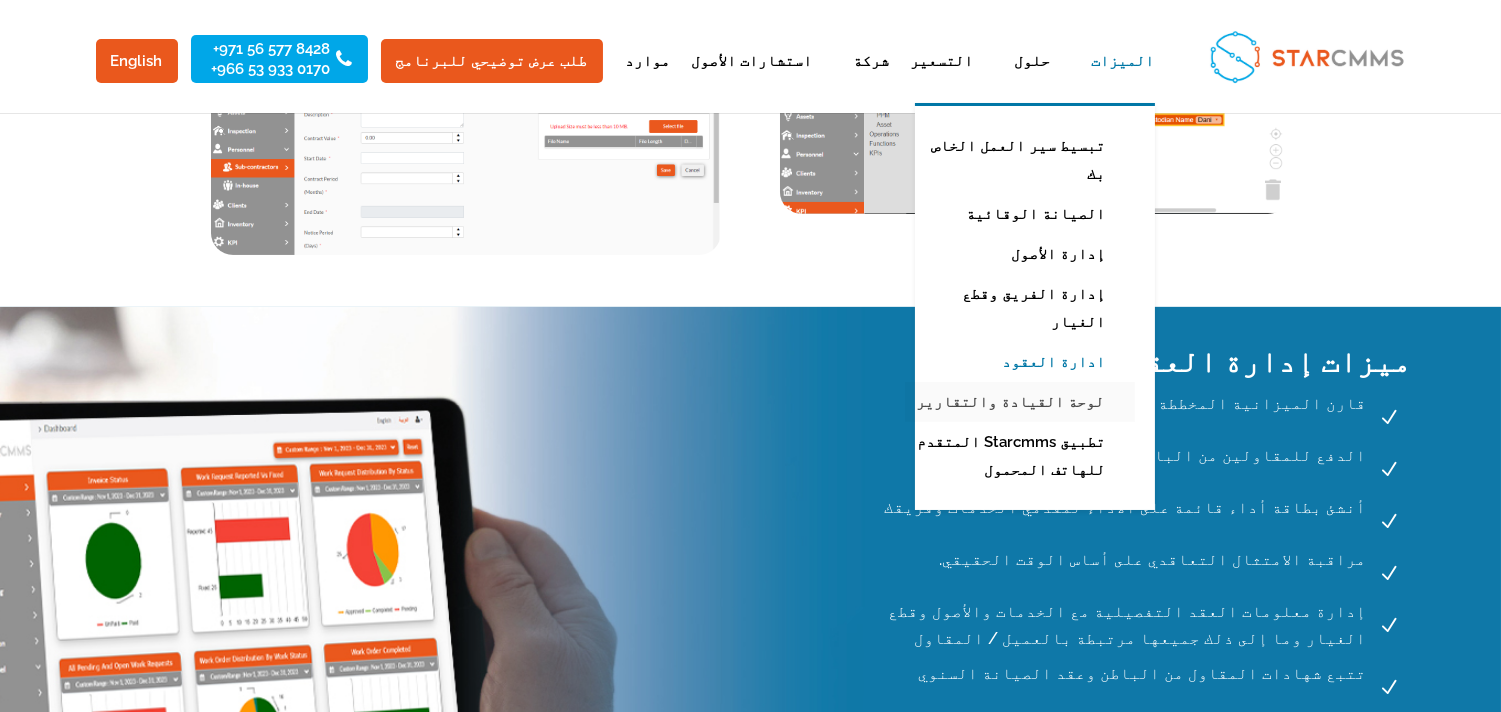 click on "لوحة القيادة والتقارير" at bounding box center [1020, 402] 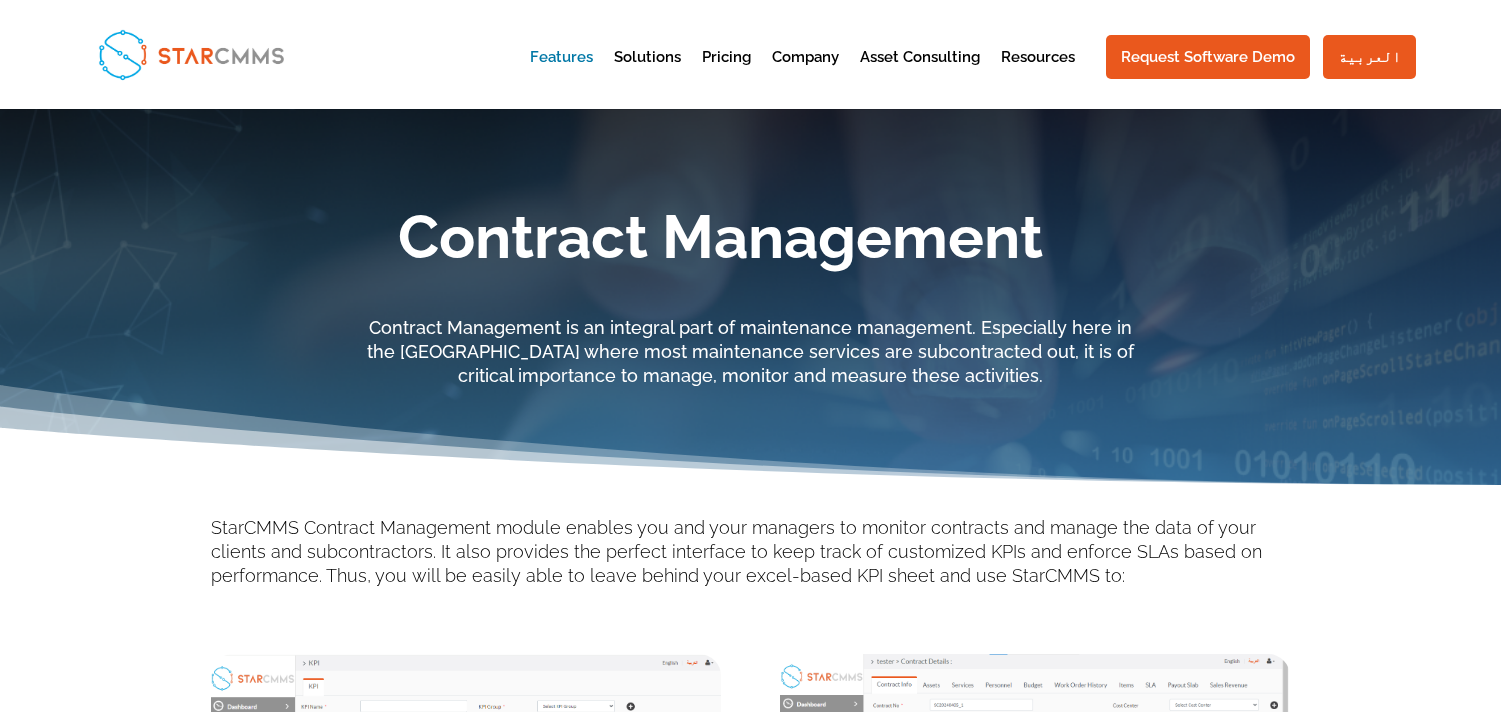 scroll, scrollTop: 0, scrollLeft: 0, axis: both 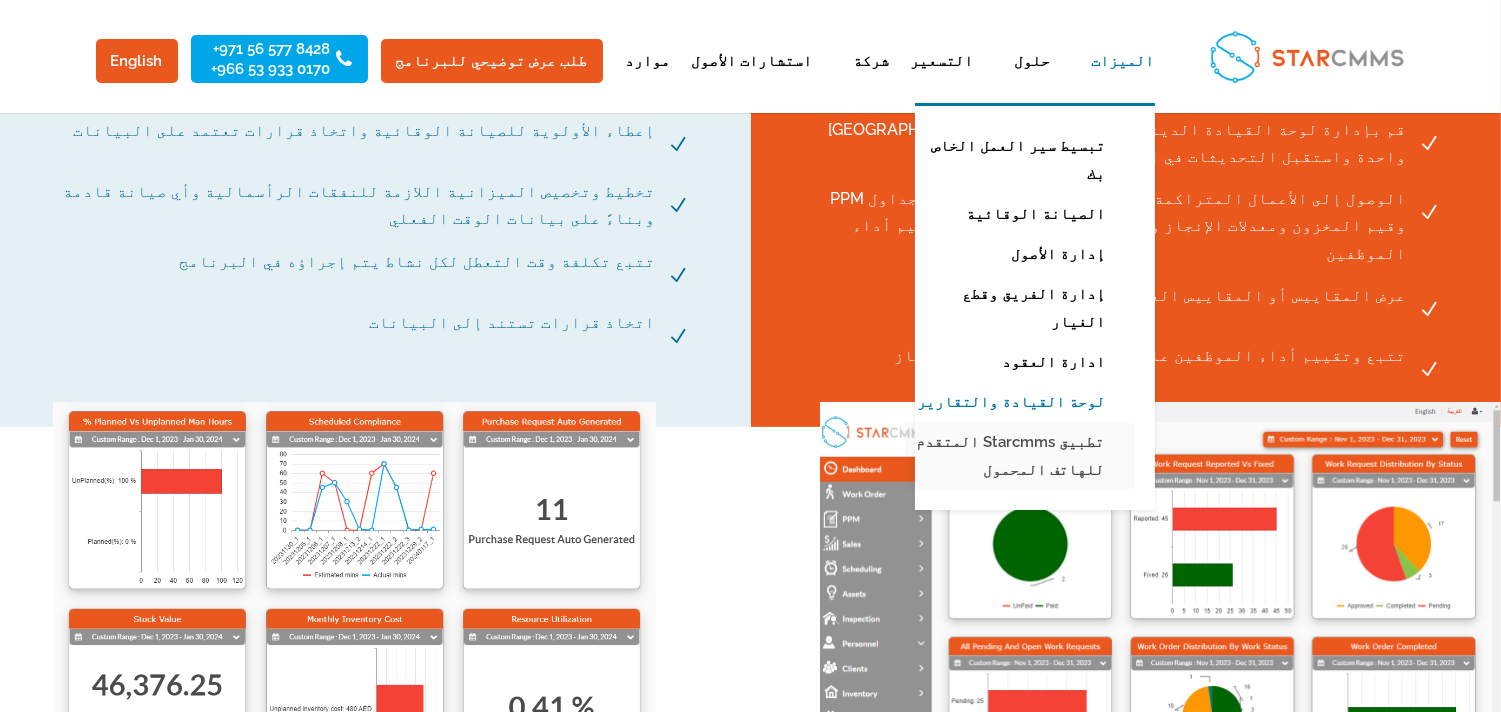 click on "تطبيق Starcmms المتقدم للهاتف المحمول" at bounding box center [1020, 456] 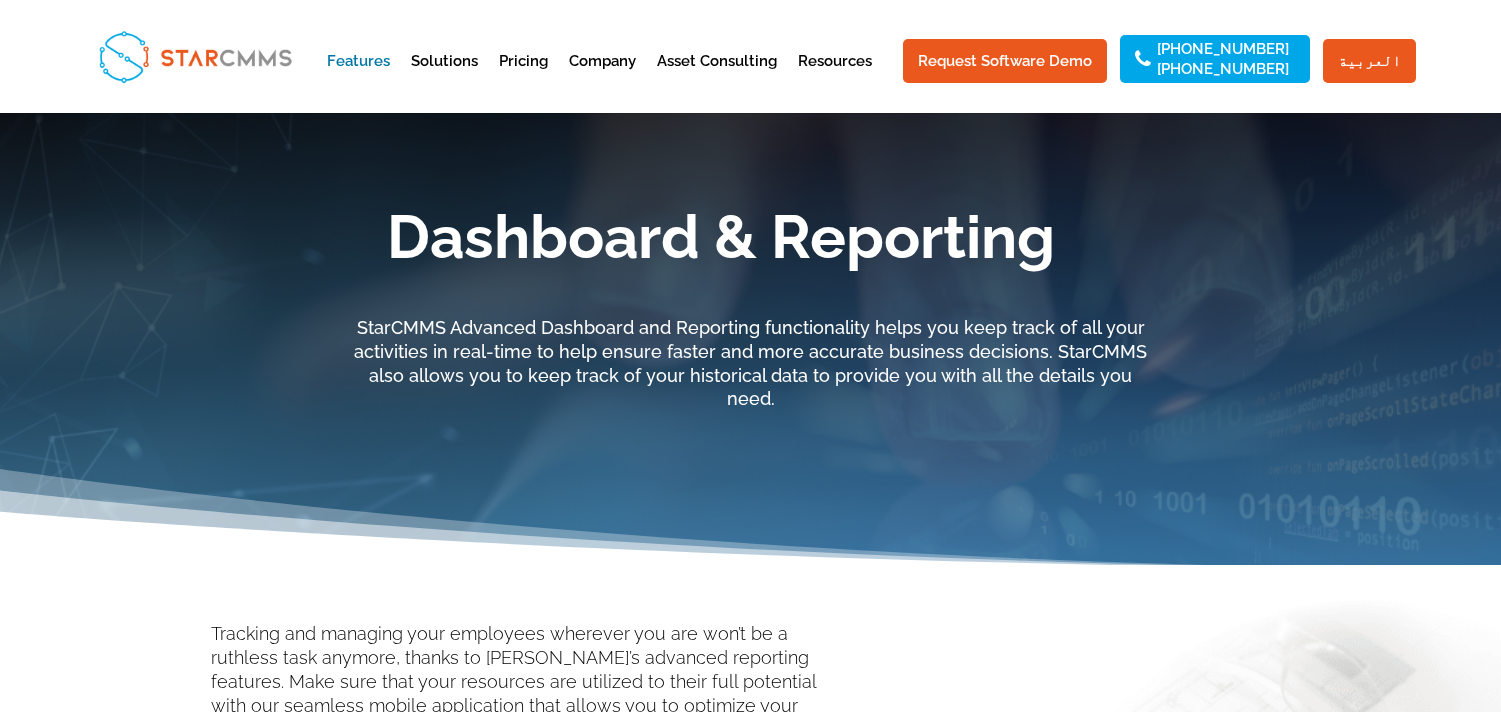 scroll, scrollTop: 0, scrollLeft: 0, axis: both 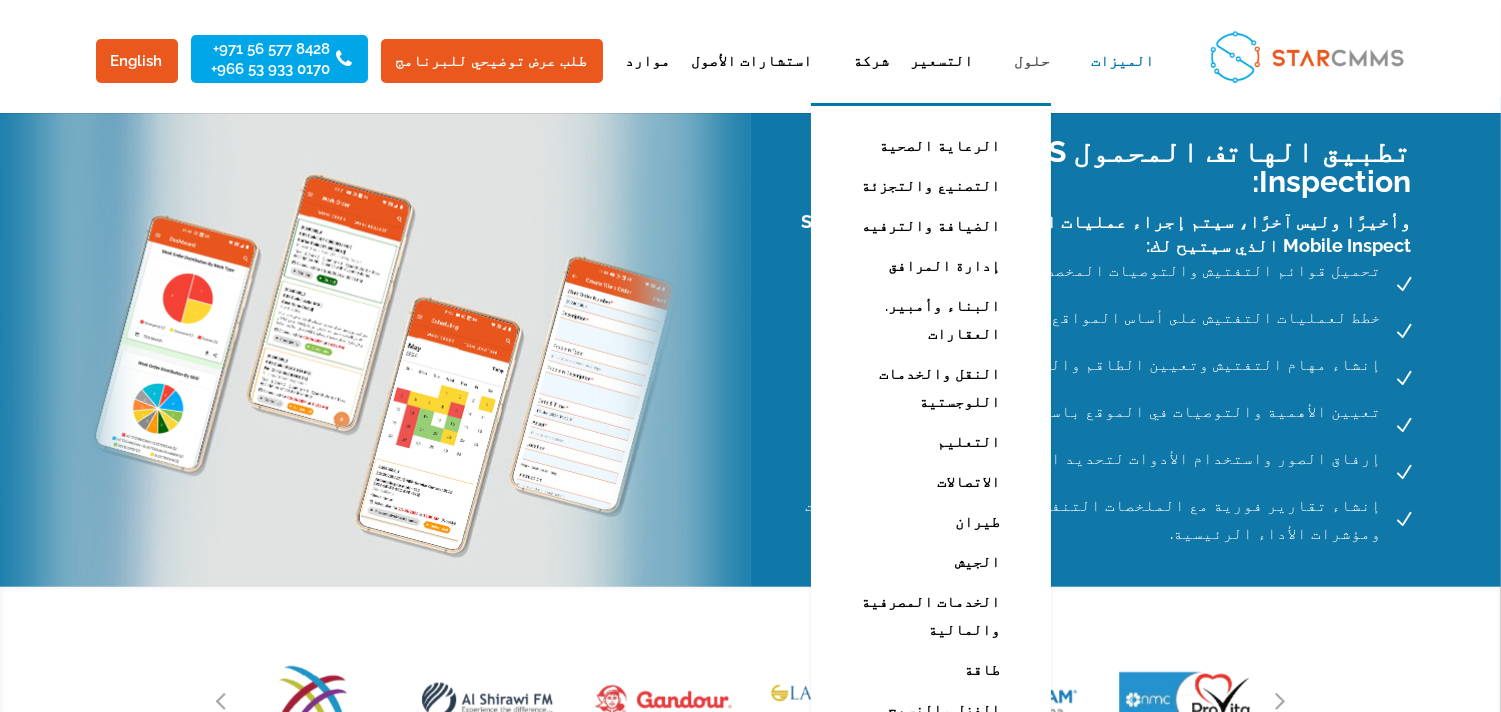 click on "حلول" at bounding box center [1023, 78] 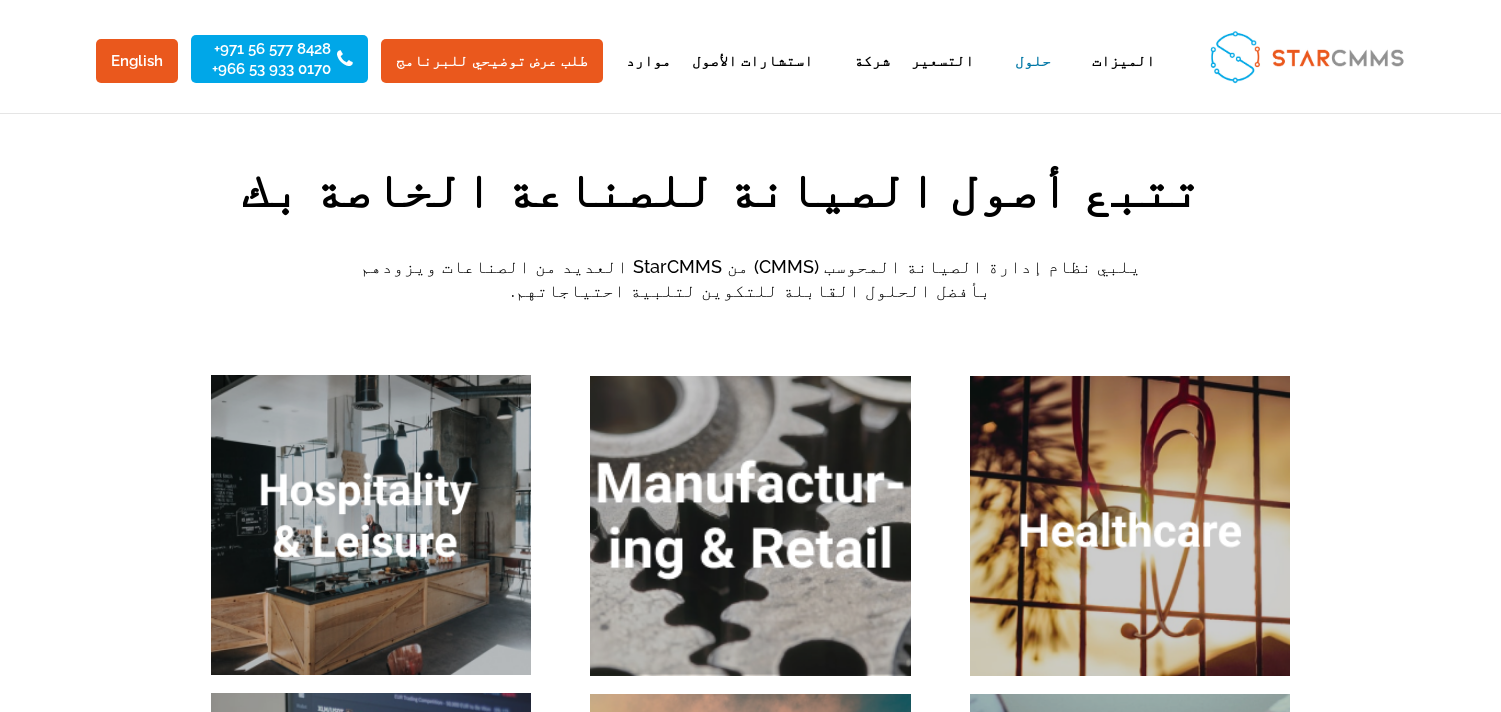 scroll, scrollTop: 0, scrollLeft: 0, axis: both 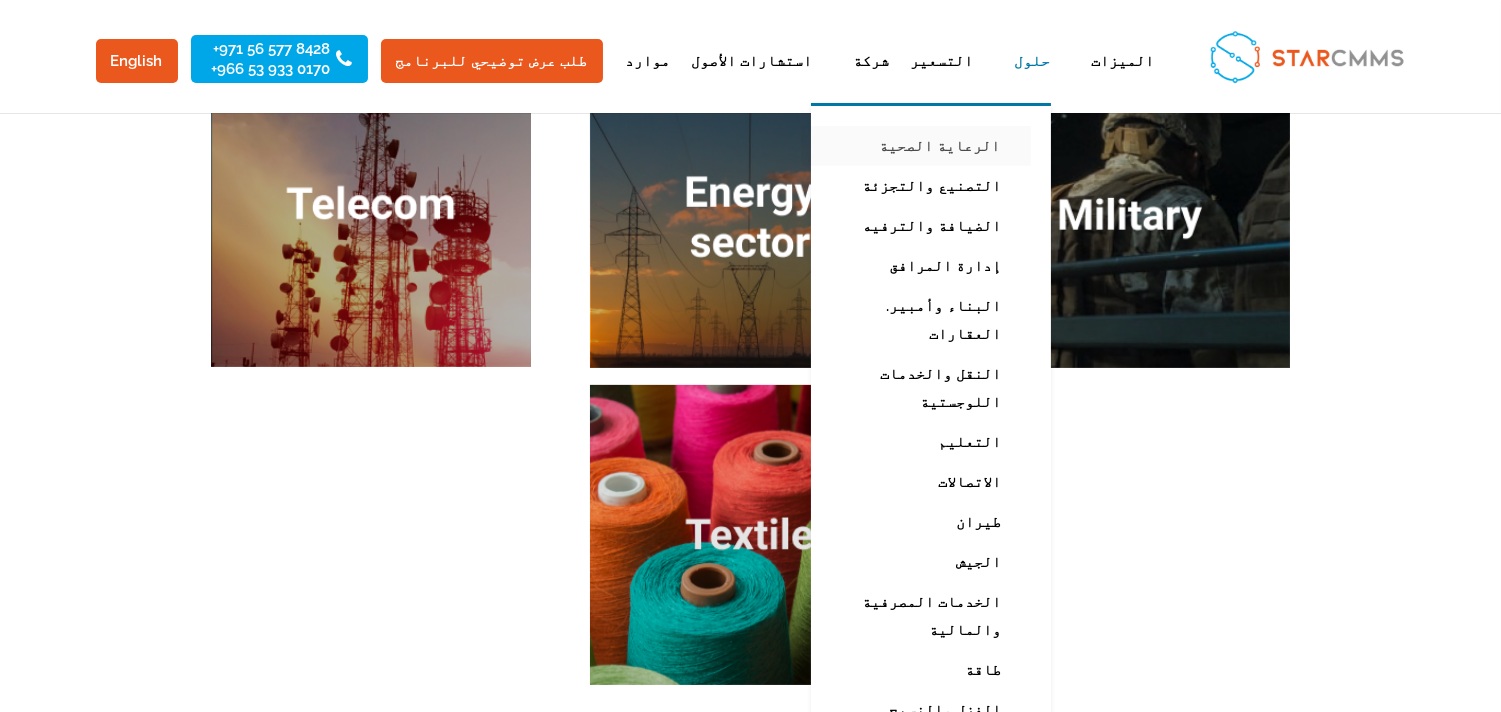 click on "الرعاية الصحية" at bounding box center (916, 146) 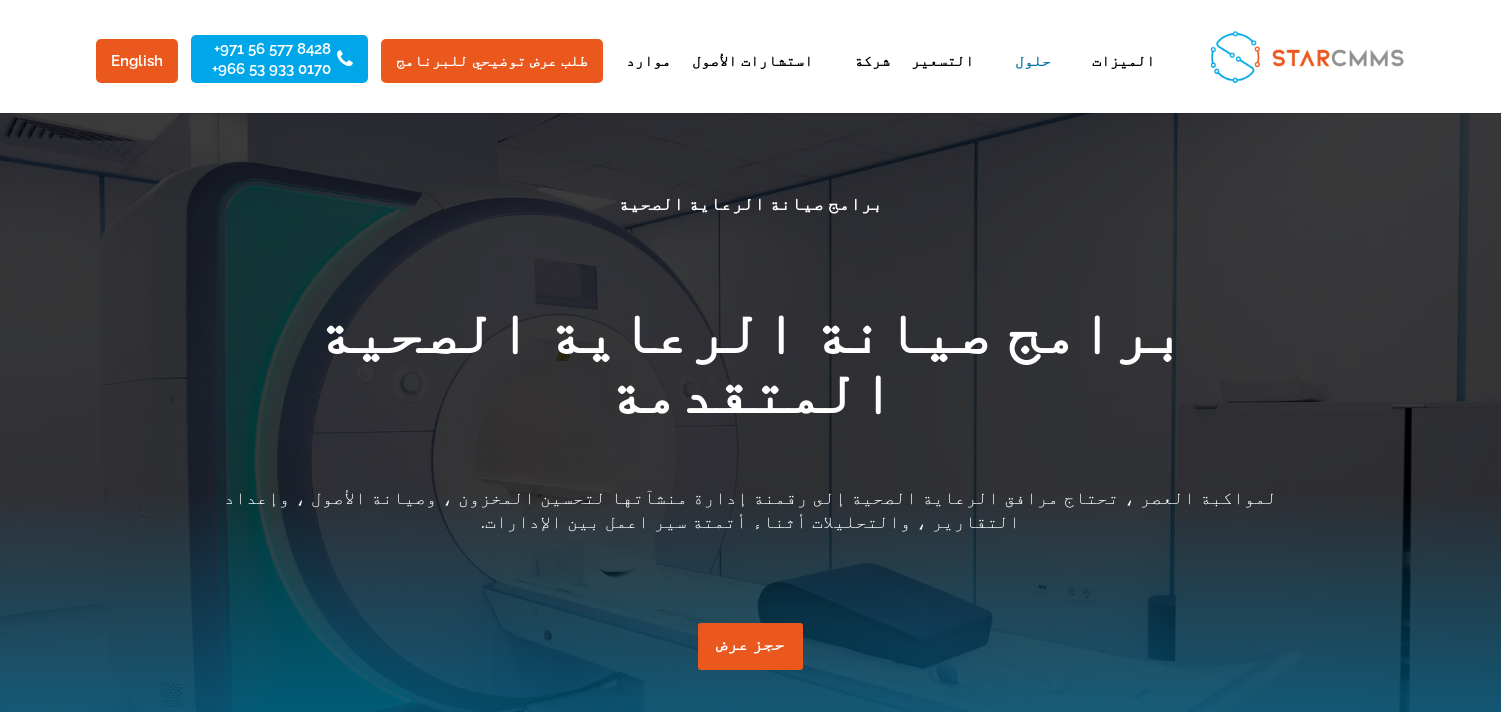 scroll, scrollTop: 0, scrollLeft: 0, axis: both 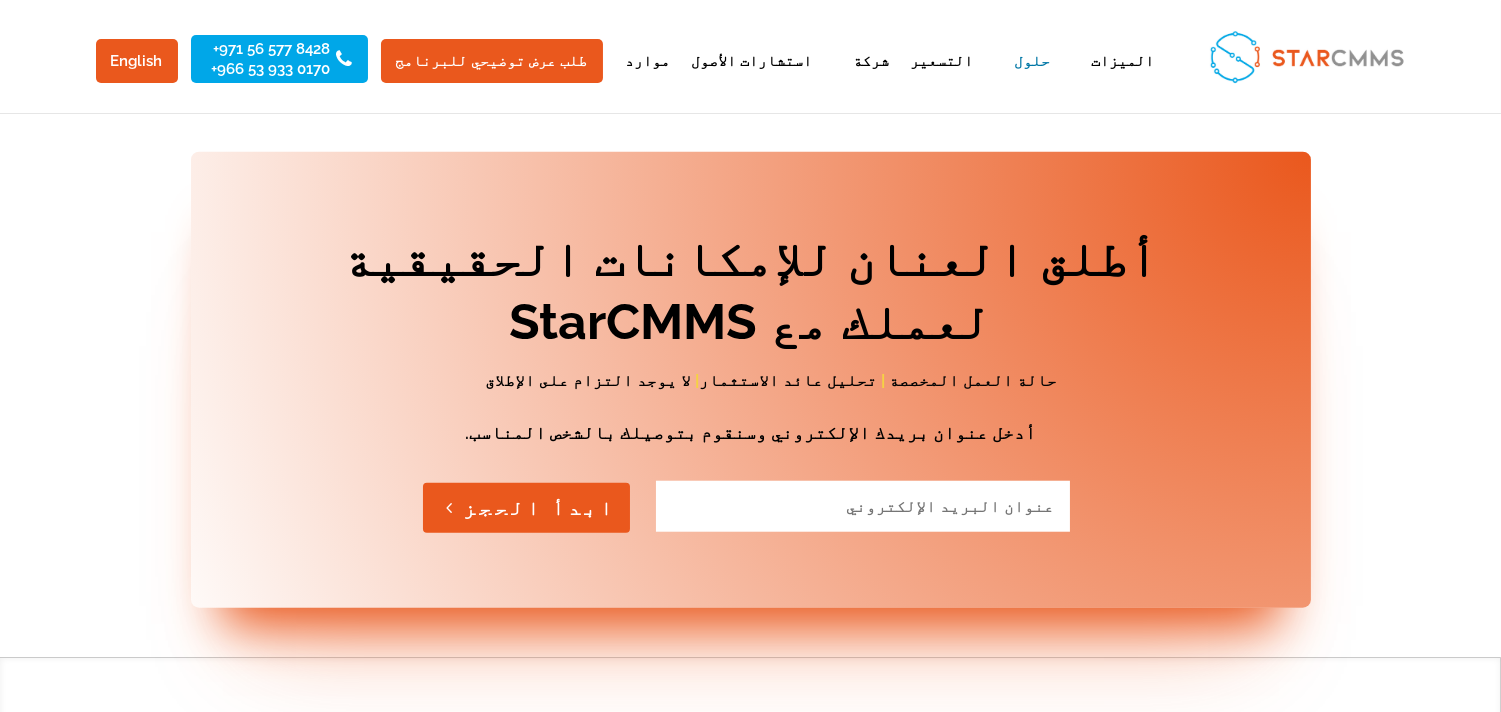 click on "ابدأ الحجز" at bounding box center (526, 508) 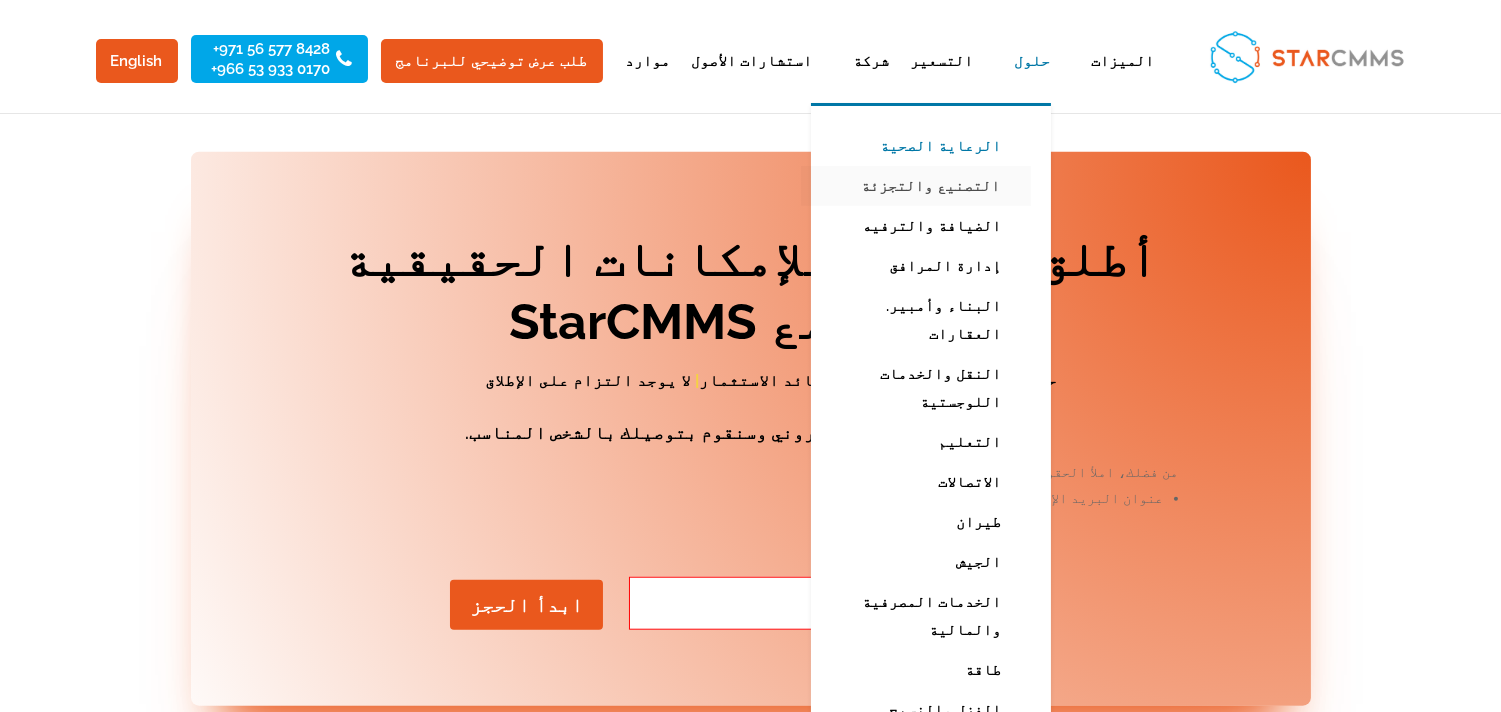 click on "التصنيع والتجزئة" at bounding box center (916, 186) 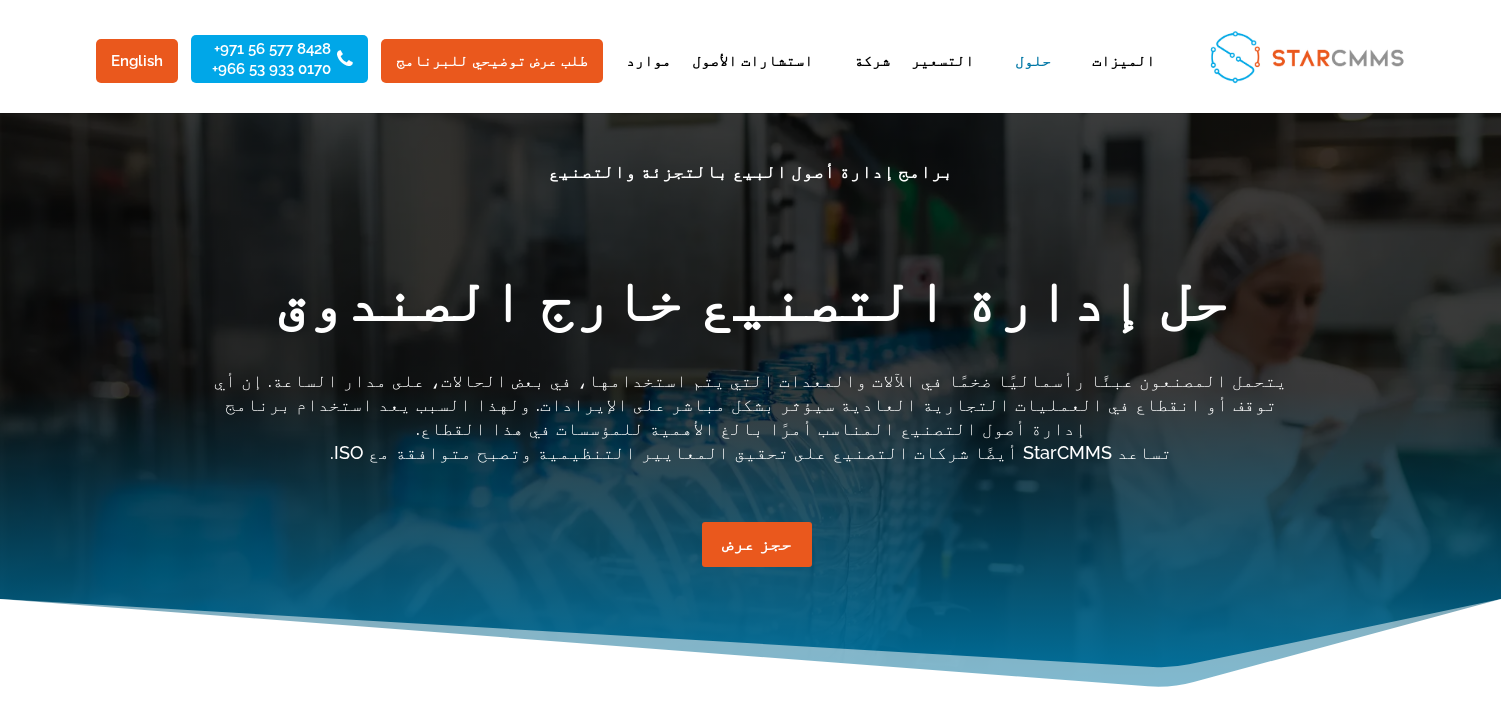 scroll, scrollTop: 0, scrollLeft: 0, axis: both 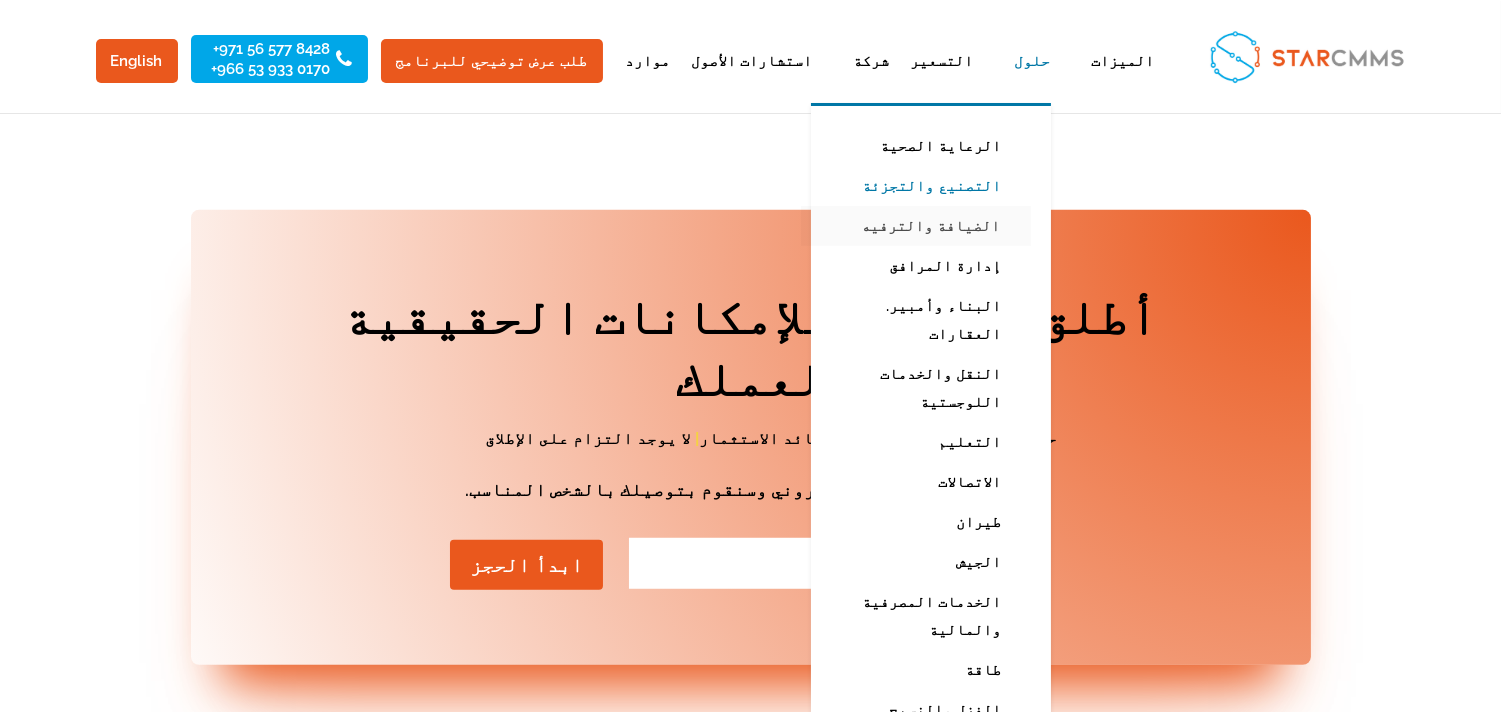 click on "الضيافة والترفيه" at bounding box center [916, 226] 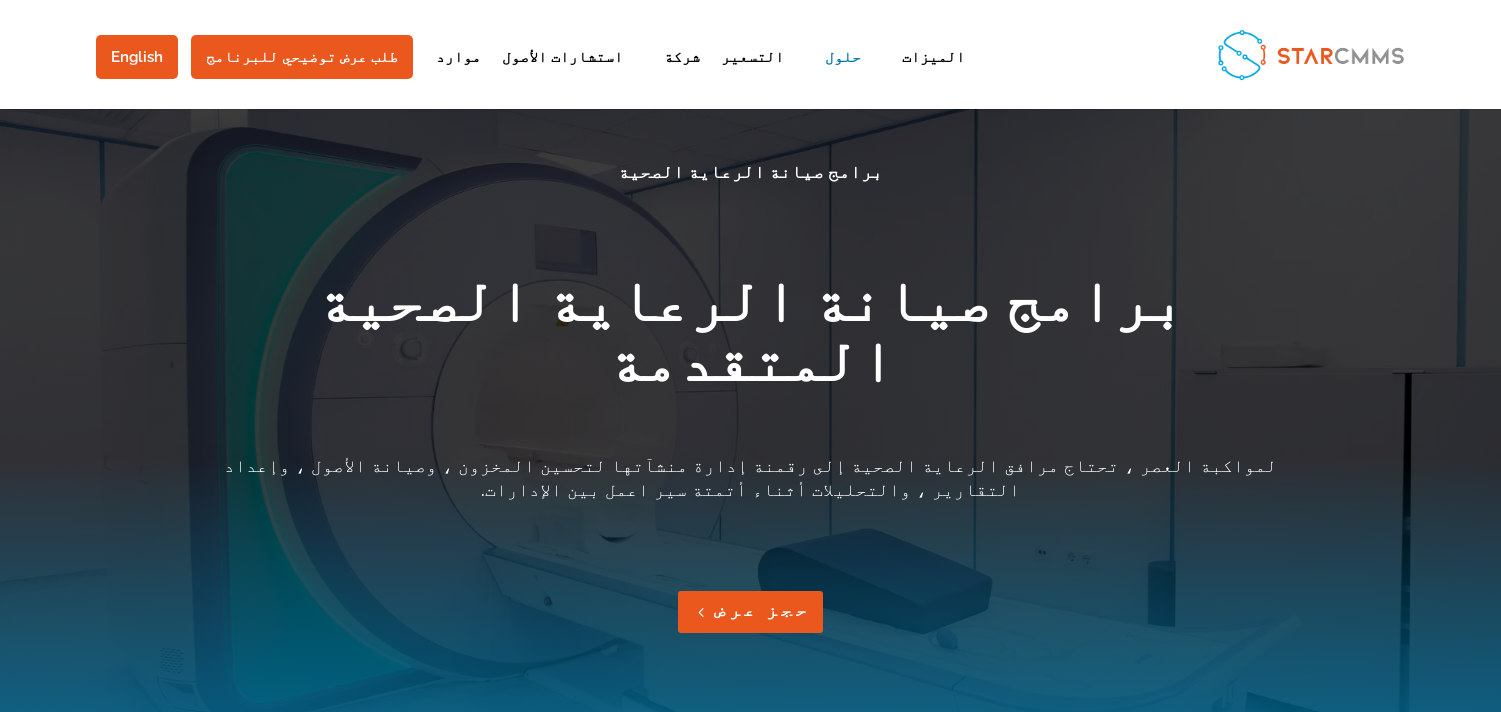 scroll, scrollTop: 0, scrollLeft: 0, axis: both 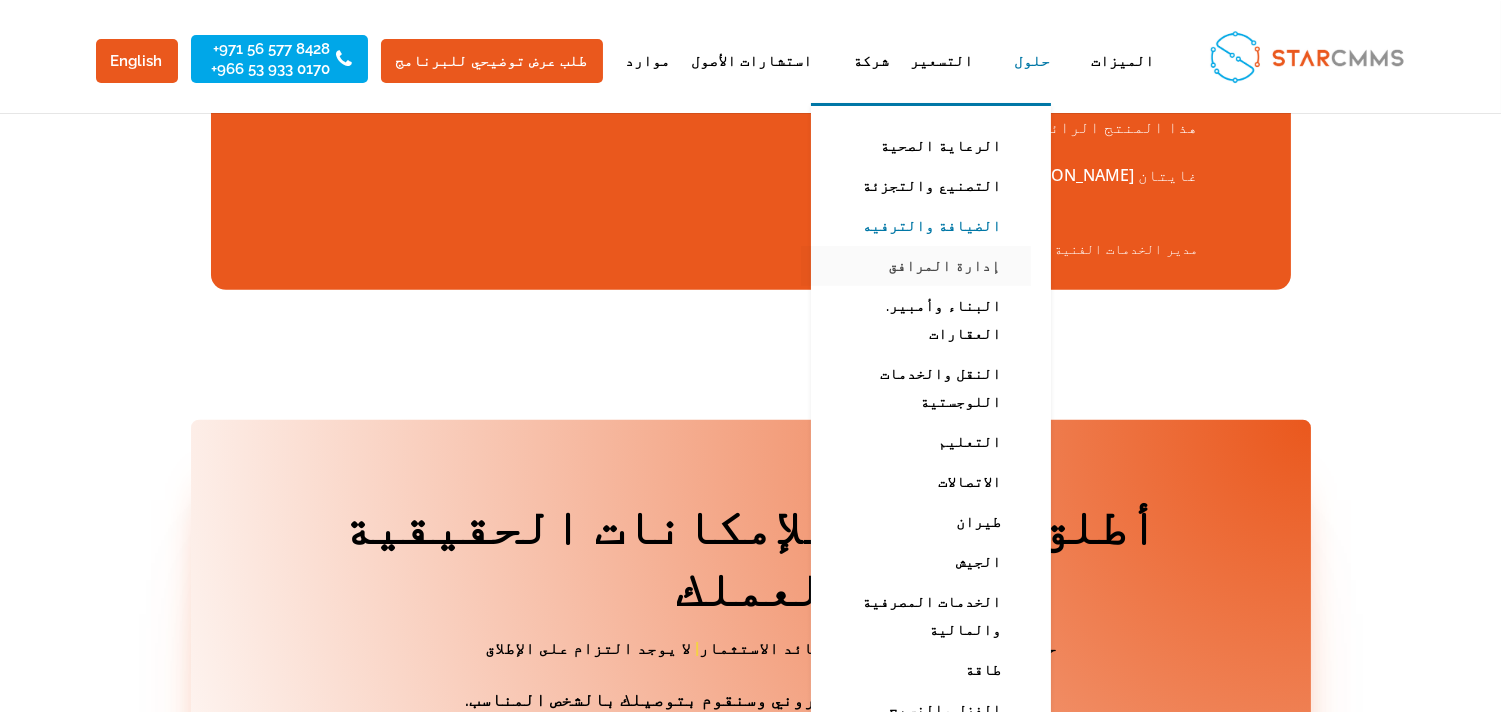 click on "إدارة المرافق" at bounding box center (916, 266) 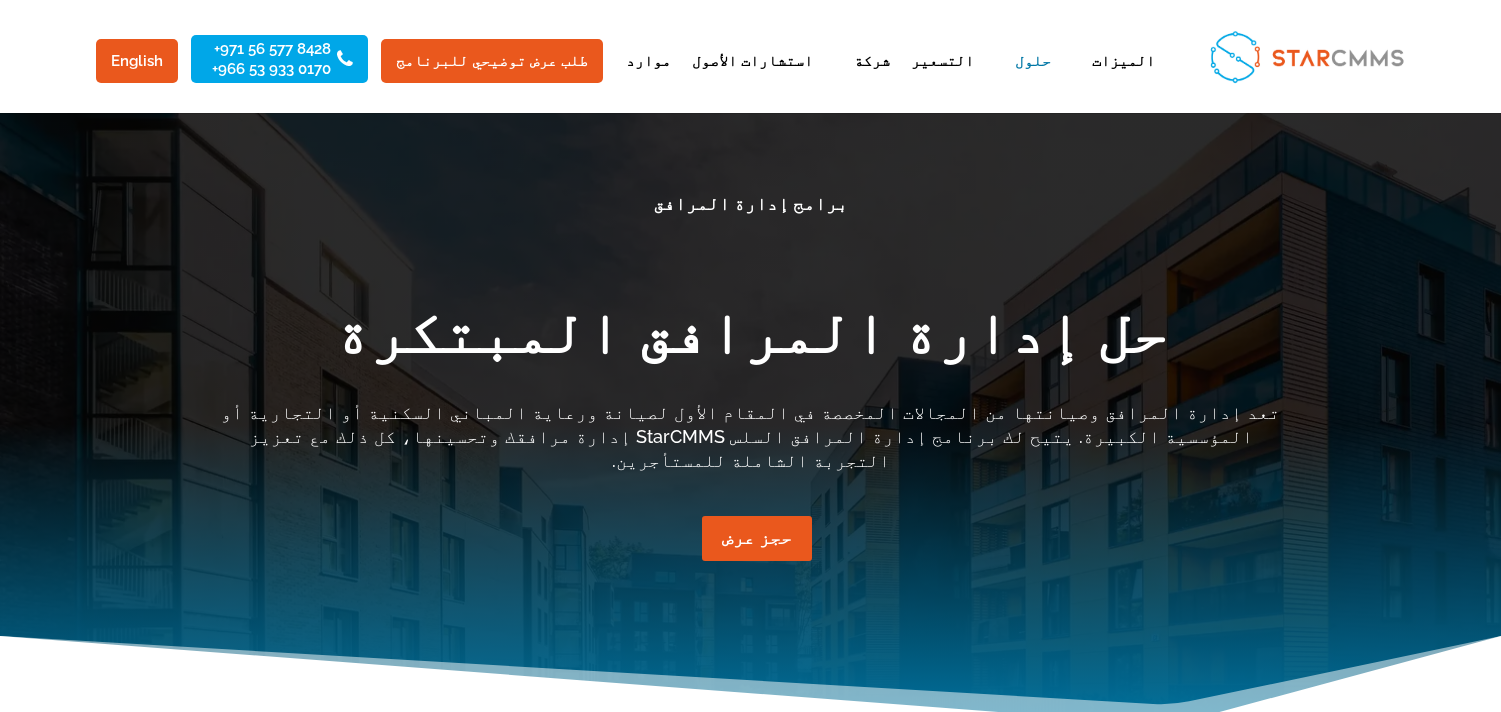 scroll, scrollTop: 0, scrollLeft: 0, axis: both 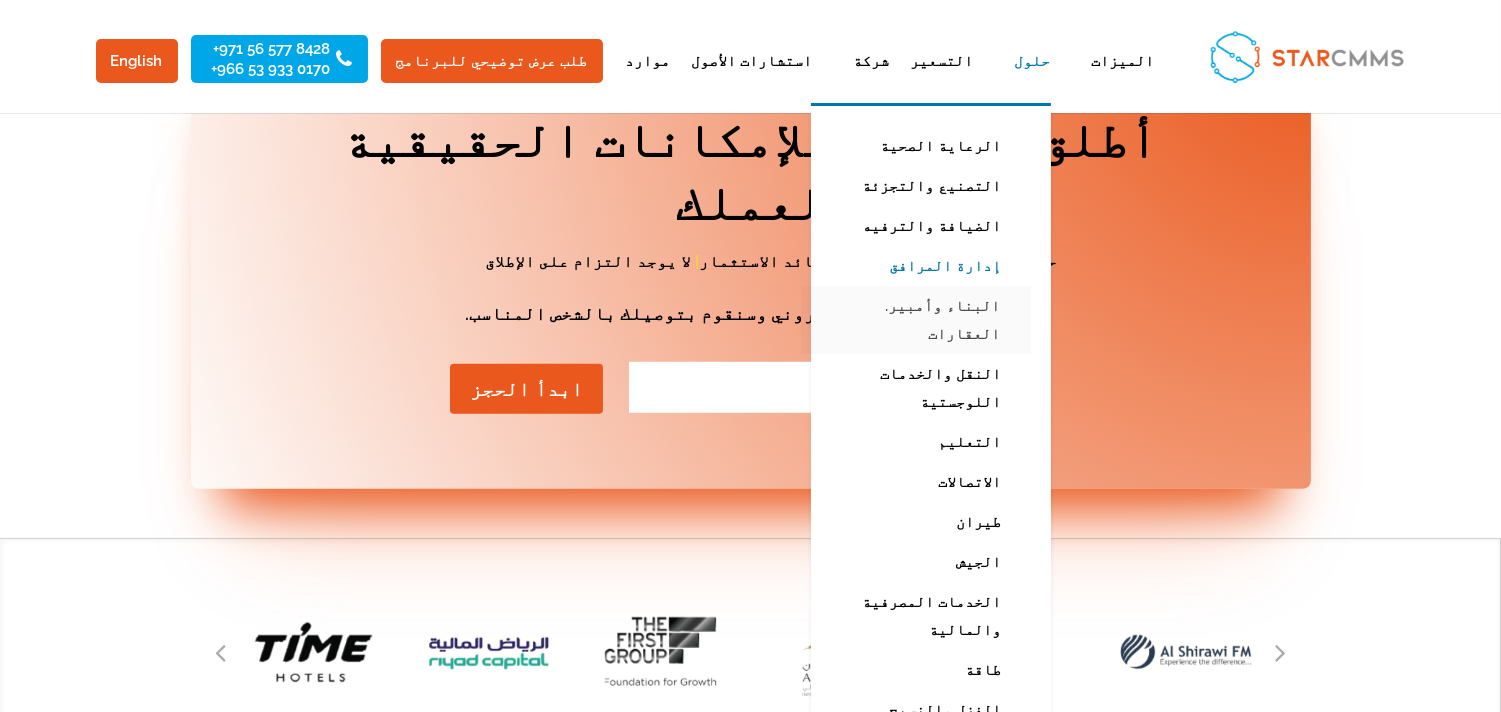 click on "البناء وأمبير. العقارات" at bounding box center (916, 320) 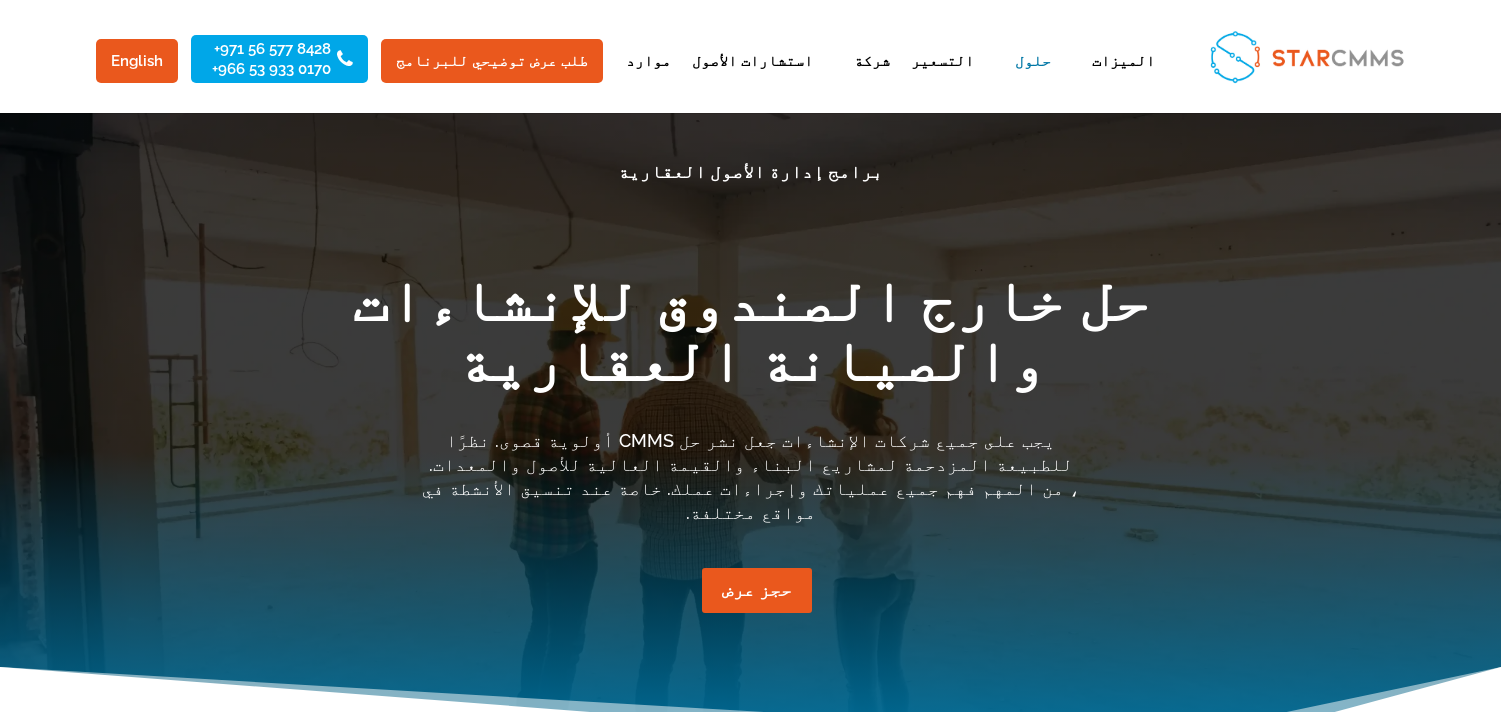scroll, scrollTop: 0, scrollLeft: 0, axis: both 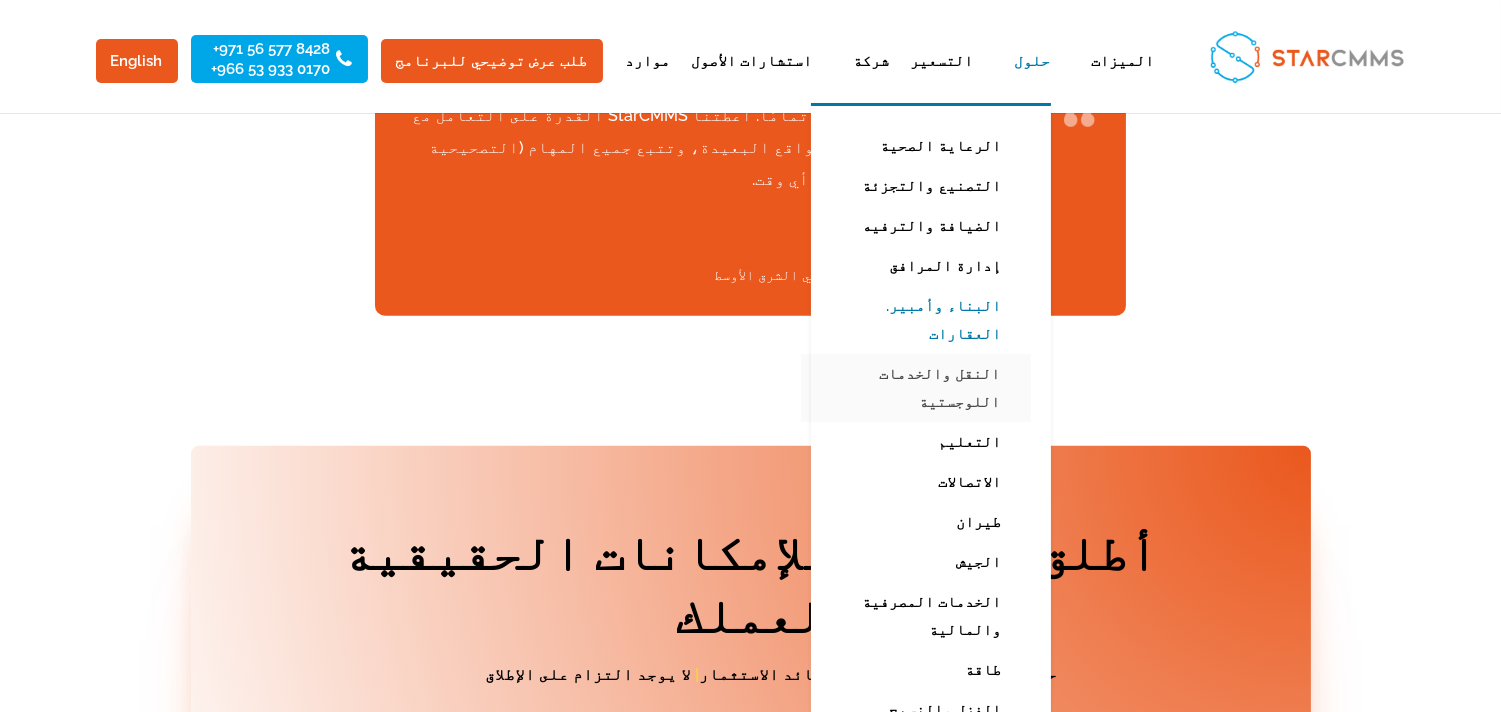 click on "النقل والخدمات اللوجستية" at bounding box center [916, 388] 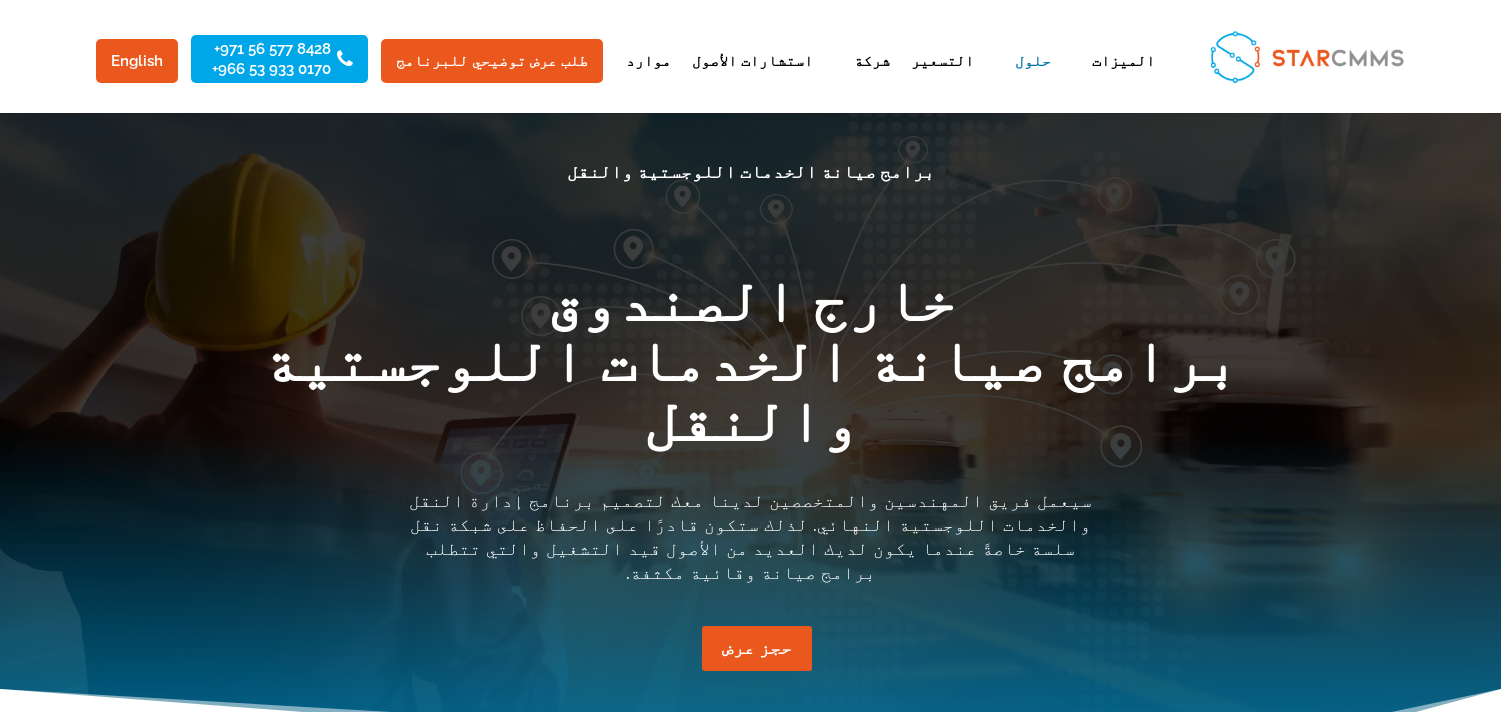 scroll, scrollTop: 0, scrollLeft: 0, axis: both 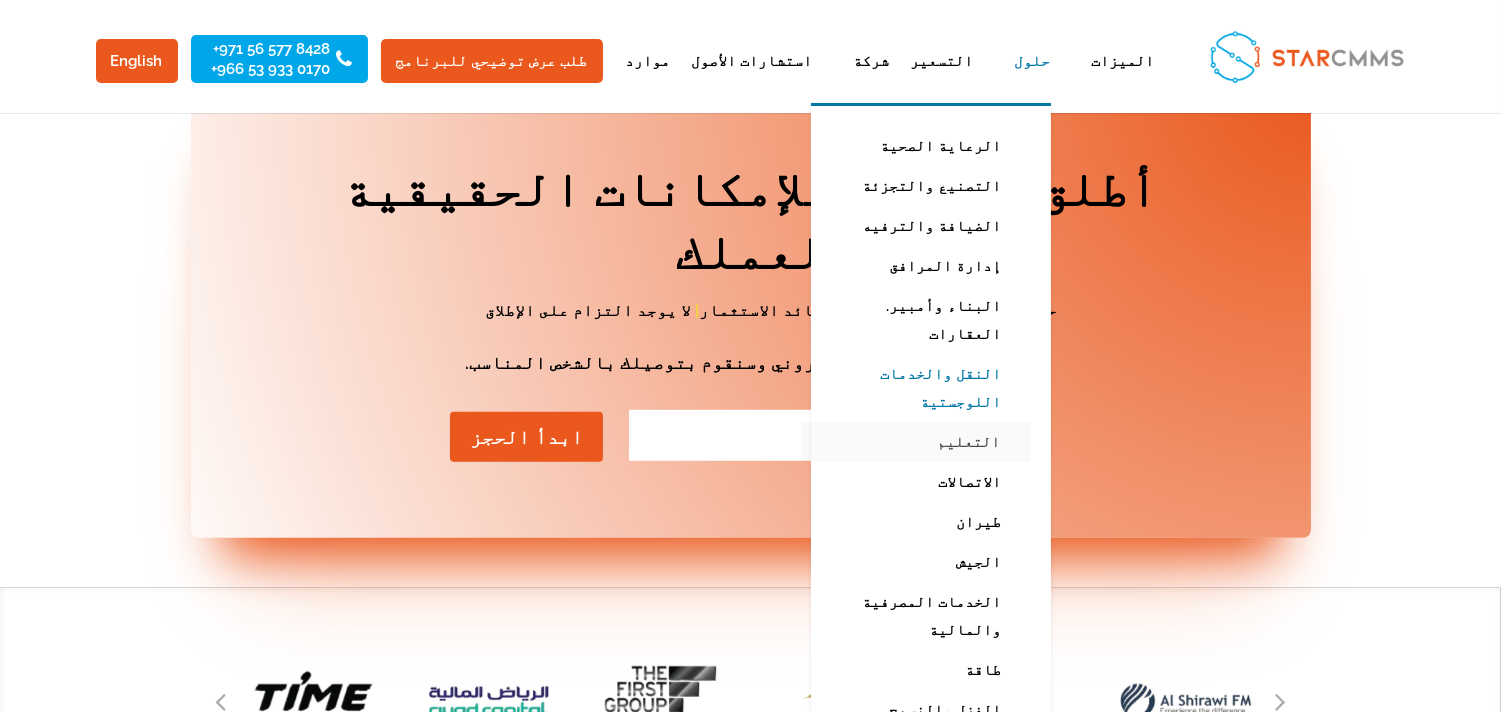 click on "التعليم" at bounding box center [916, 442] 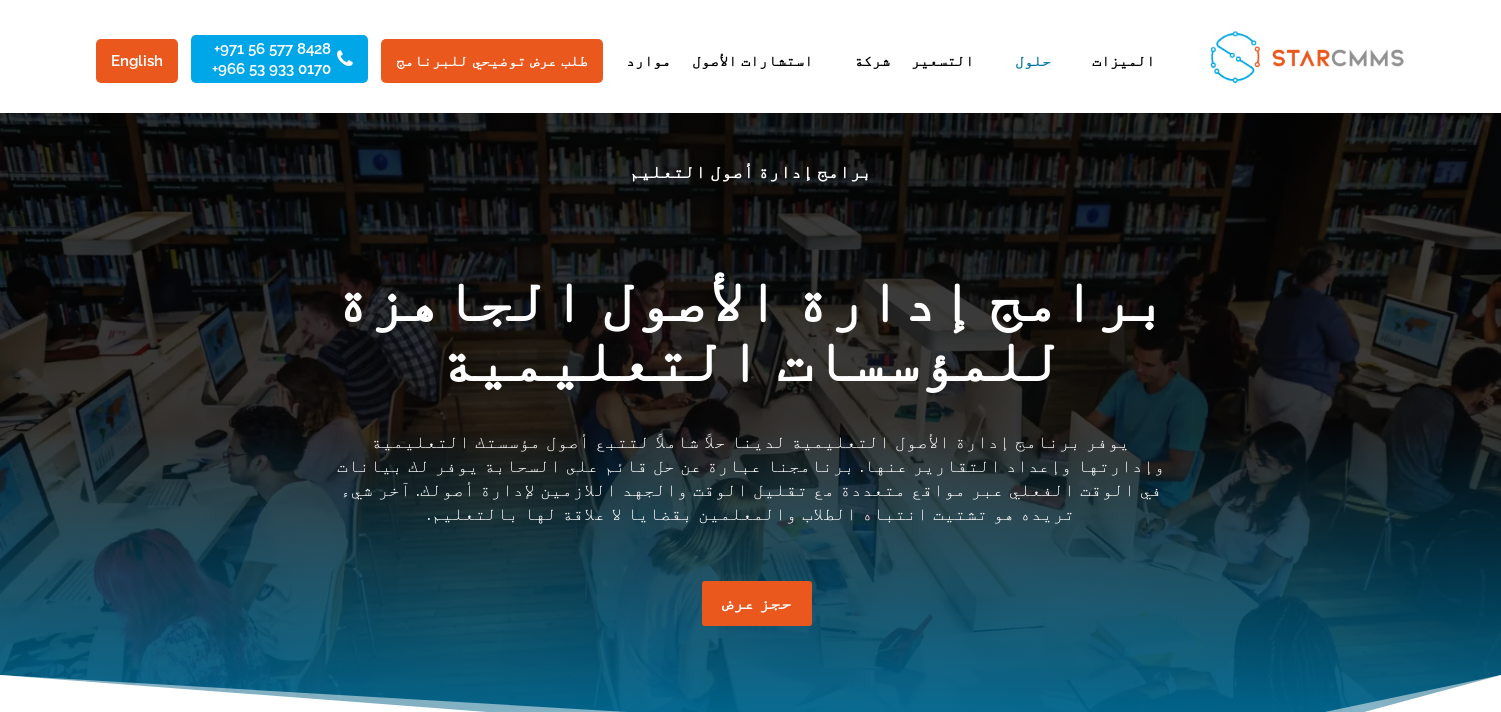 scroll, scrollTop: 0, scrollLeft: 0, axis: both 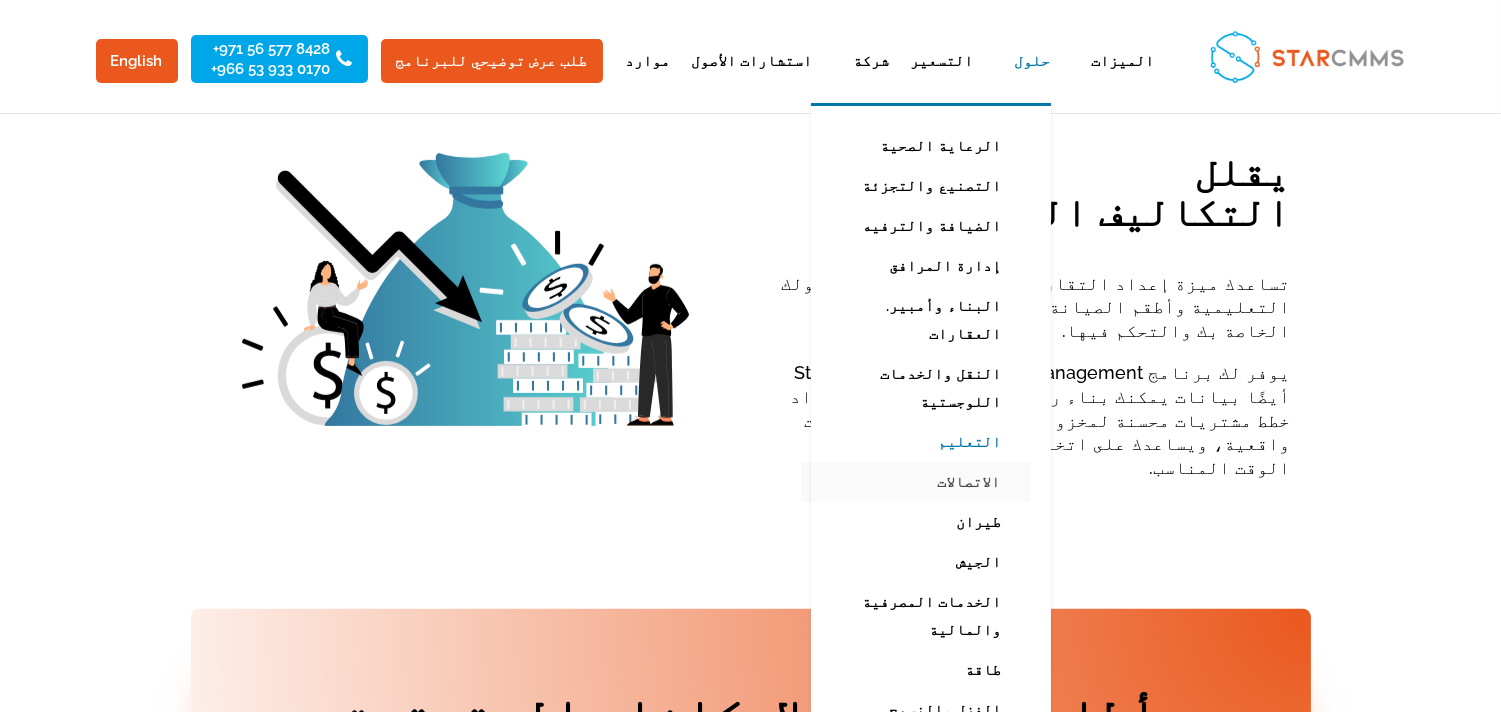 click on "الاتصالات" at bounding box center [916, 482] 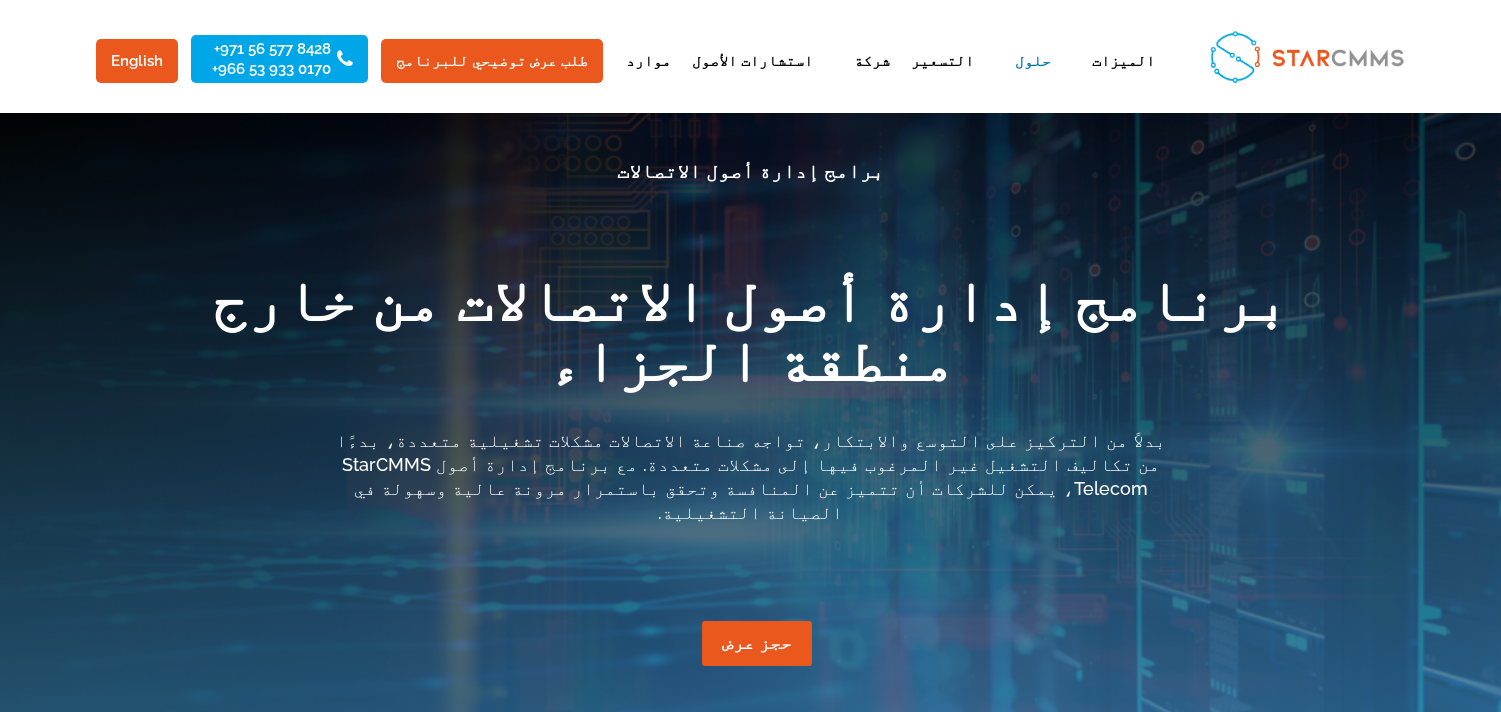 scroll, scrollTop: 0, scrollLeft: 0, axis: both 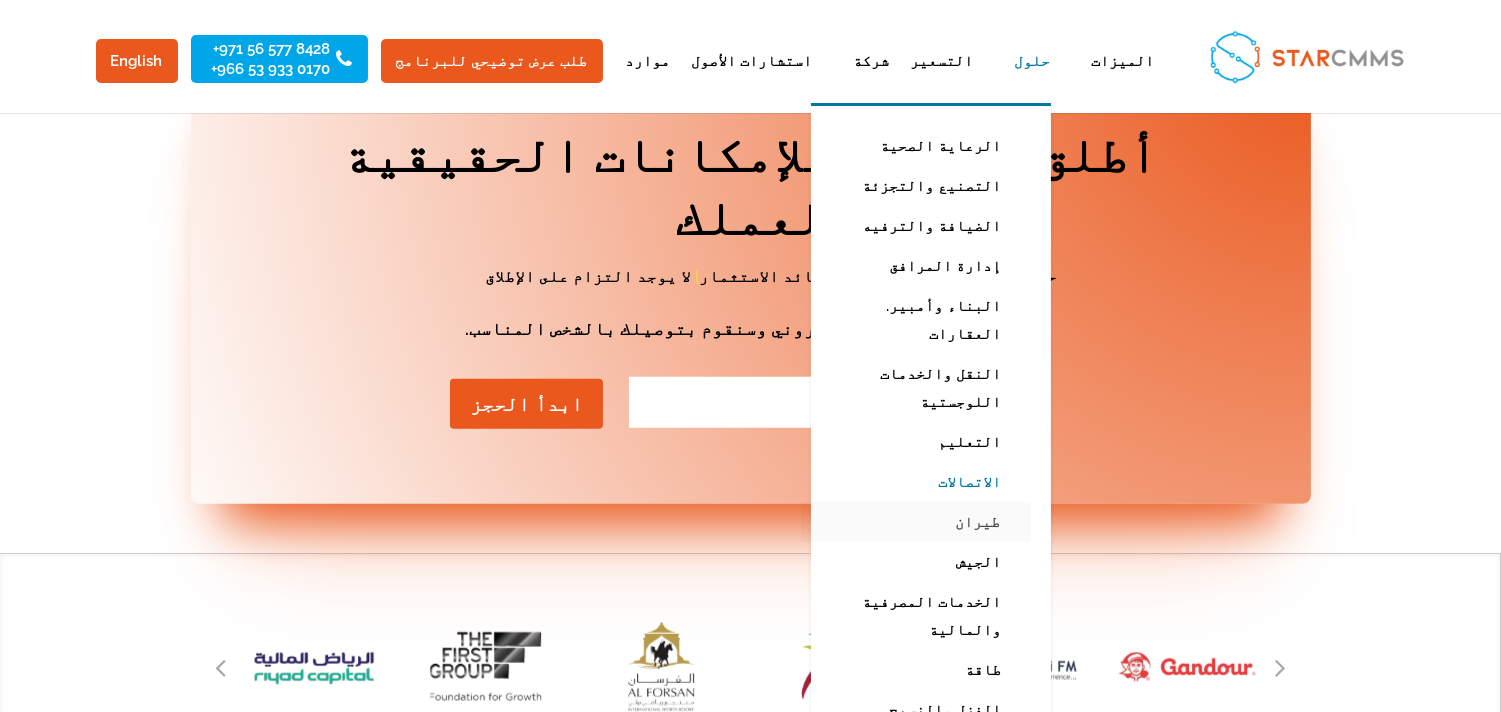click on "طيران" at bounding box center (916, 522) 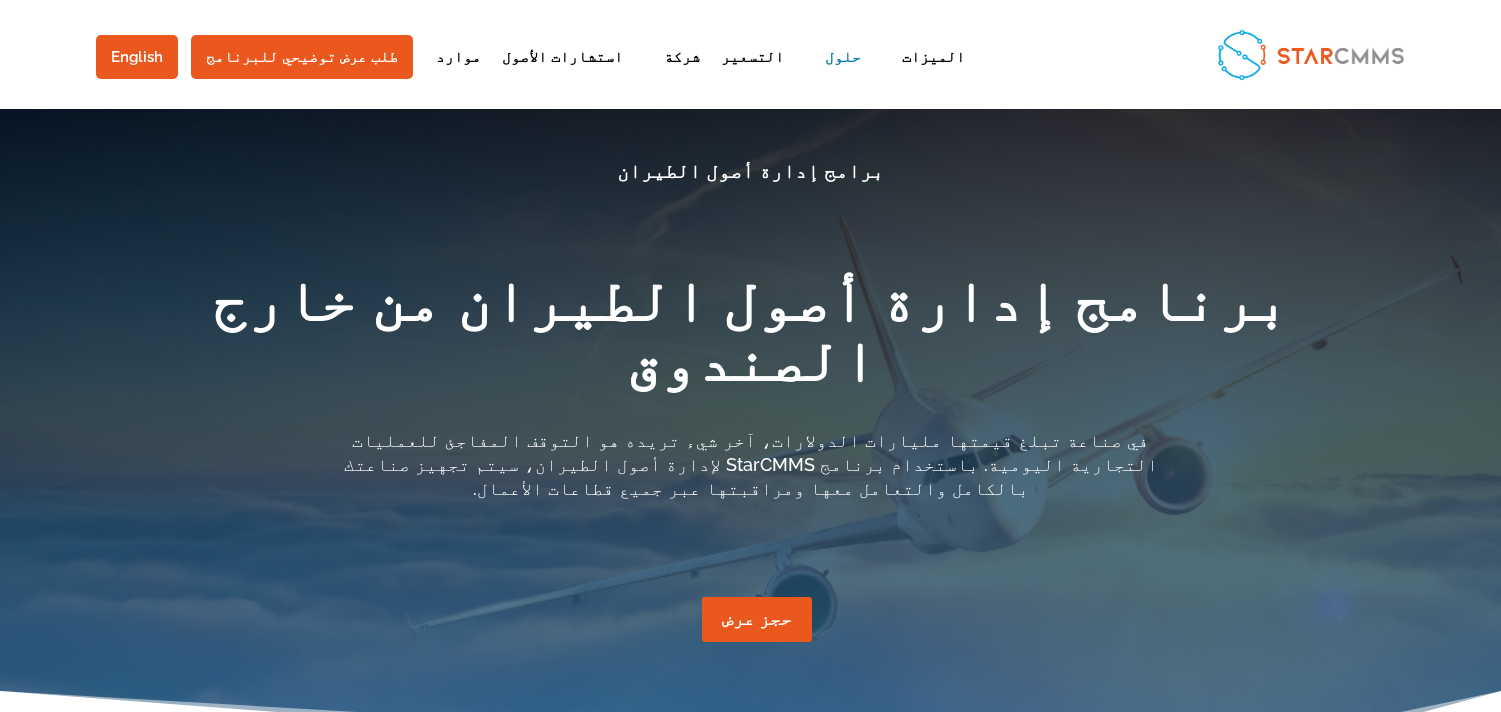 scroll, scrollTop: 0, scrollLeft: 0, axis: both 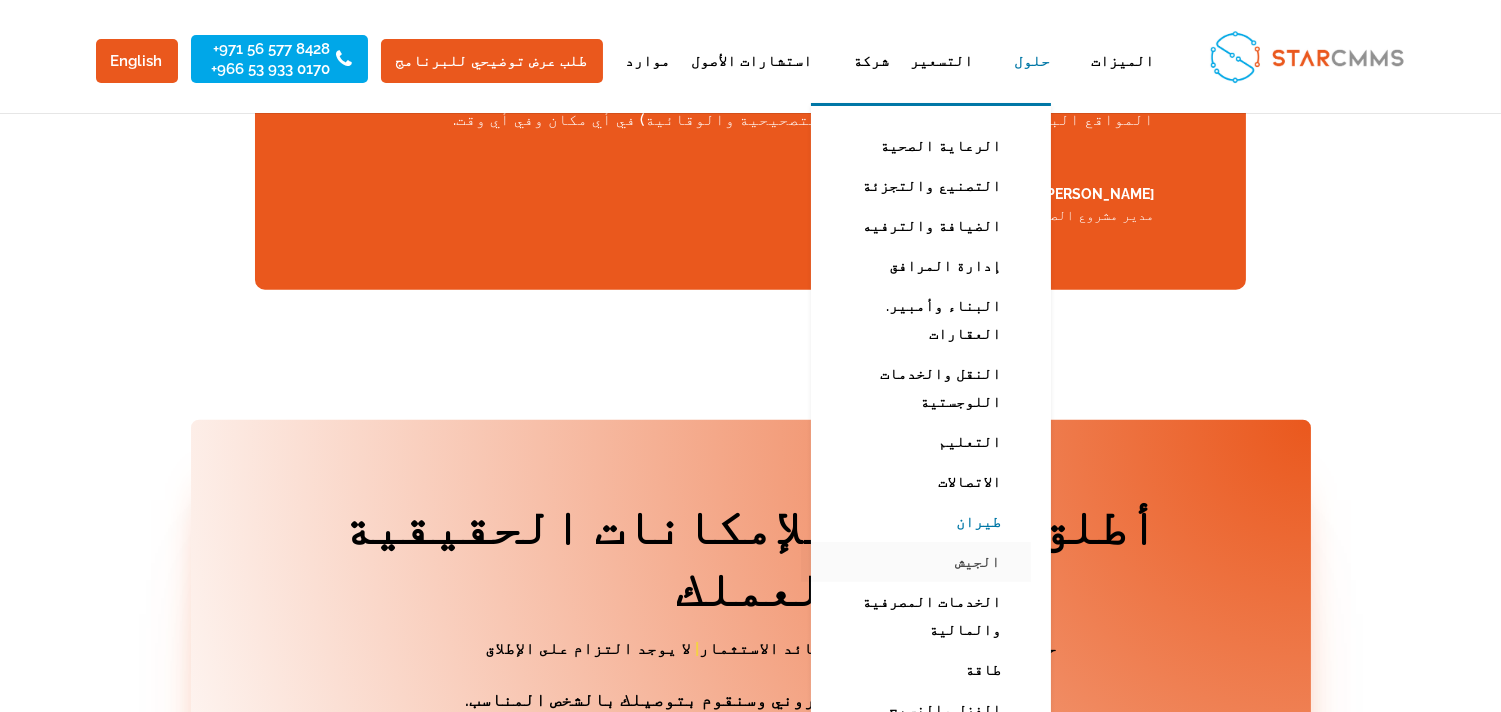 click on "الجيش" at bounding box center [916, 562] 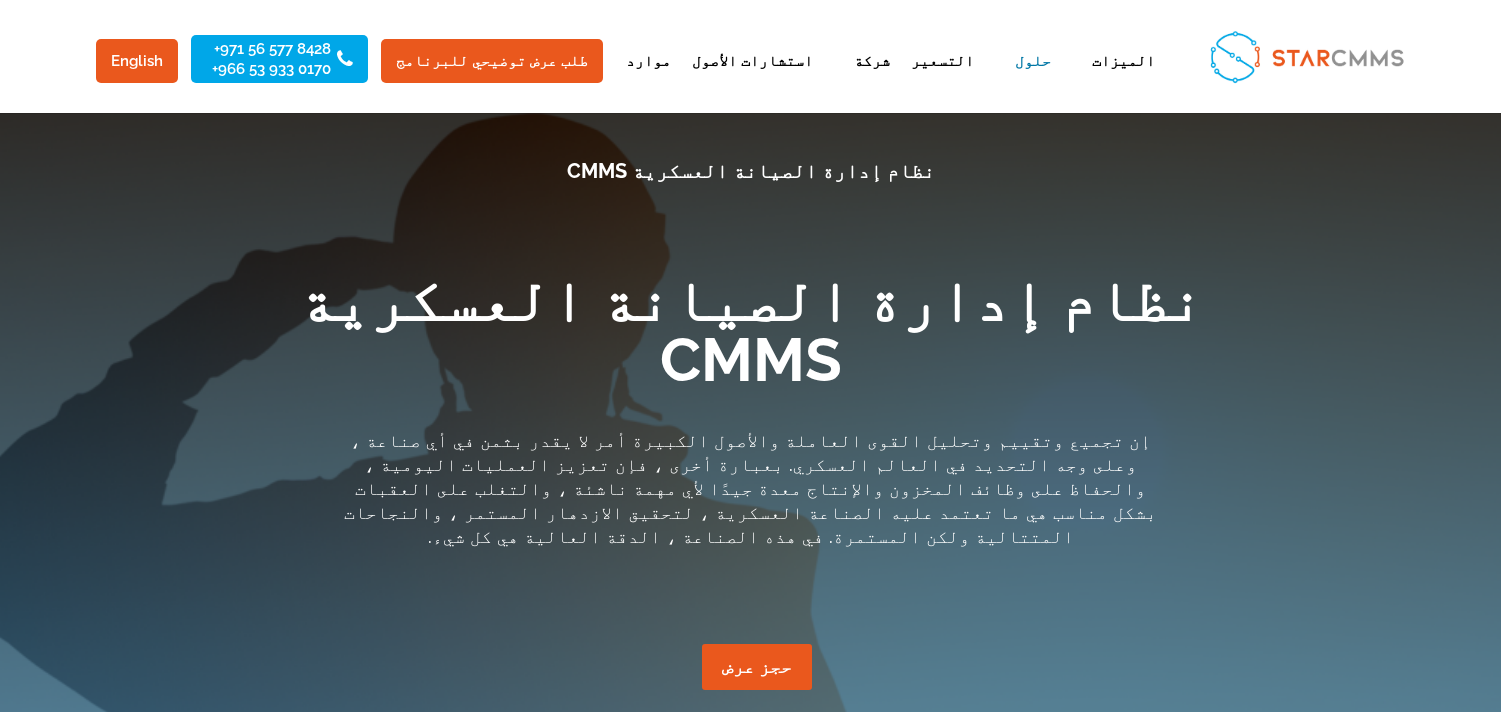 scroll, scrollTop: 0, scrollLeft: 0, axis: both 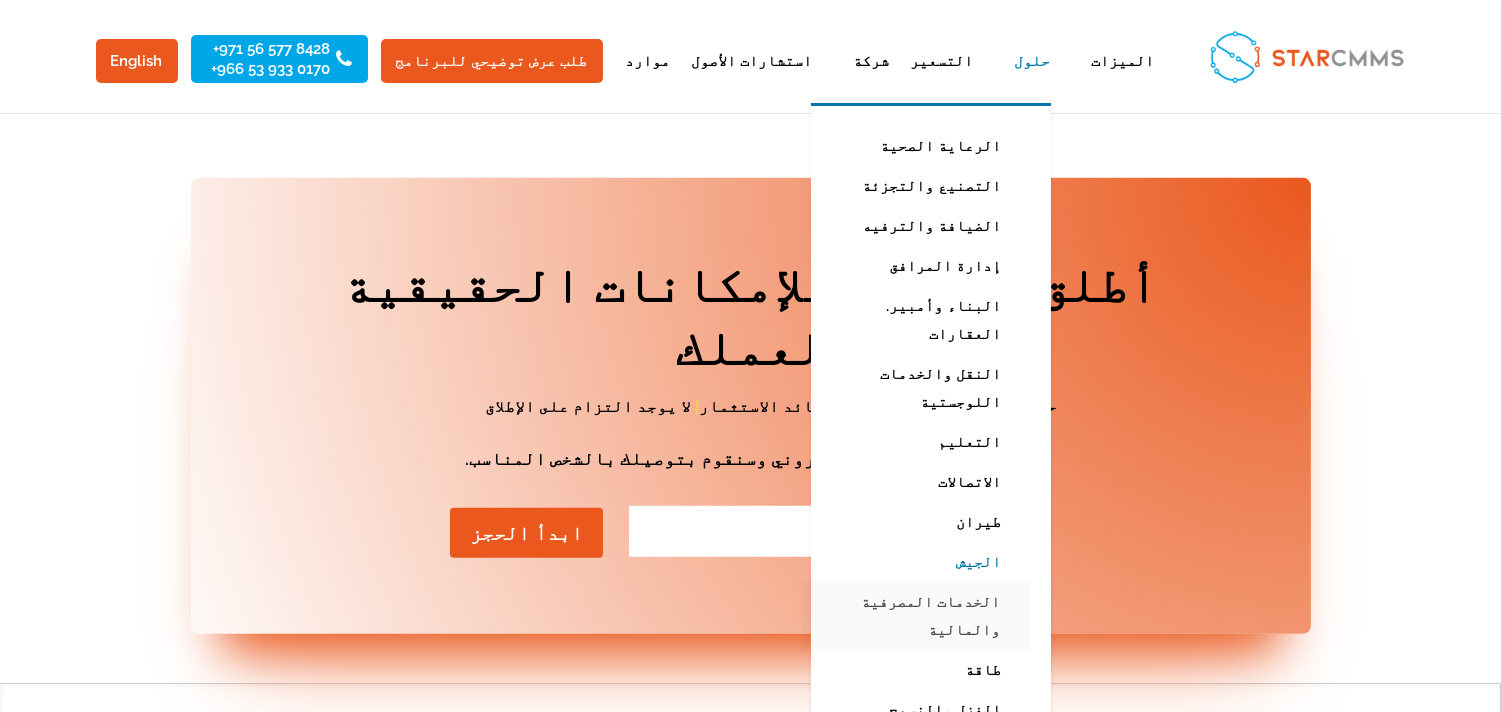 click on "الخدمات المصرفية والمالية" at bounding box center (916, 616) 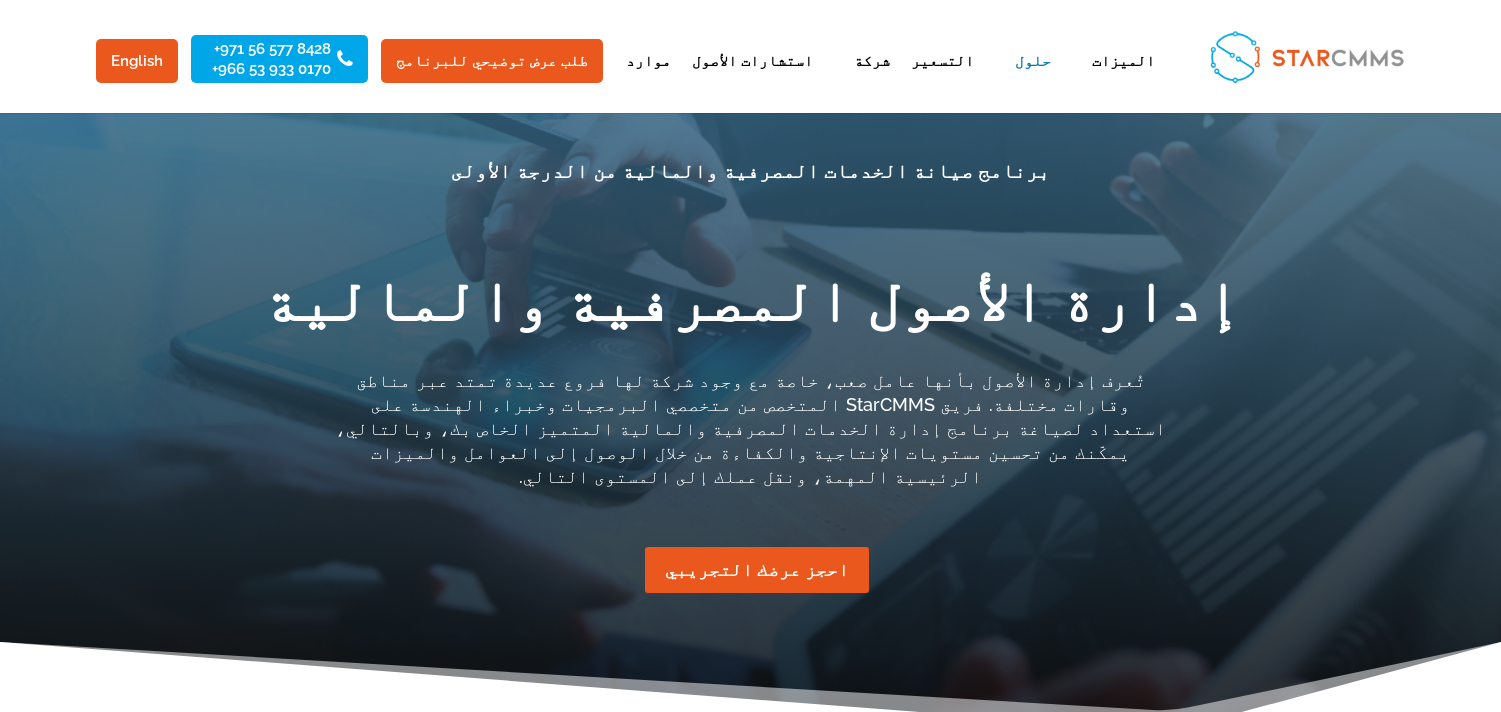 scroll, scrollTop: 0, scrollLeft: 0, axis: both 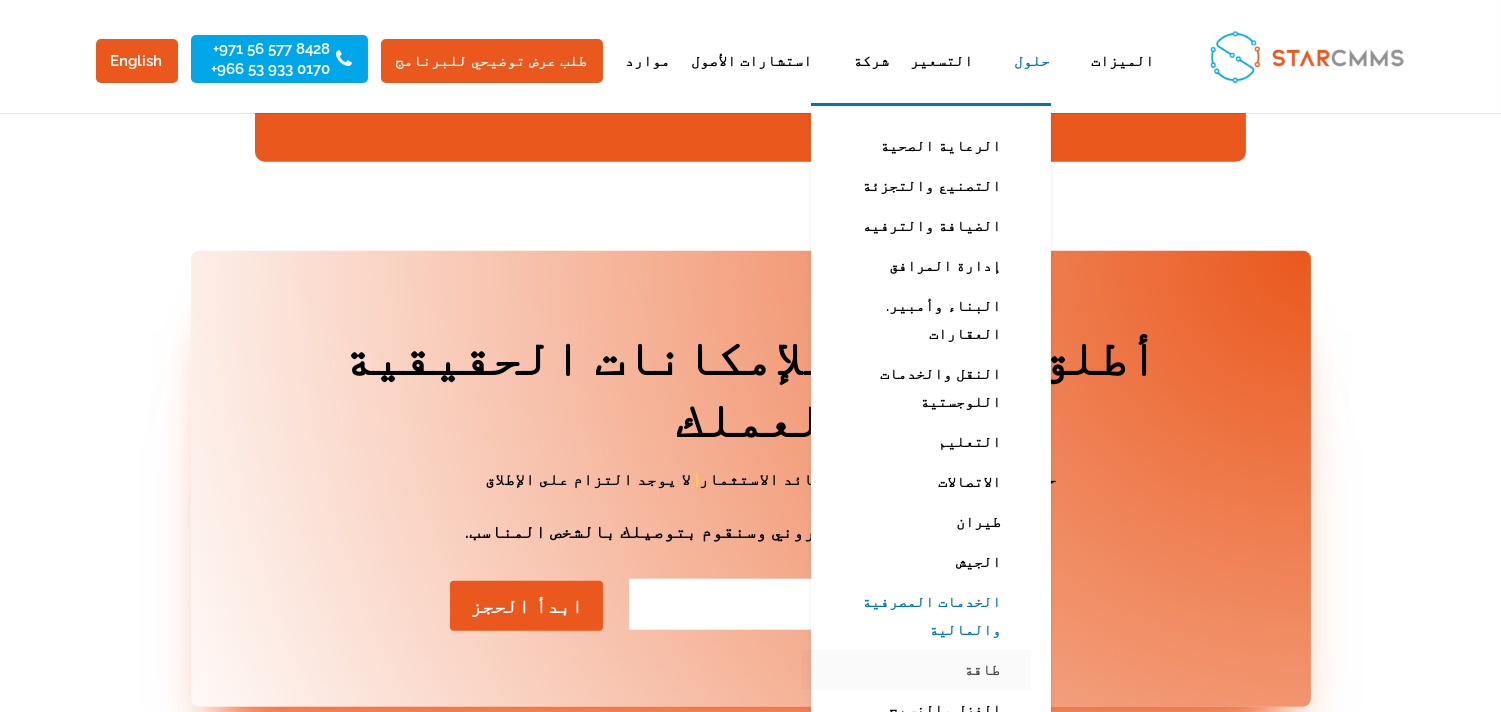 click on "طاقة" at bounding box center [916, 670] 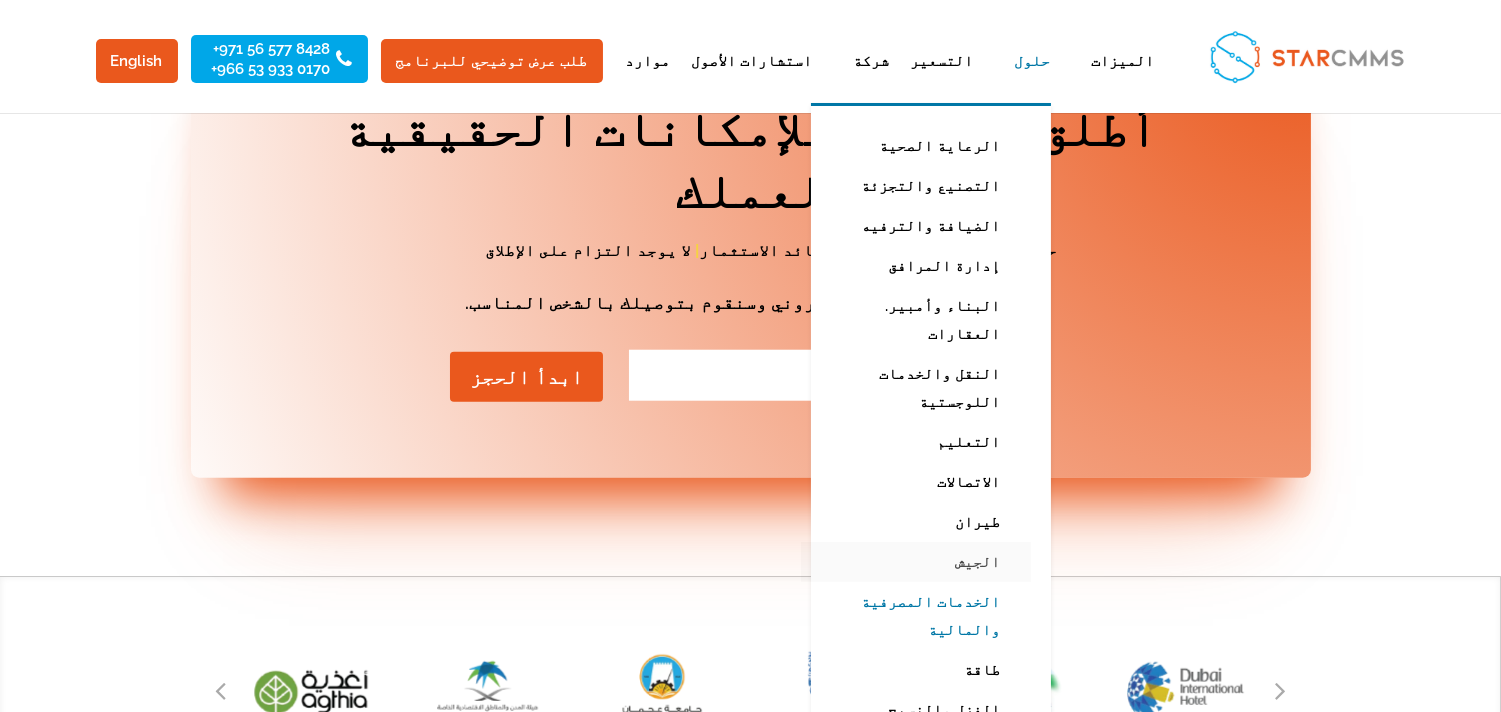 scroll, scrollTop: 3703, scrollLeft: 0, axis: vertical 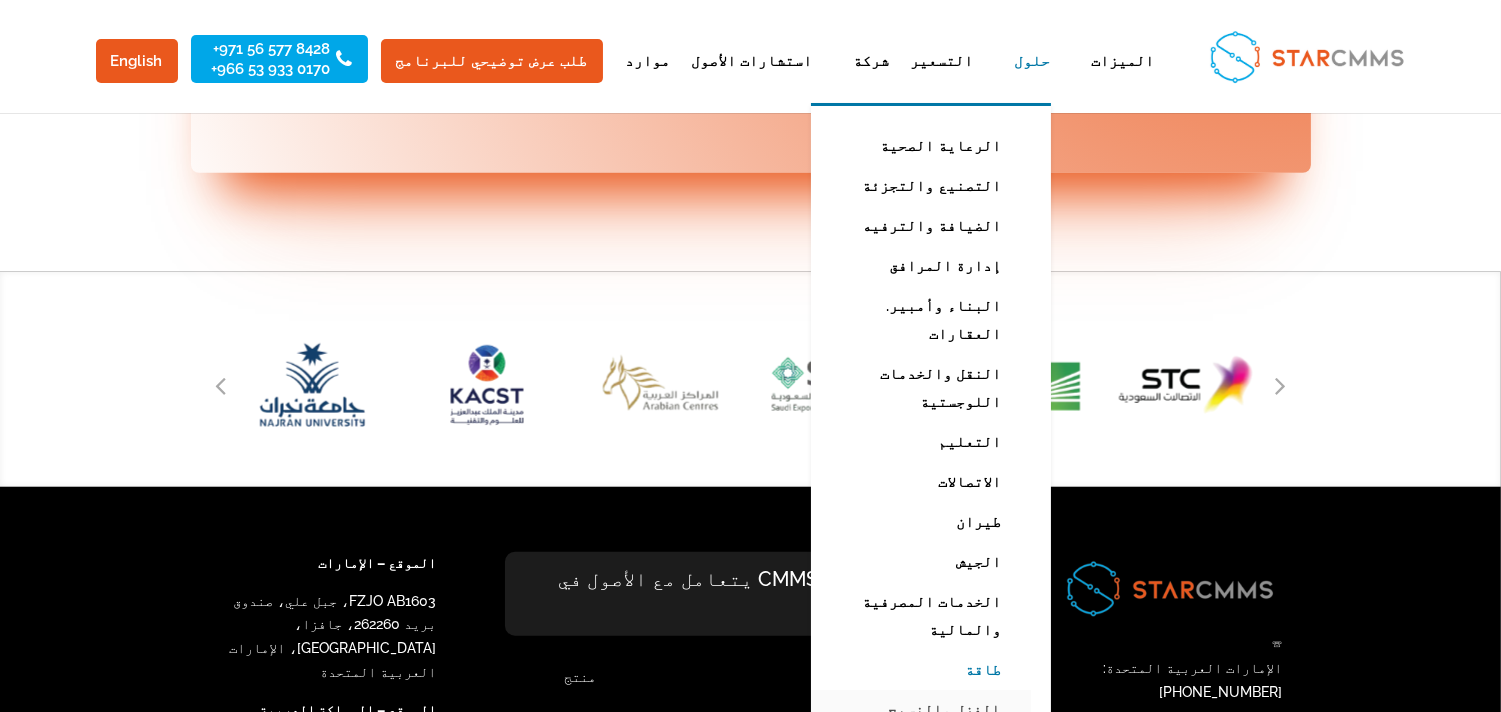 click on "الغزل والنسيج" at bounding box center (916, 710) 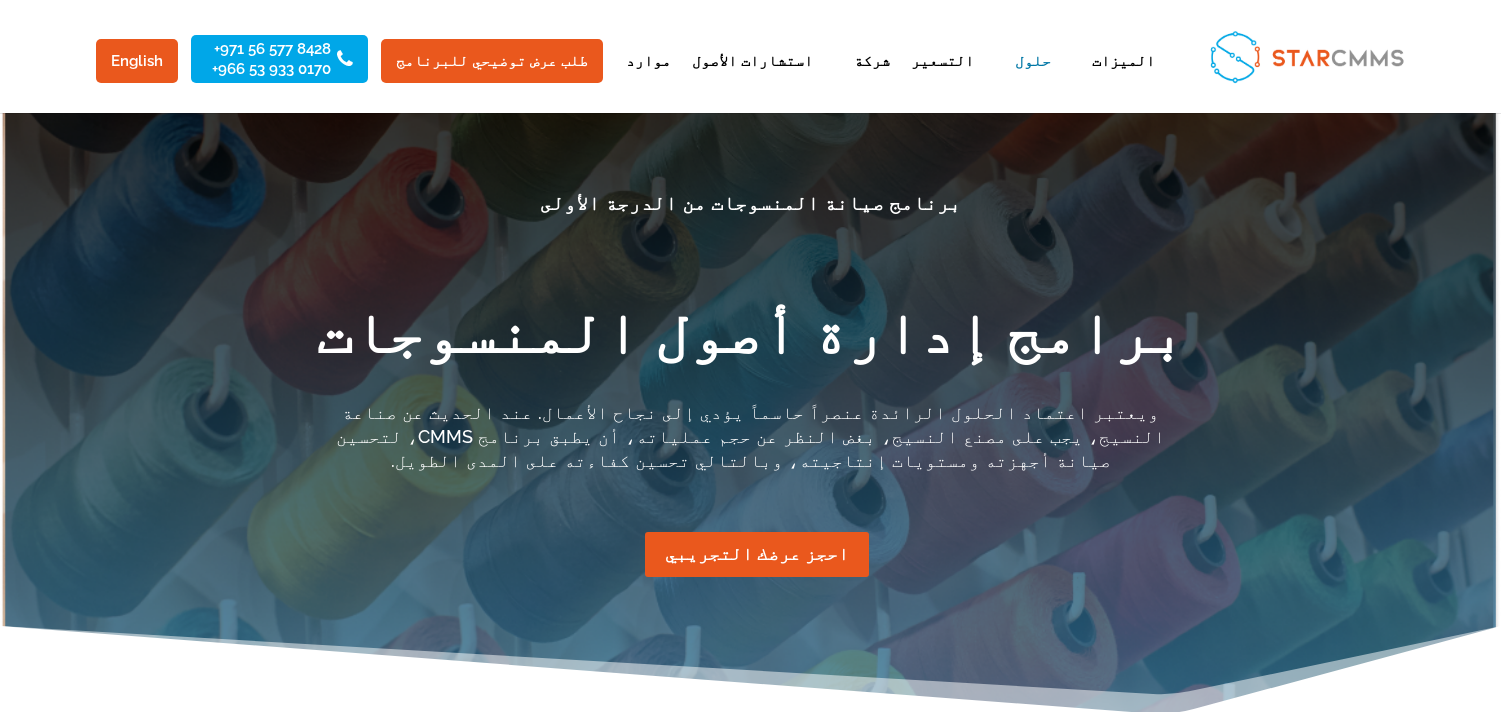 scroll, scrollTop: 0, scrollLeft: 0, axis: both 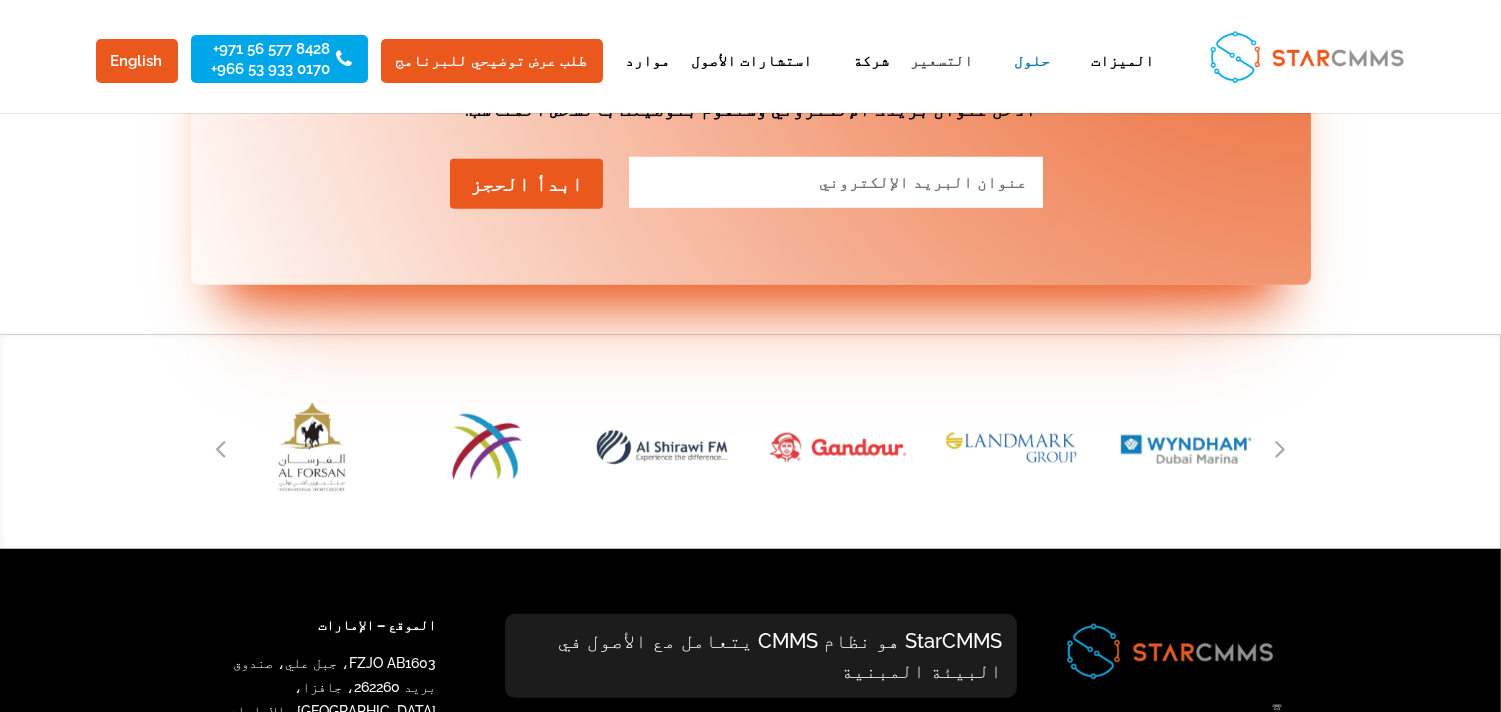click on "التسعير" at bounding box center (942, 78) 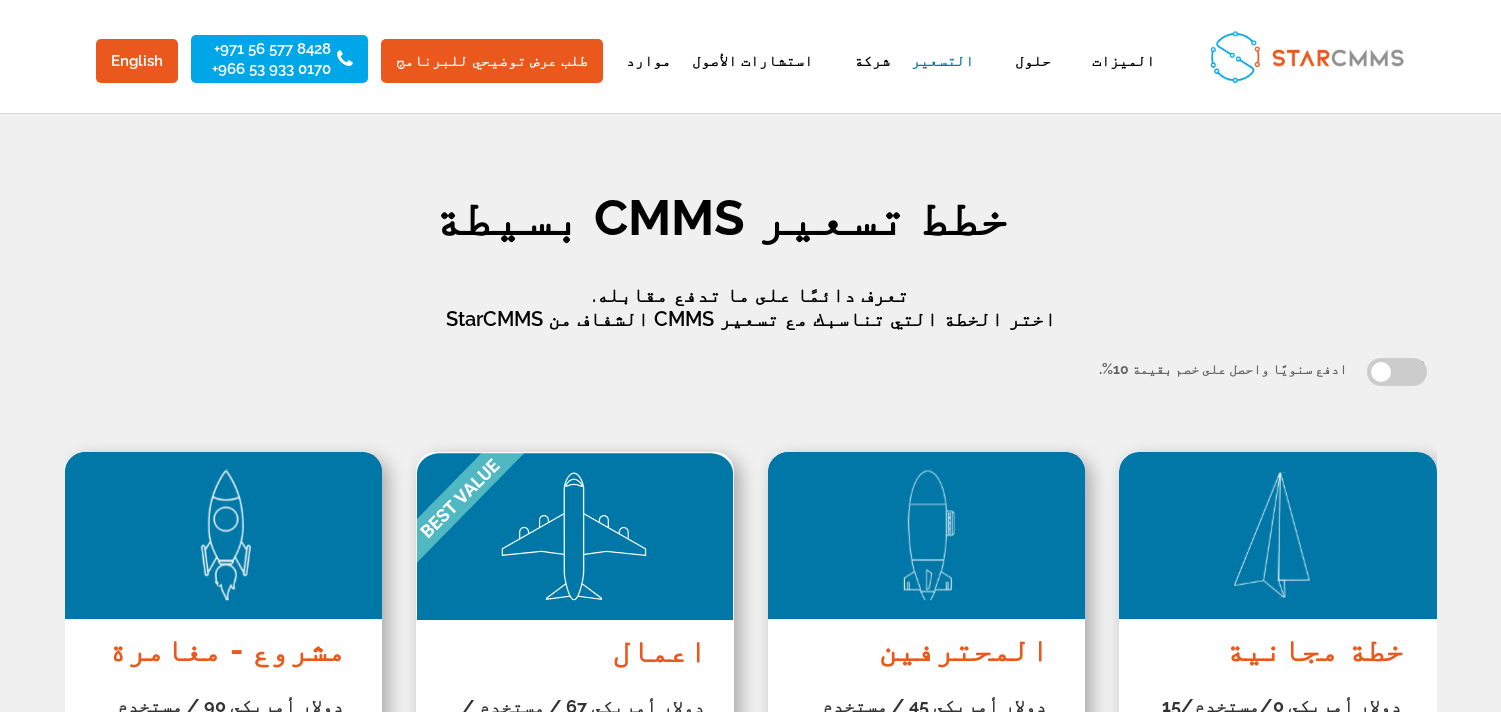 scroll, scrollTop: 0, scrollLeft: 0, axis: both 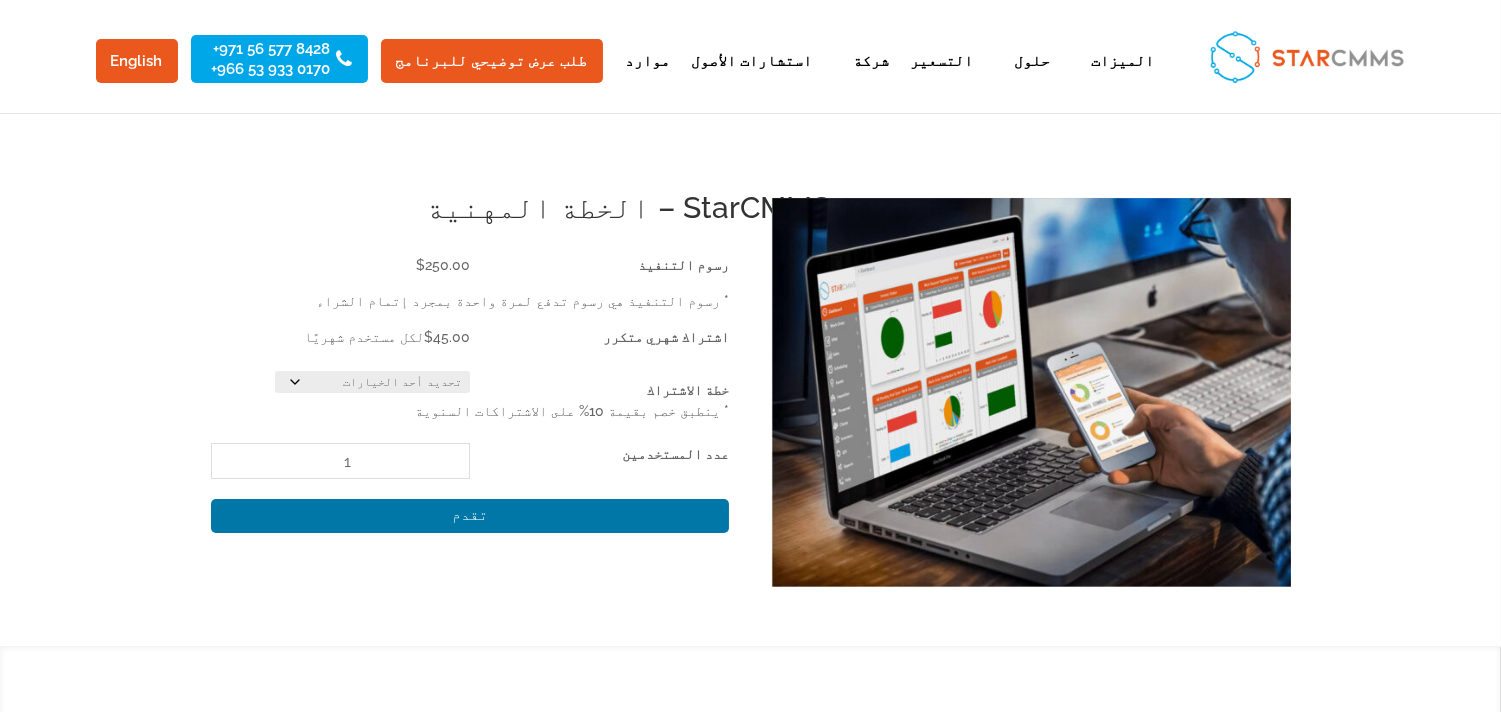 click on "تحديد [DATE] الخيارات Monthly Yearly" 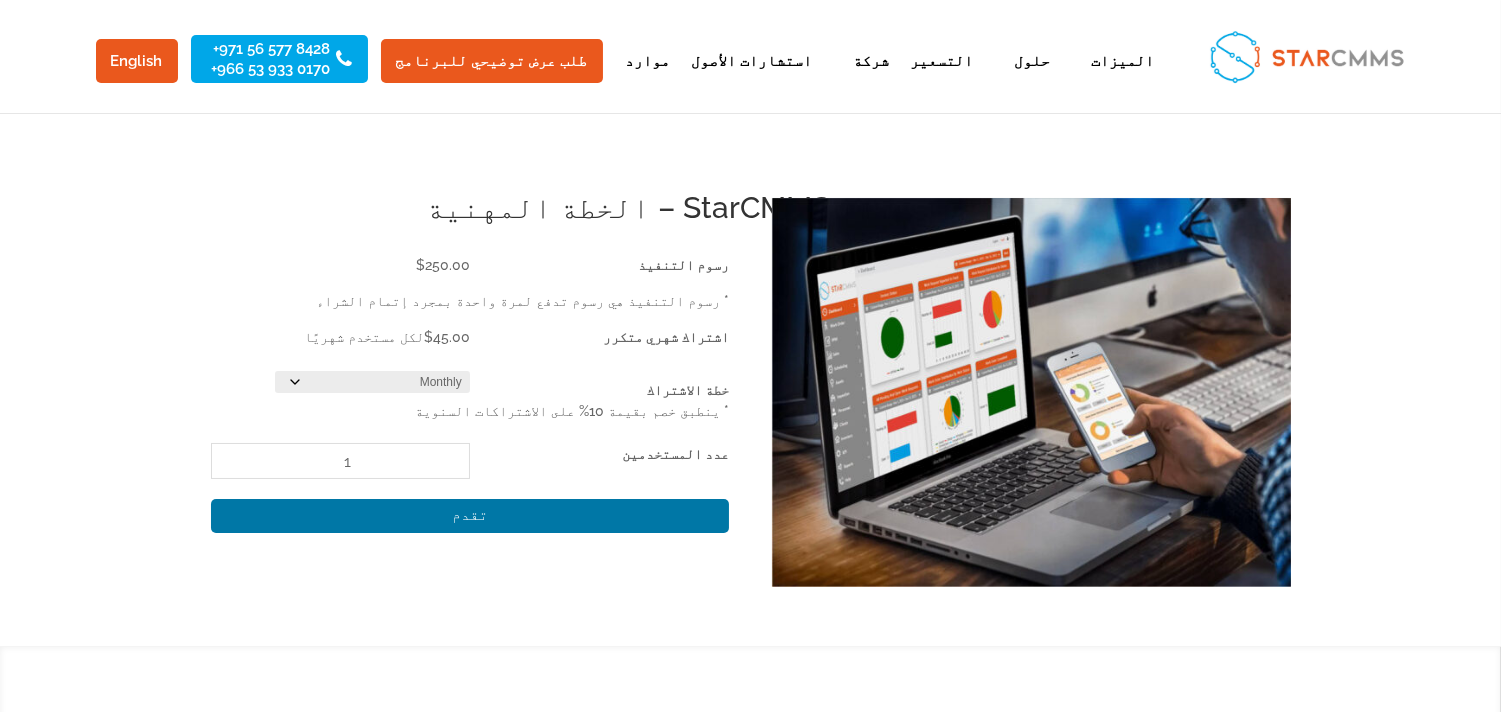 click on "تحديد [DATE] الخيارات Monthly Yearly" 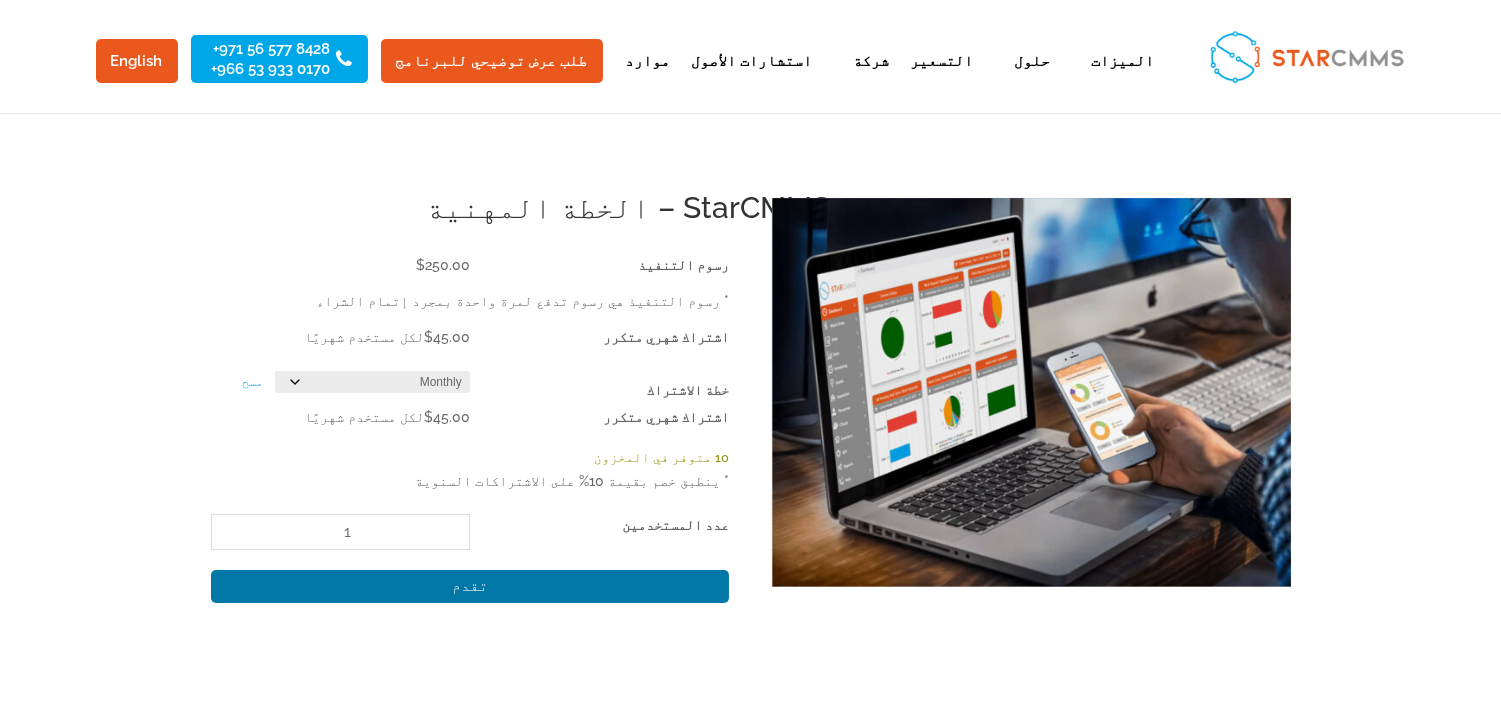 click on "تحديد [DATE] الخيارات Monthly Yearly" 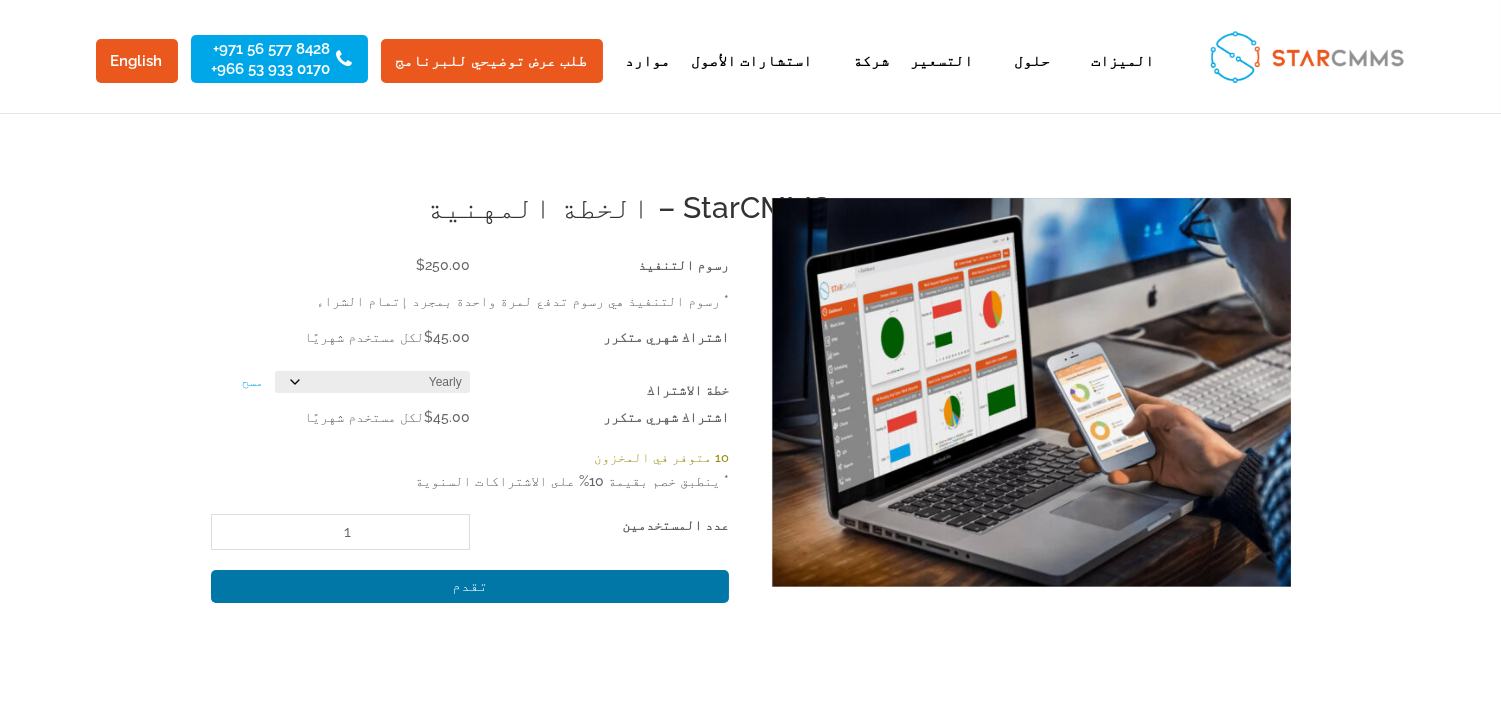 click on "تحديد أحد الخيارات Monthly Yearly" 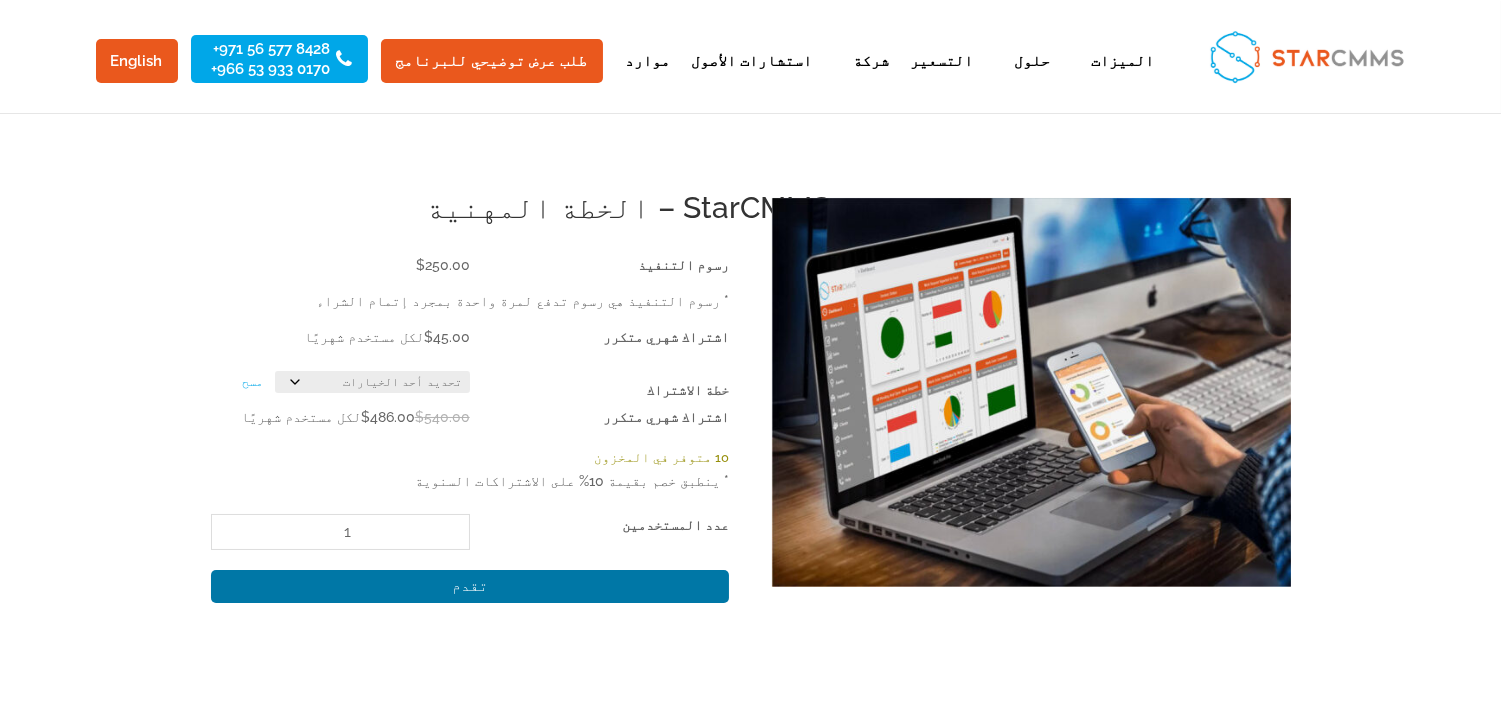 click on "تحديد أحد الخيارات Monthly Yearly" 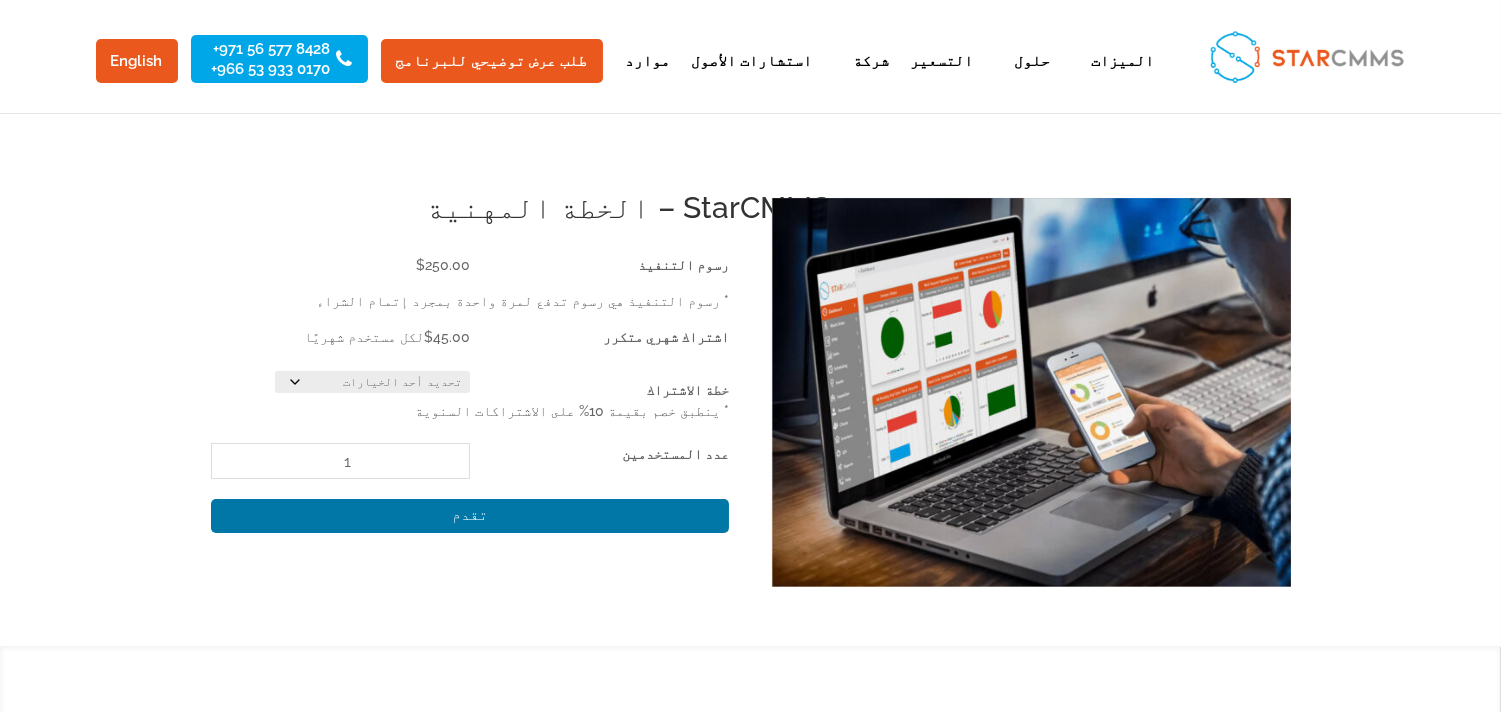 click on "1" 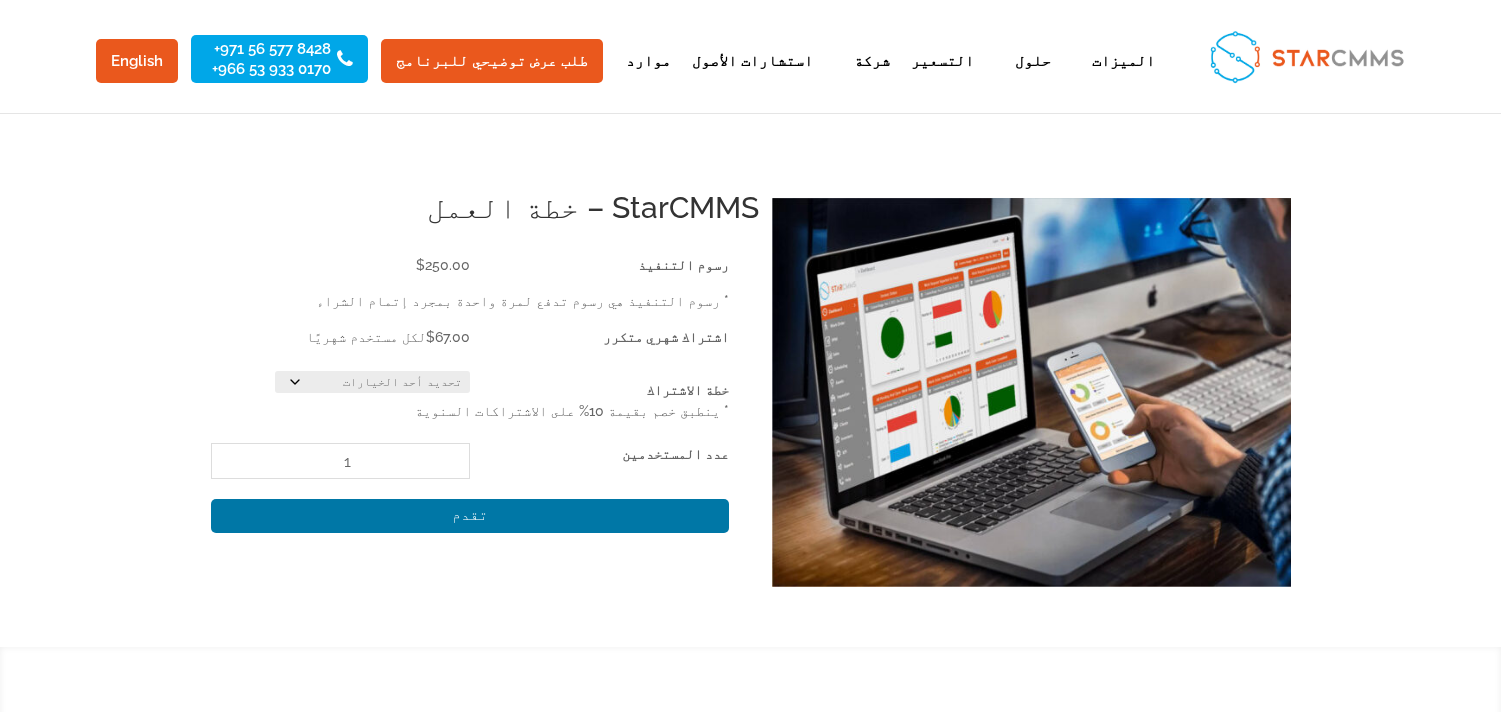 scroll, scrollTop: 0, scrollLeft: 0, axis: both 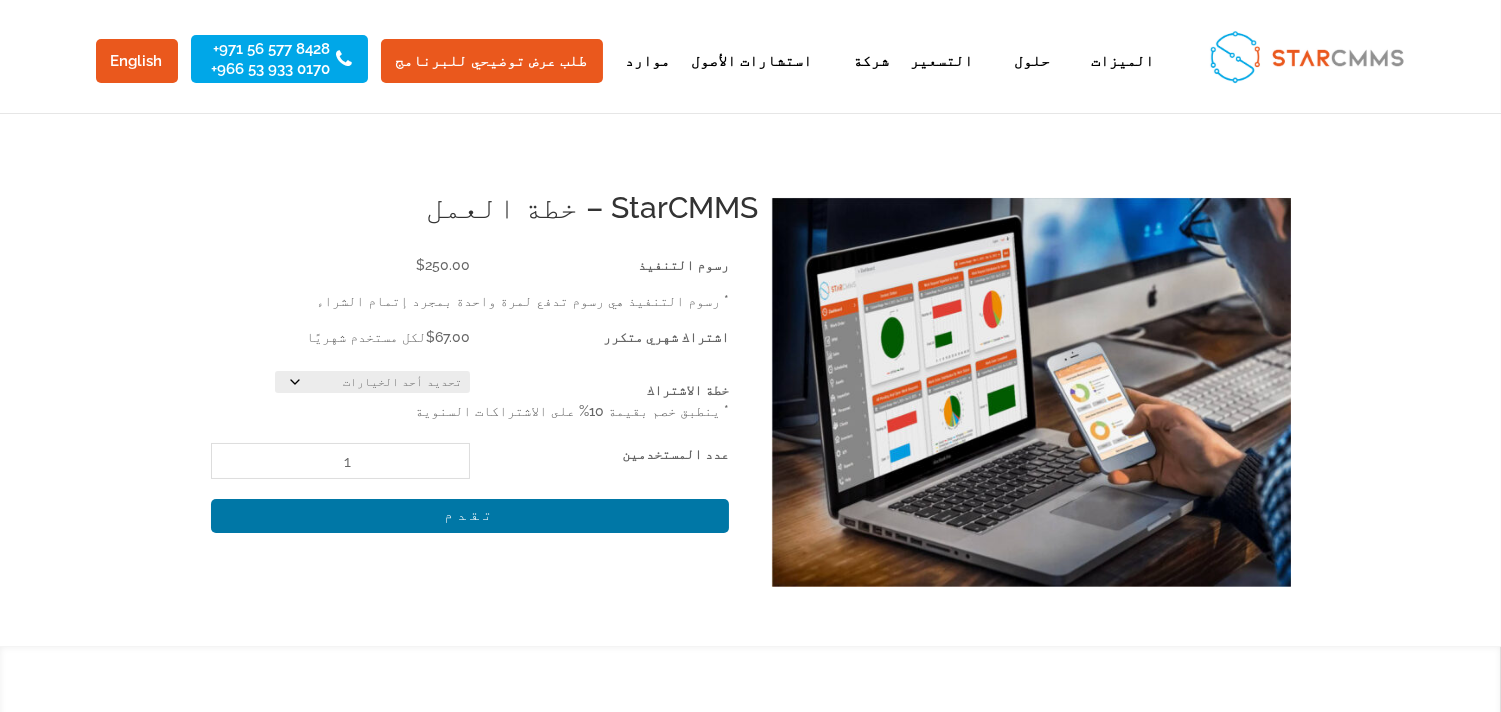 click on "تقدم" 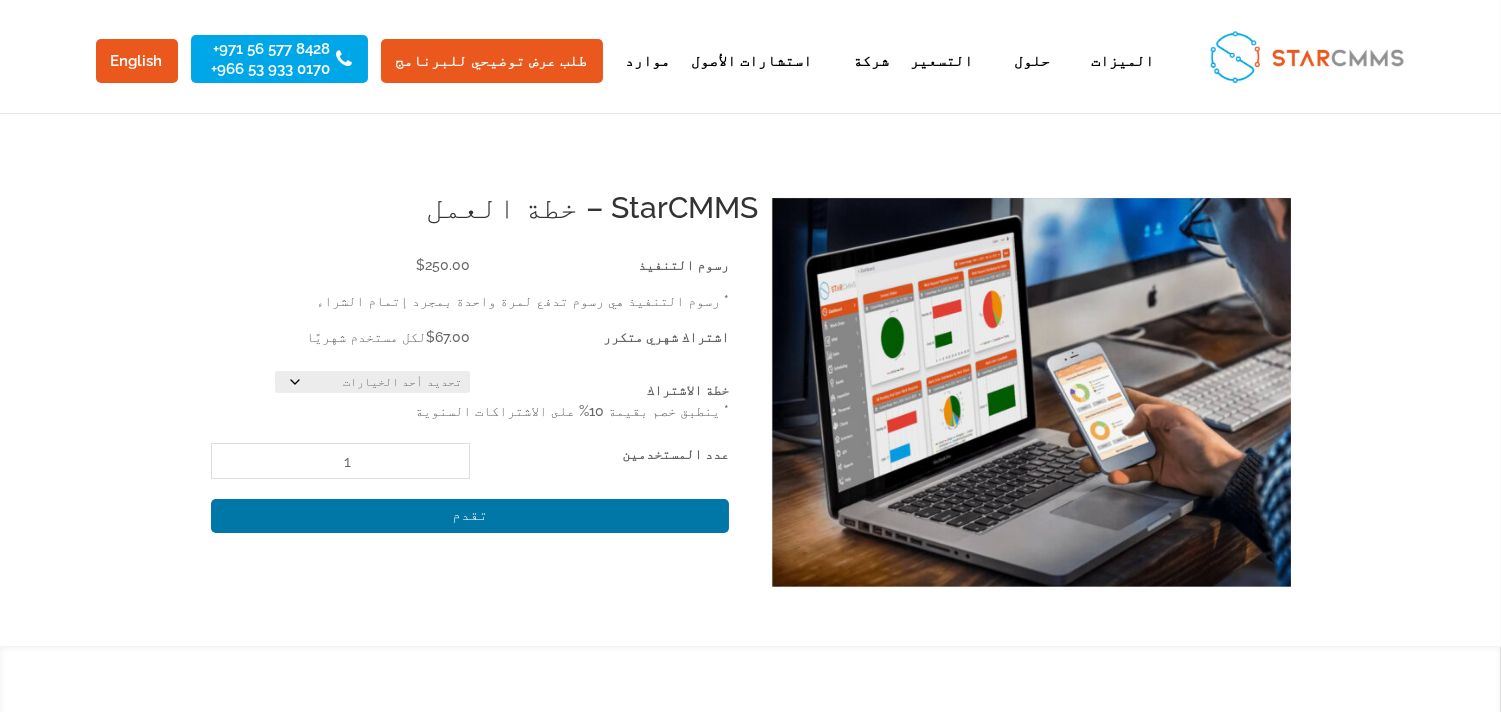 click on "تحديد أحد الخيارات Monthly Yearly" 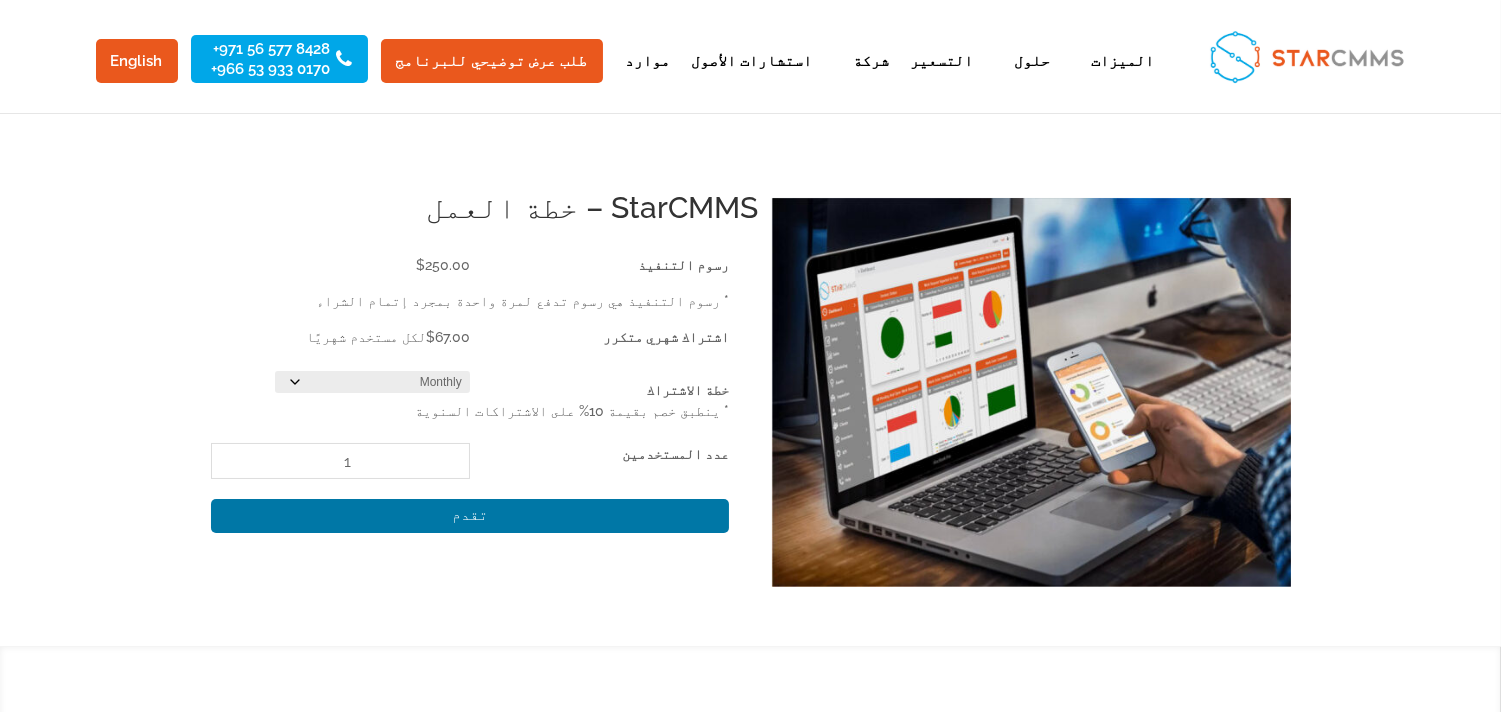 click on "تحديد أحد الخيارات Monthly Yearly" 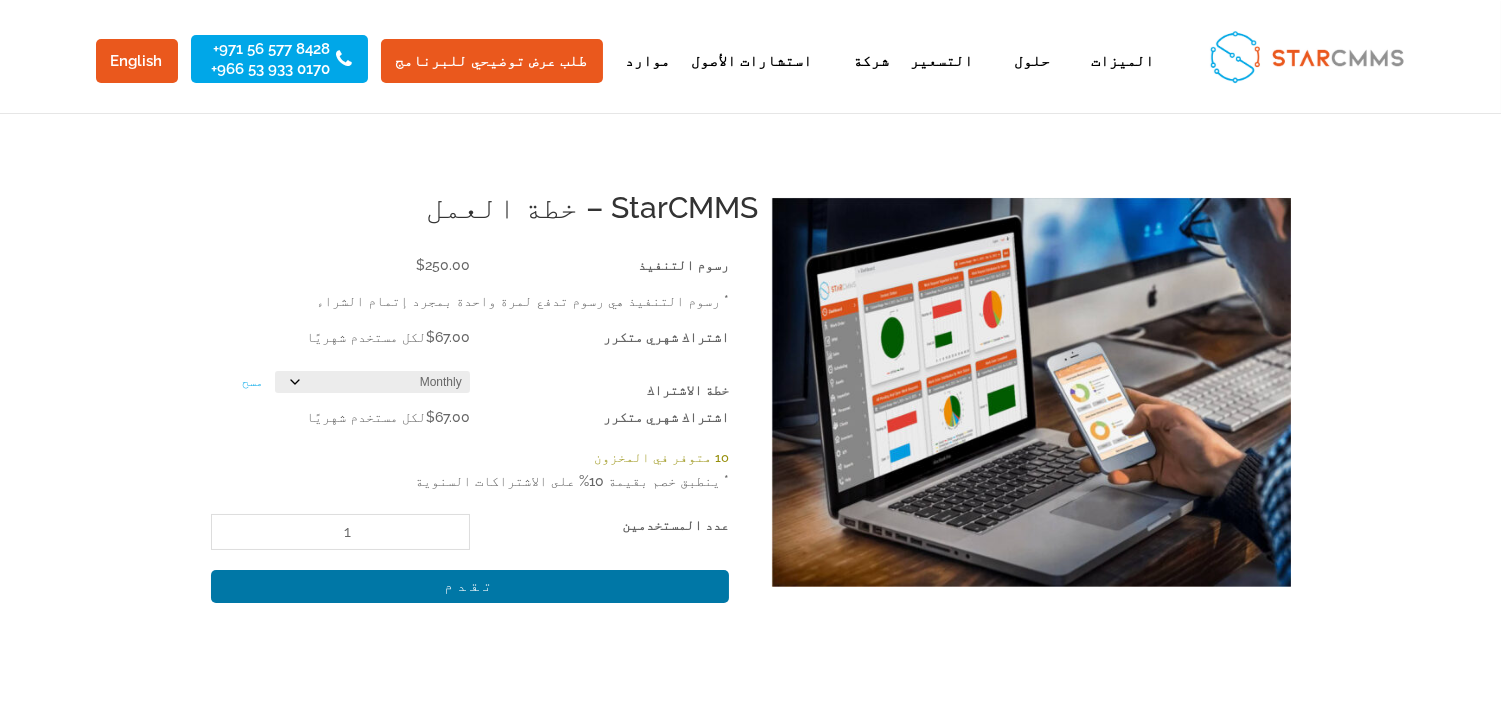 click on "تقدم" 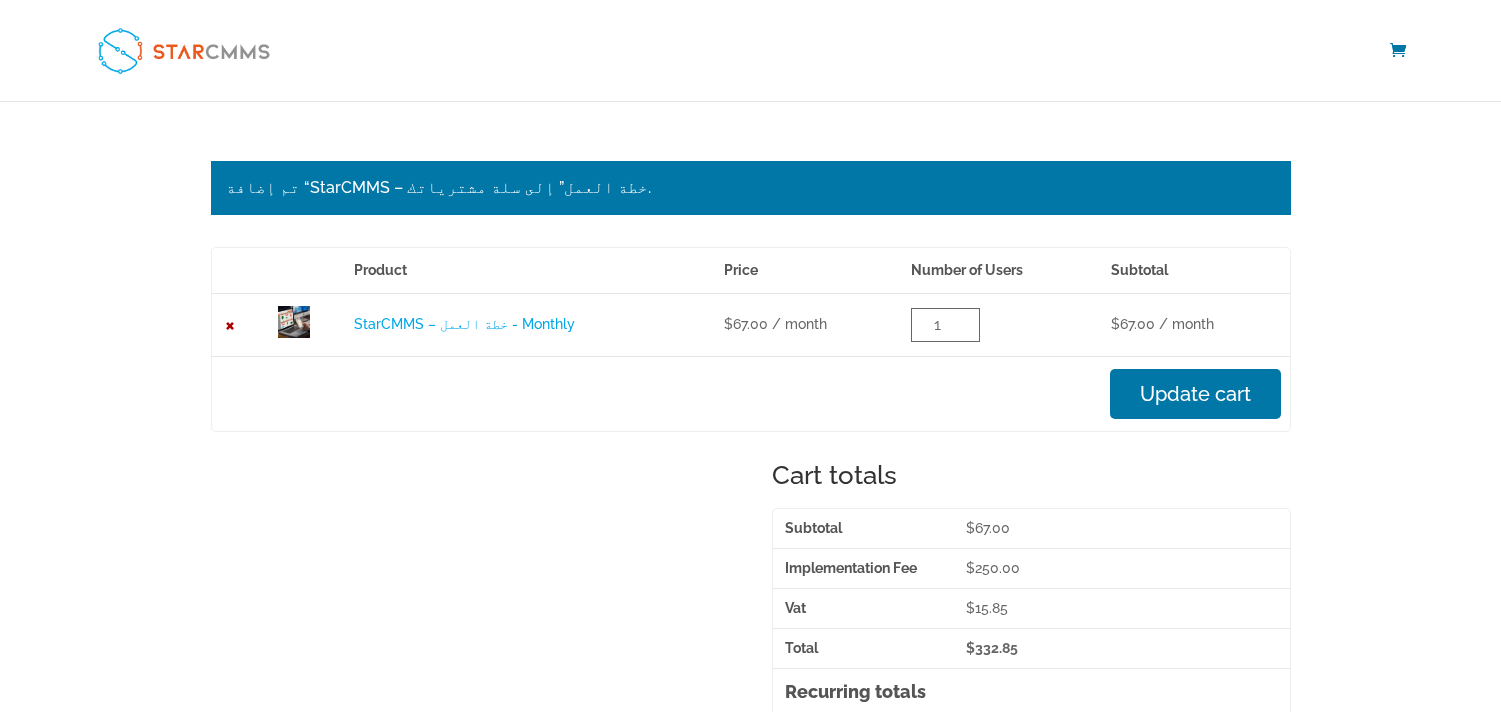 scroll, scrollTop: 0, scrollLeft: 0, axis: both 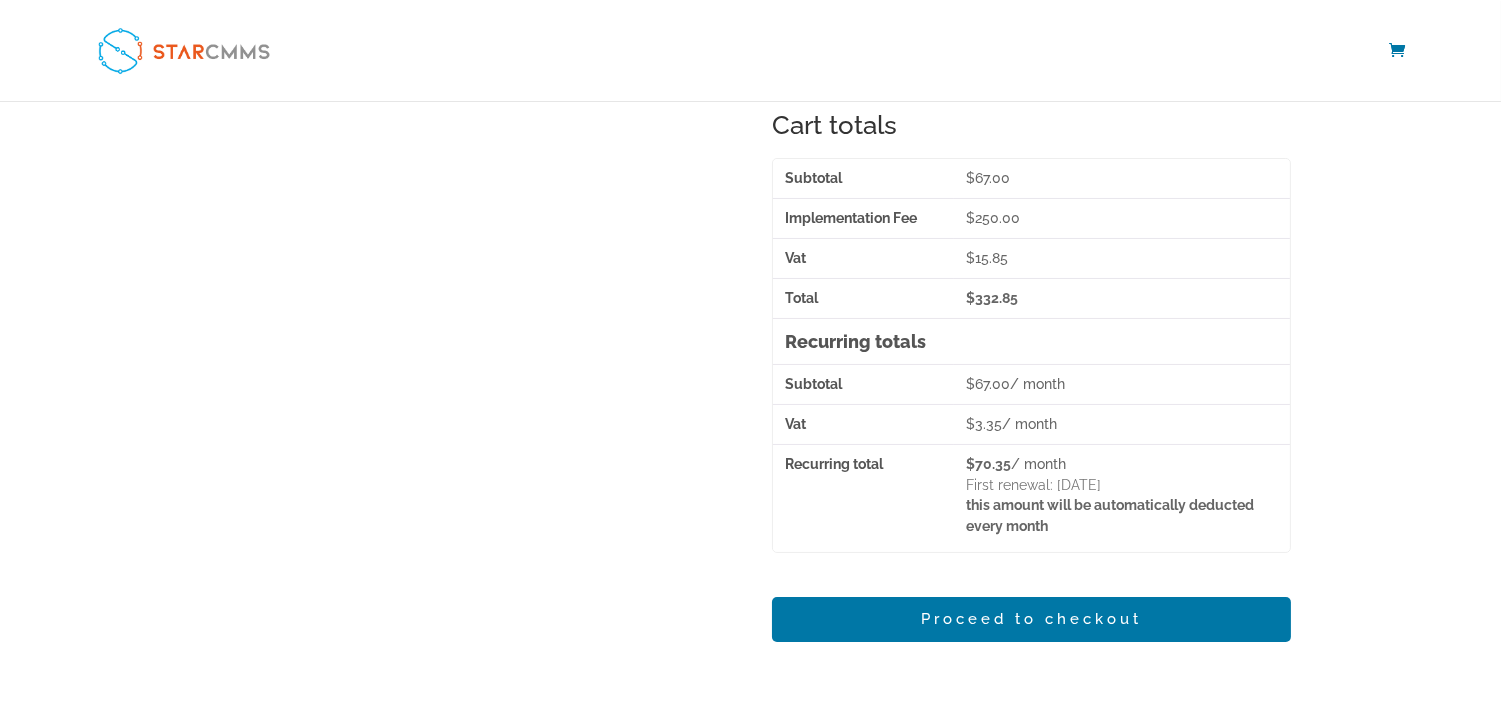 click on "Proceed to checkout" at bounding box center (1031, 620) 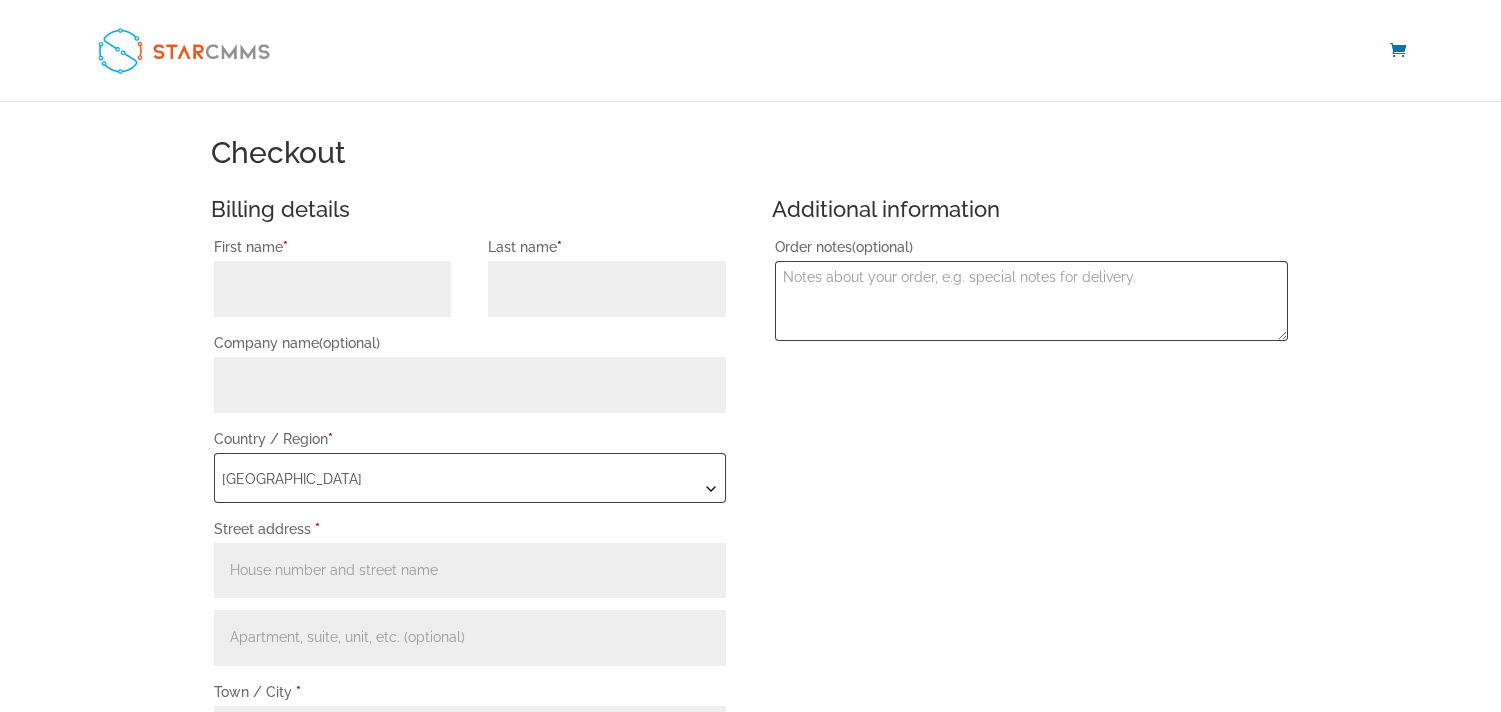 scroll, scrollTop: 0, scrollLeft: 0, axis: both 